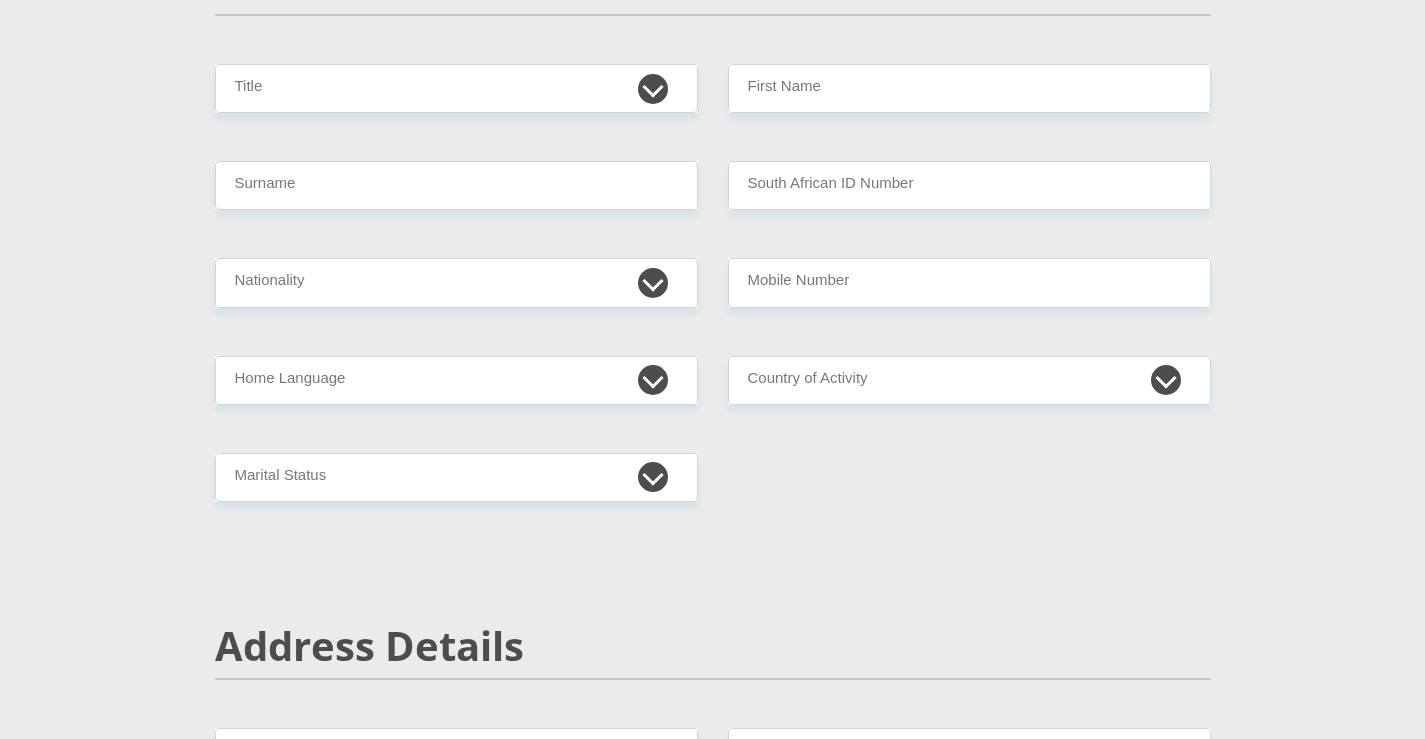 scroll, scrollTop: 0, scrollLeft: 0, axis: both 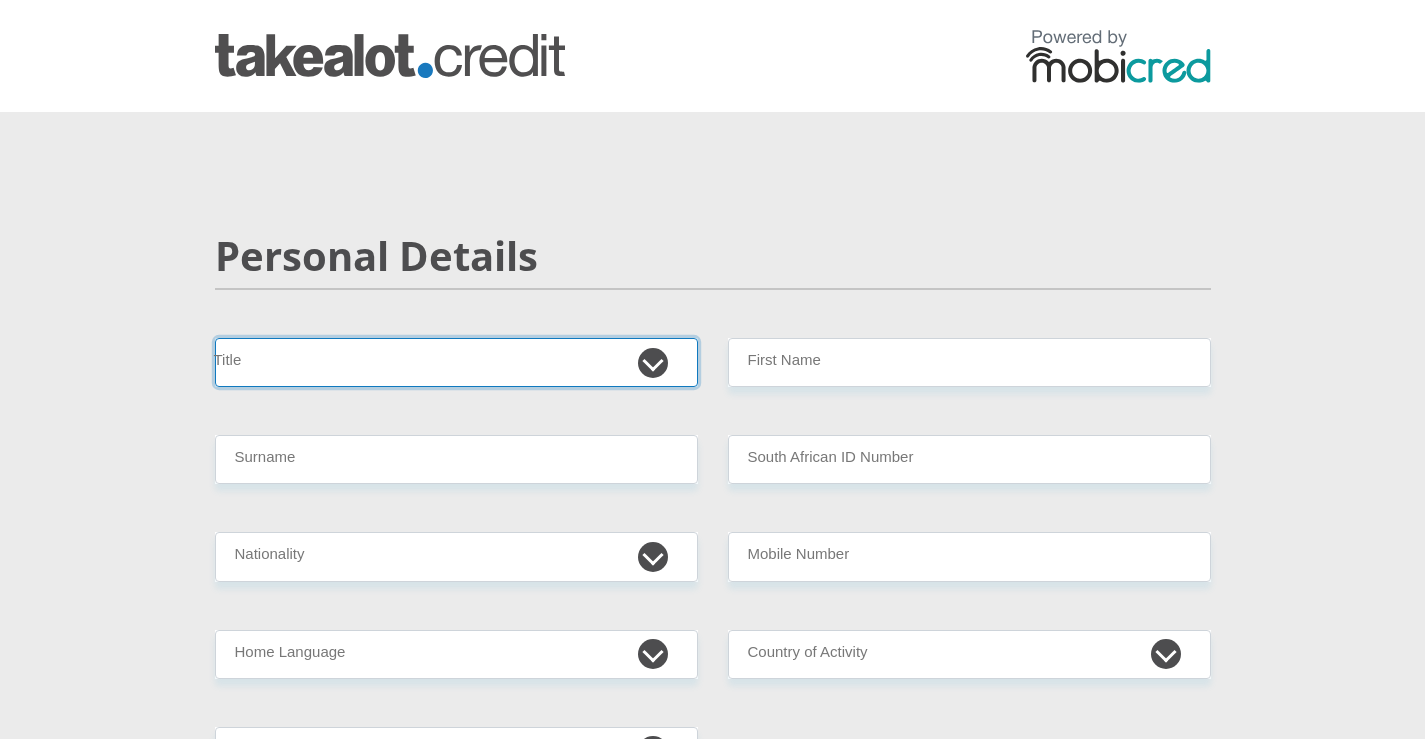 click on "Mr
Ms
Mrs
Dr
Other" at bounding box center (456, 362) 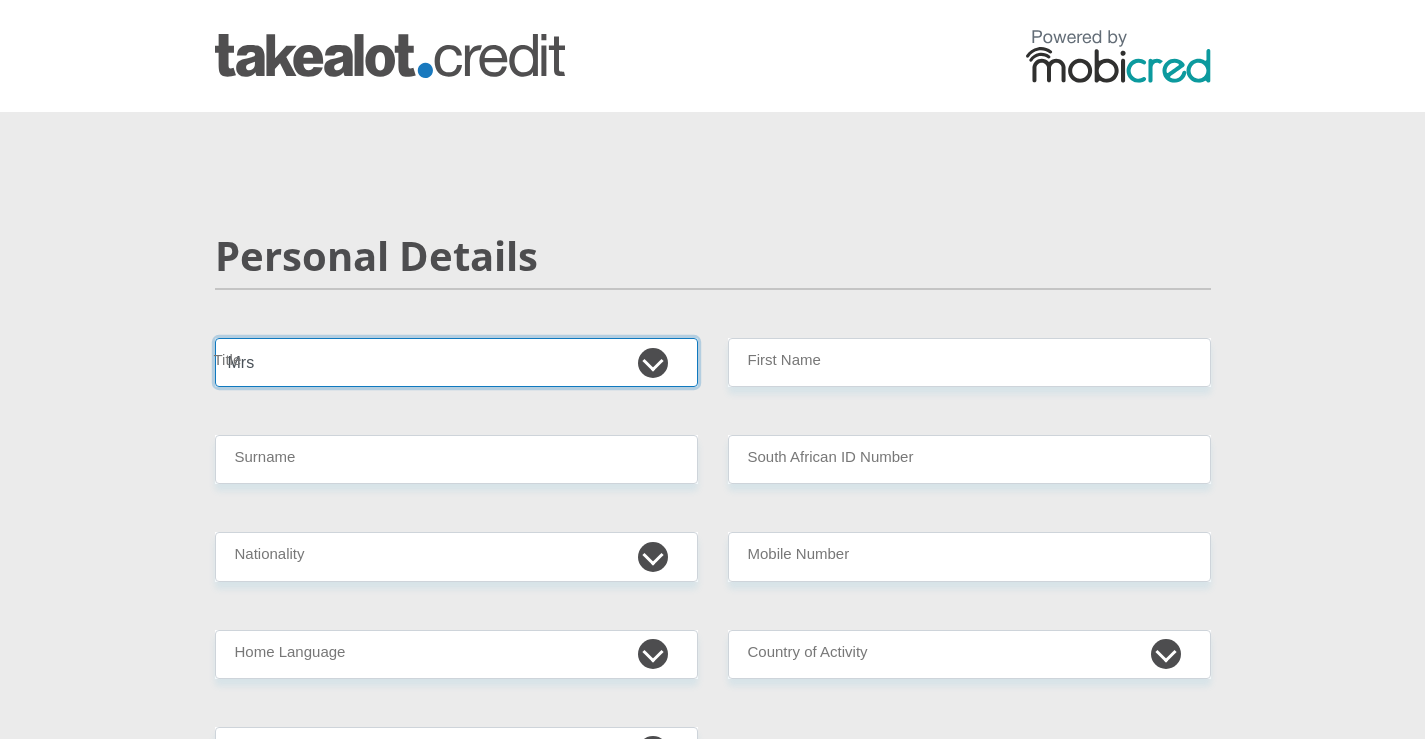 click on "Mr
Ms
Mrs
Dr
Other" at bounding box center (456, 362) 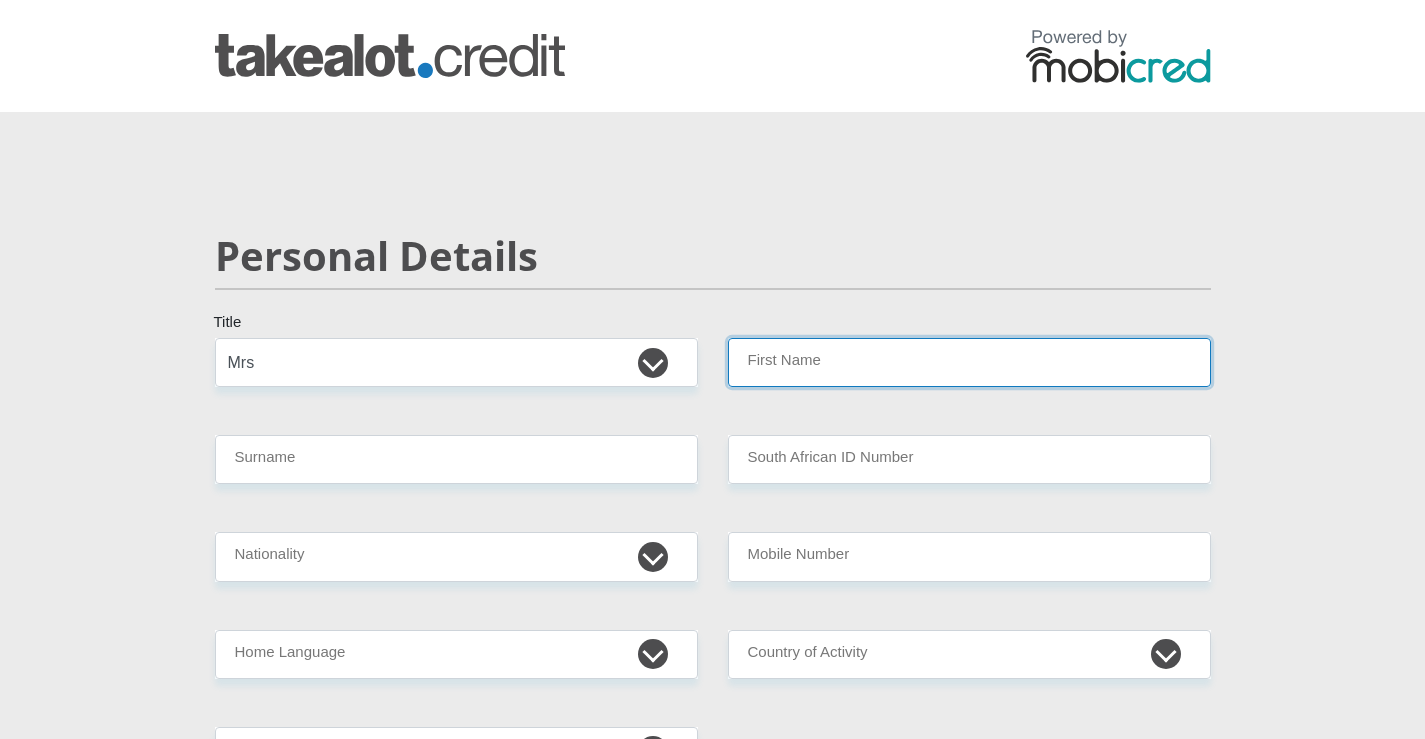 click on "First Name" at bounding box center [969, 362] 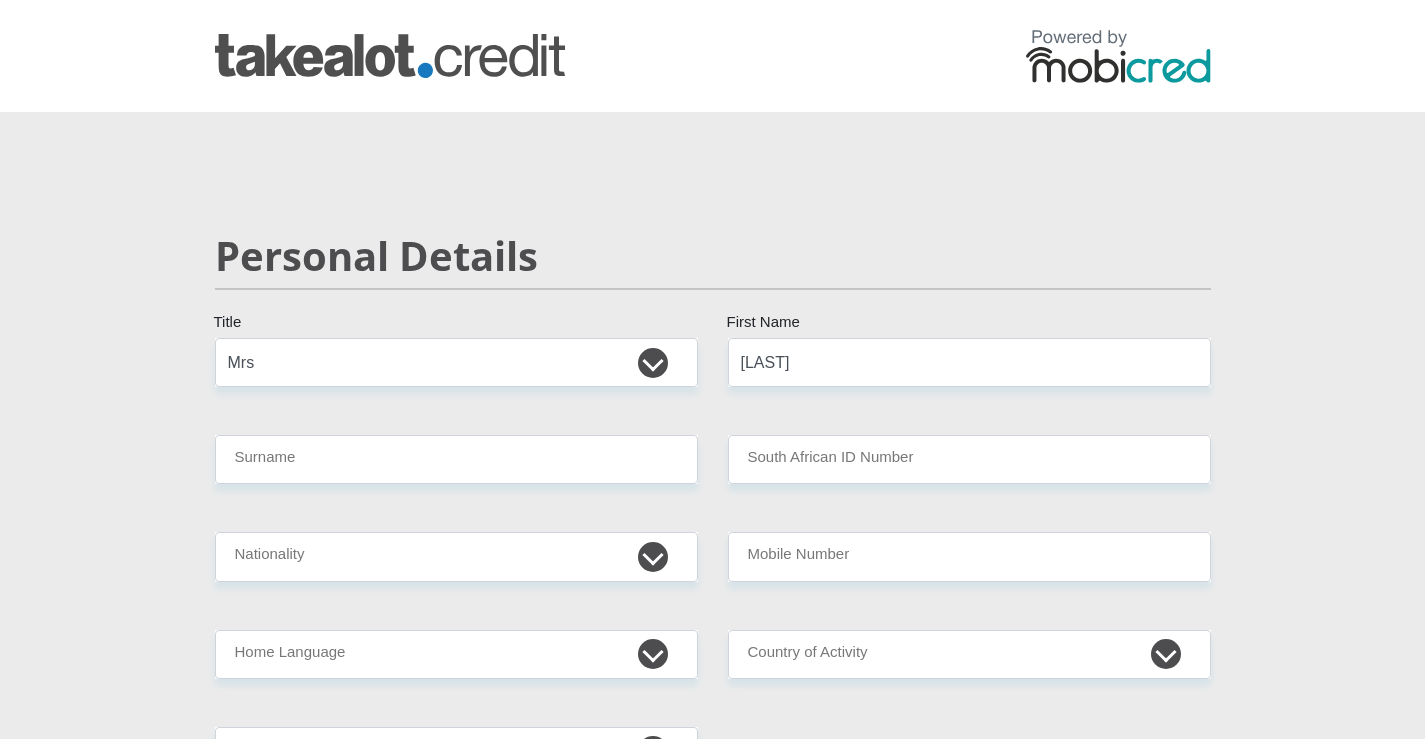 type on "[LAST]" 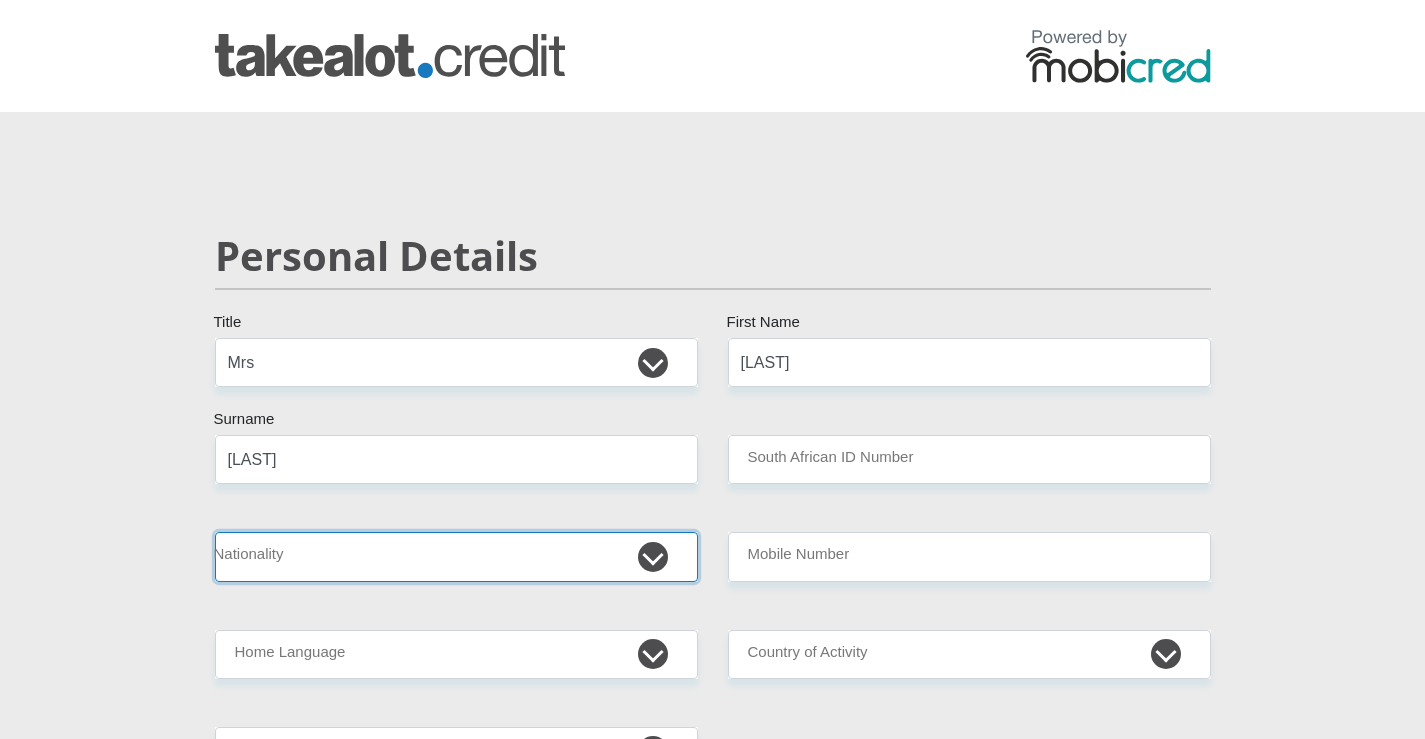 select on "ZAF" 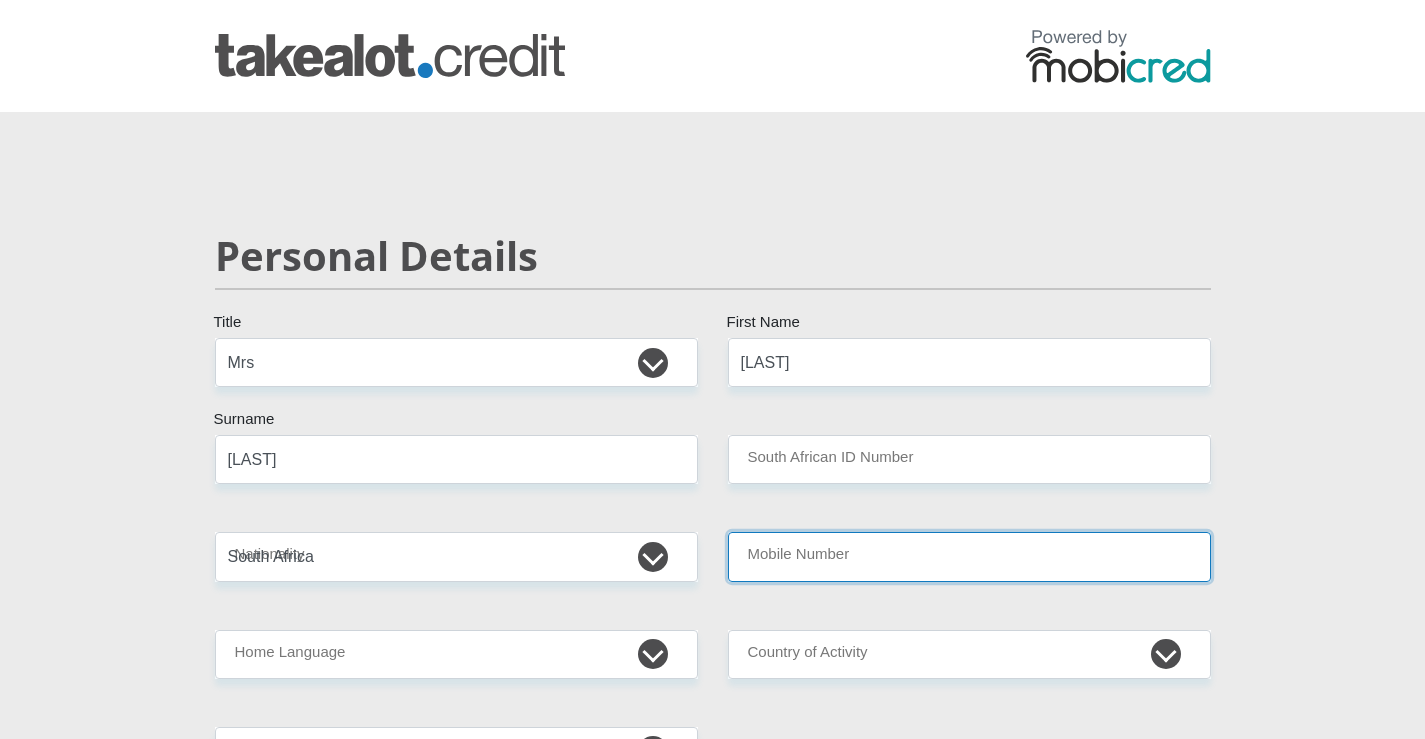 type on "[PHONE]" 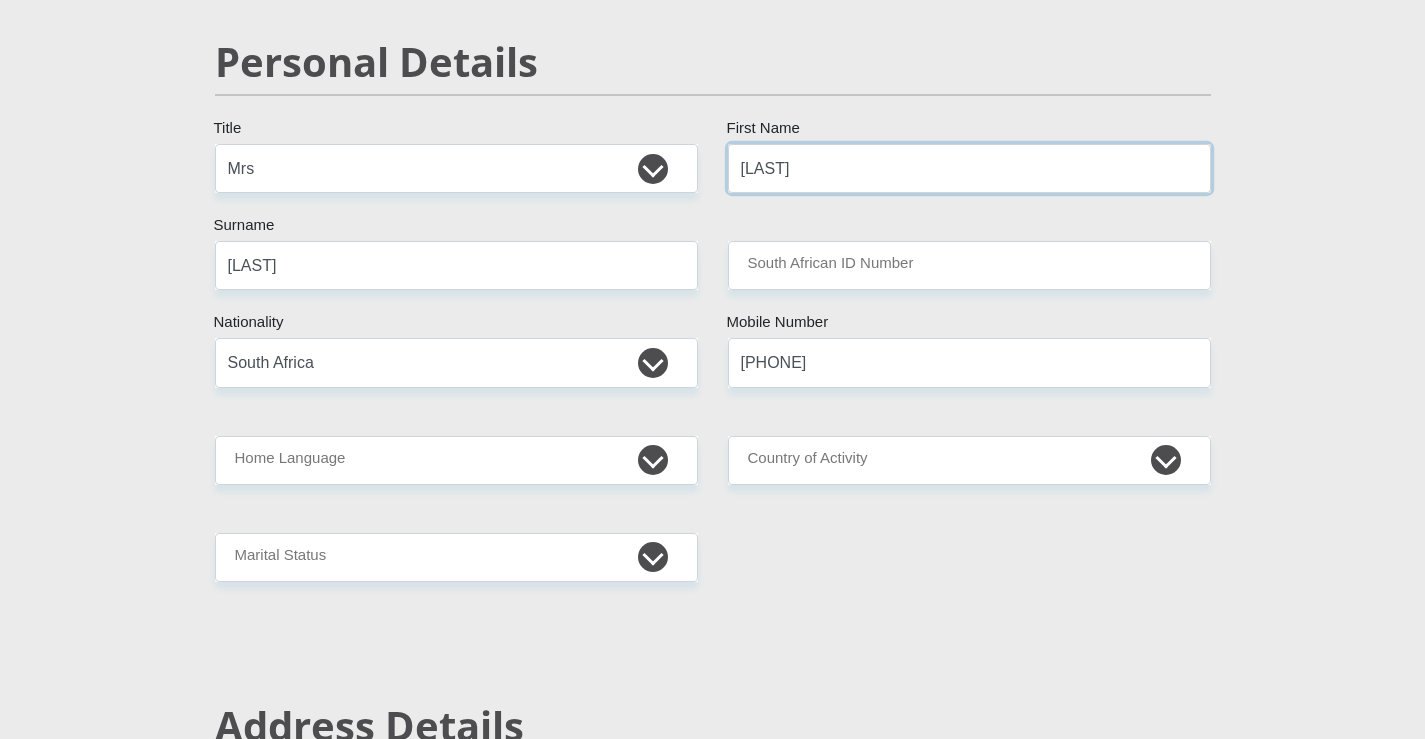 scroll, scrollTop: 200, scrollLeft: 0, axis: vertical 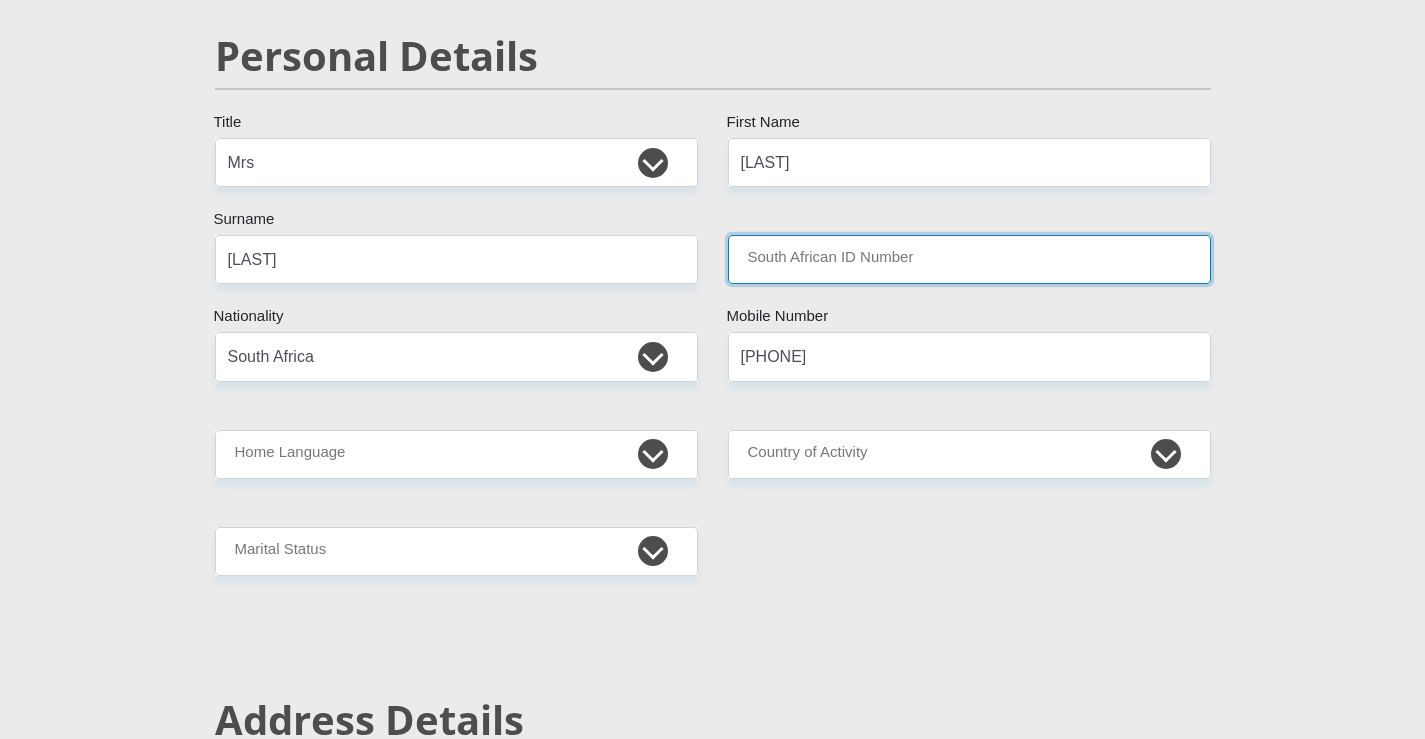 click on "South African ID Number" at bounding box center (969, 259) 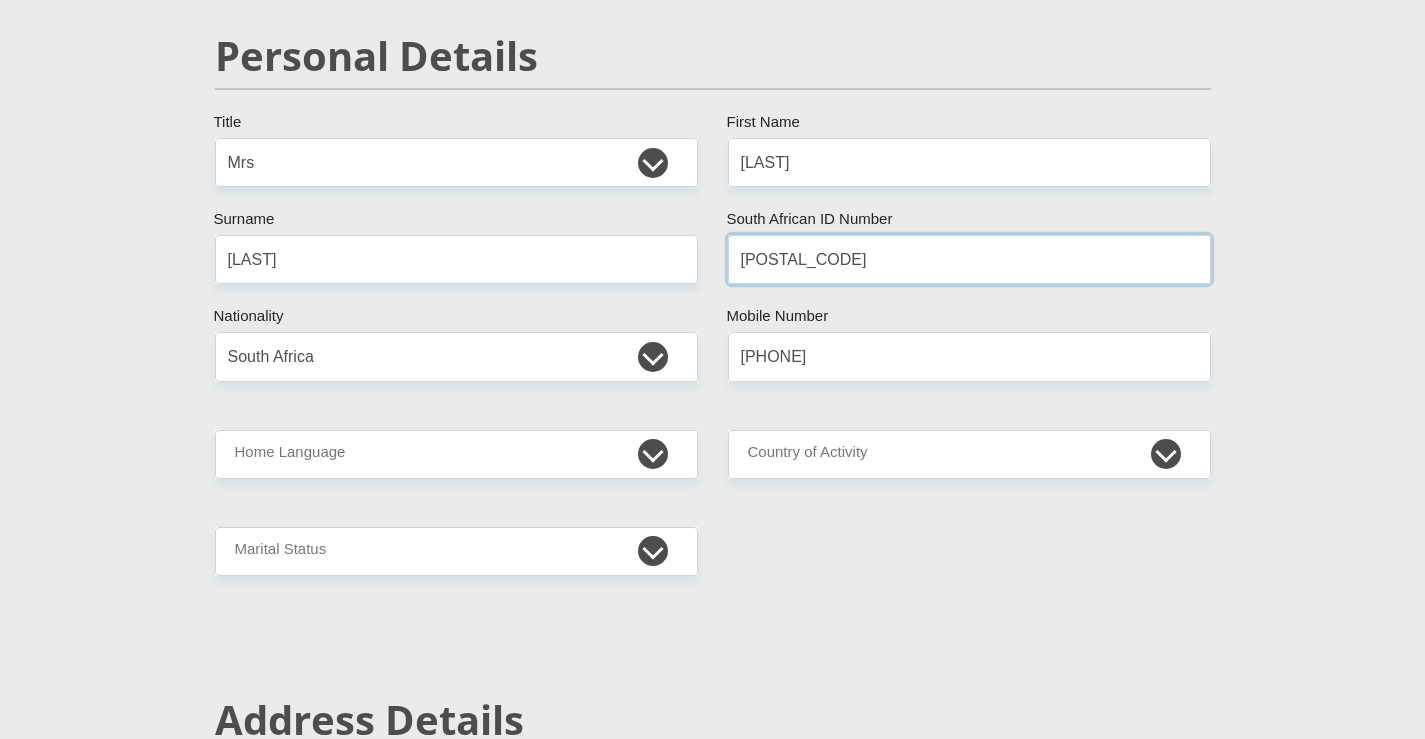 type on "[POSTAL_CODE]" 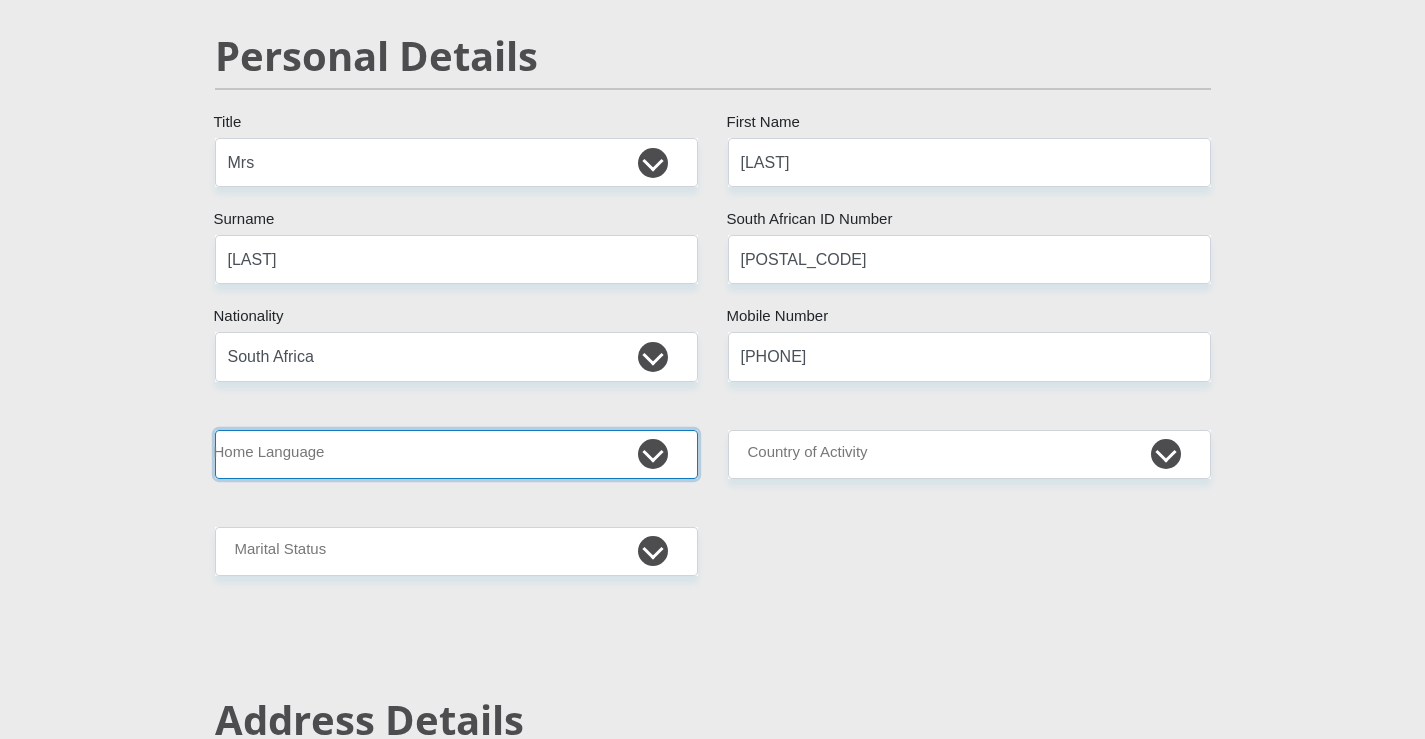 click on "Afrikaans
English
Sepedi
South Ndebele
Southern Sotho
Swati
Tsonga
Tswana
Venda
Xhosa
Zulu
Other" at bounding box center (456, 454) 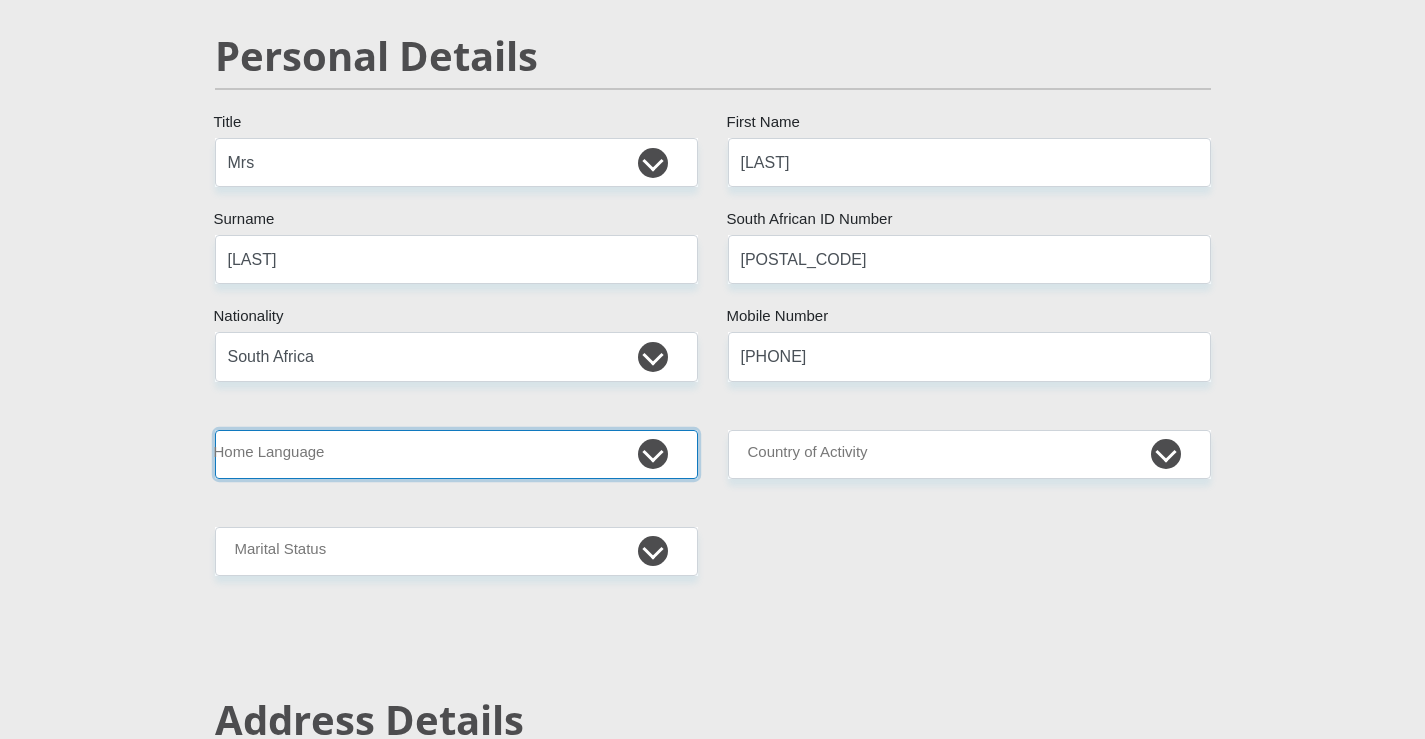 select on "afr" 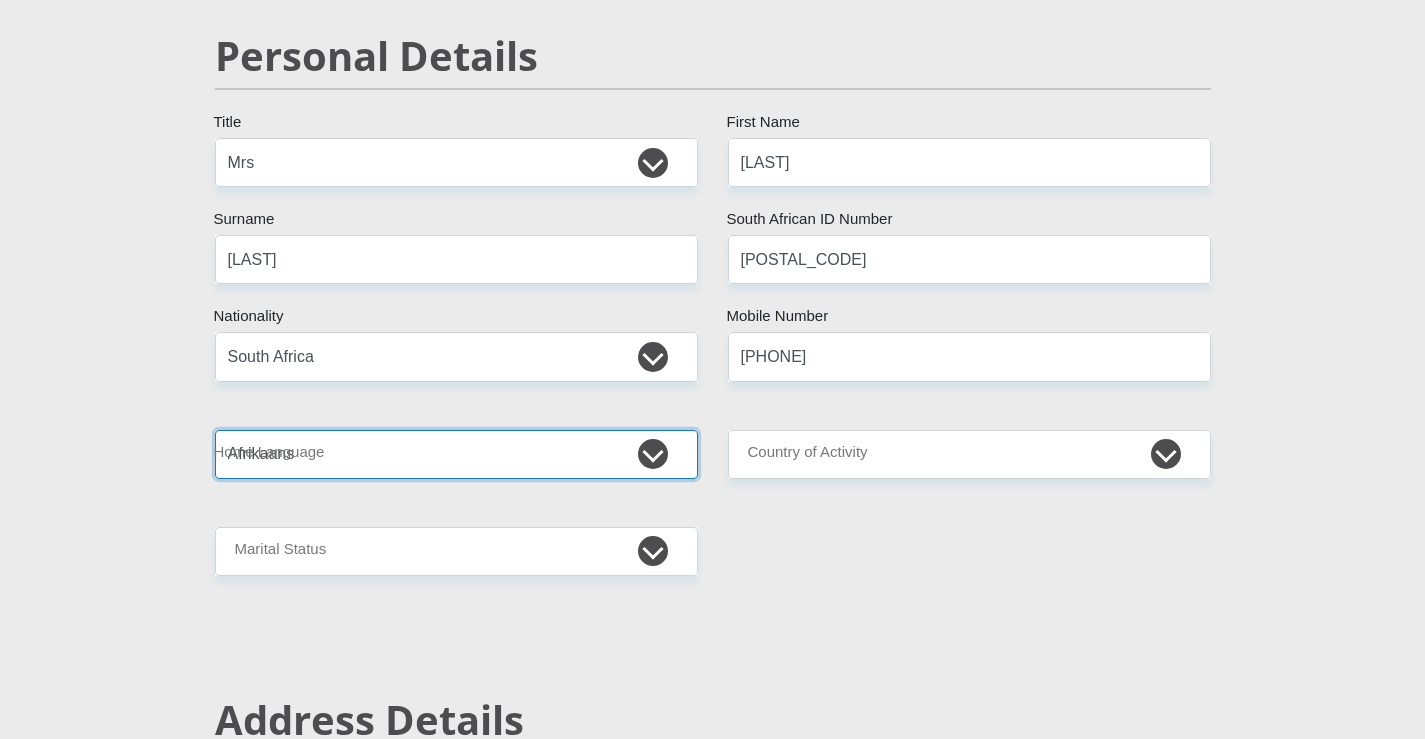 click on "Afrikaans
English
Sepedi
South Ndebele
Southern Sotho
Swati
Tsonga
Tswana
Venda
Xhosa
Zulu
Other" at bounding box center [456, 454] 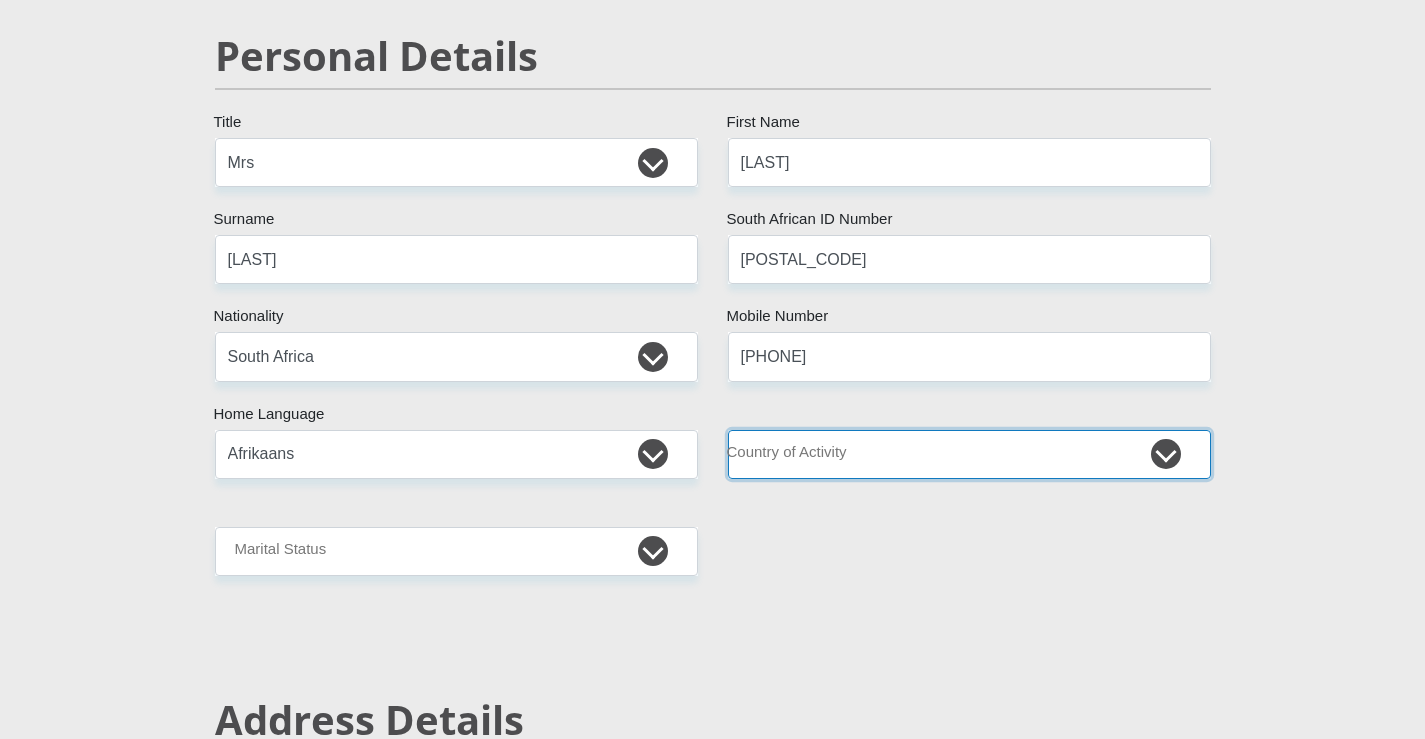 click on "South Africa
Afghanistan
Aland Islands
Albania
Algeria
America Samoa
American Virgin Islands
Andorra
Angola
Anguilla
Antarctica
Antigua and Barbuda
Argentina
Armenia
Aruba
Ascension Island
Australia
Austria
Azerbaijan
Chad" at bounding box center (969, 454) 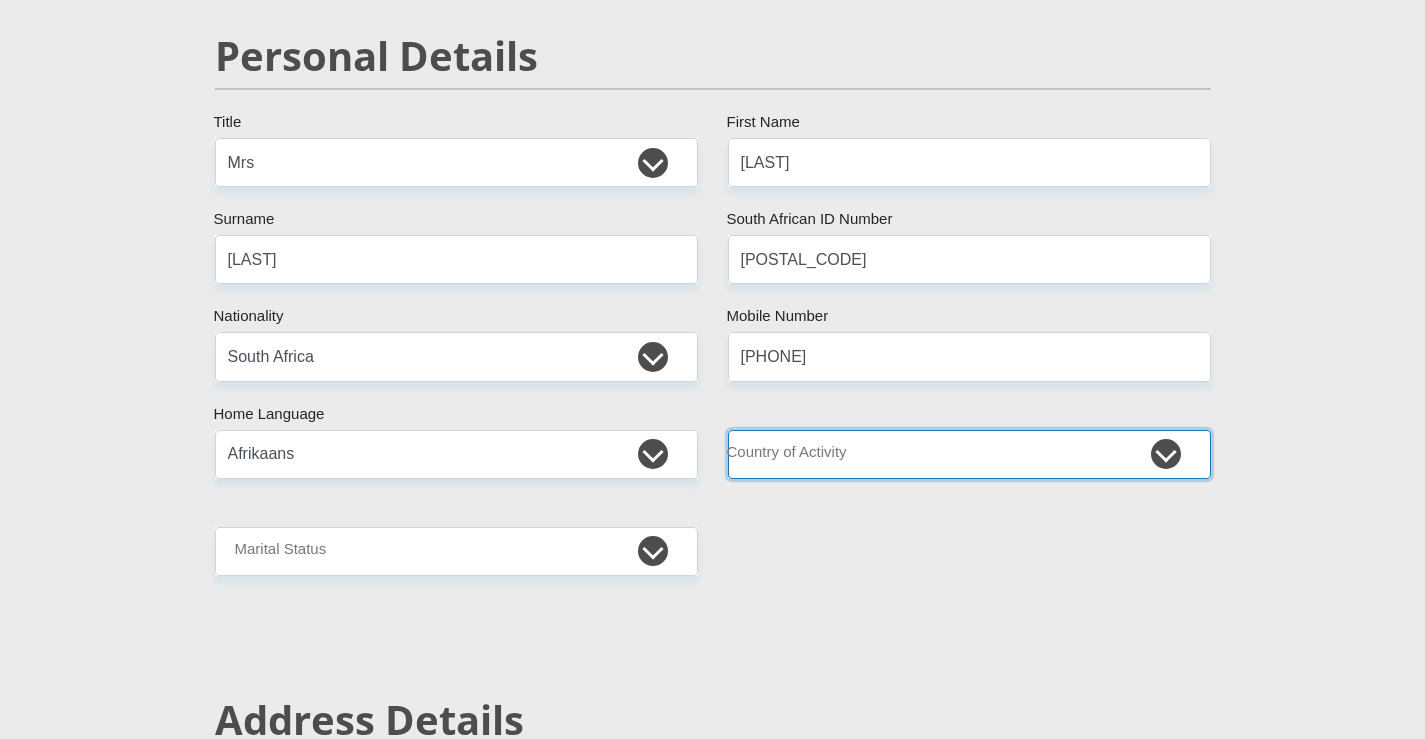 select on "ZAF" 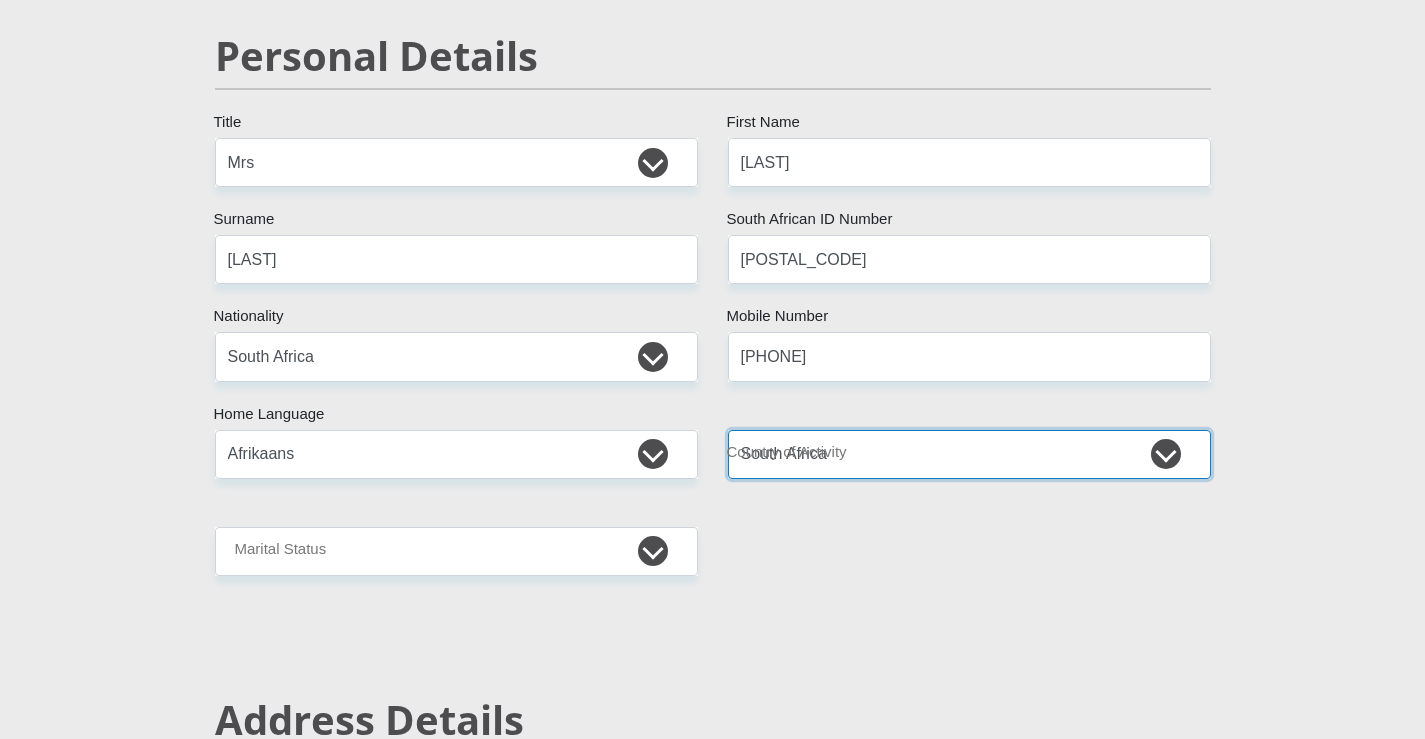 click on "South Africa
Afghanistan
Aland Islands
Albania
Algeria
America Samoa
American Virgin Islands
Andorra
Angola
Anguilla
Antarctica
Antigua and Barbuda
Argentina
Armenia
Aruba
Ascension Island
Australia
Austria
Azerbaijan
Chad" at bounding box center [969, 454] 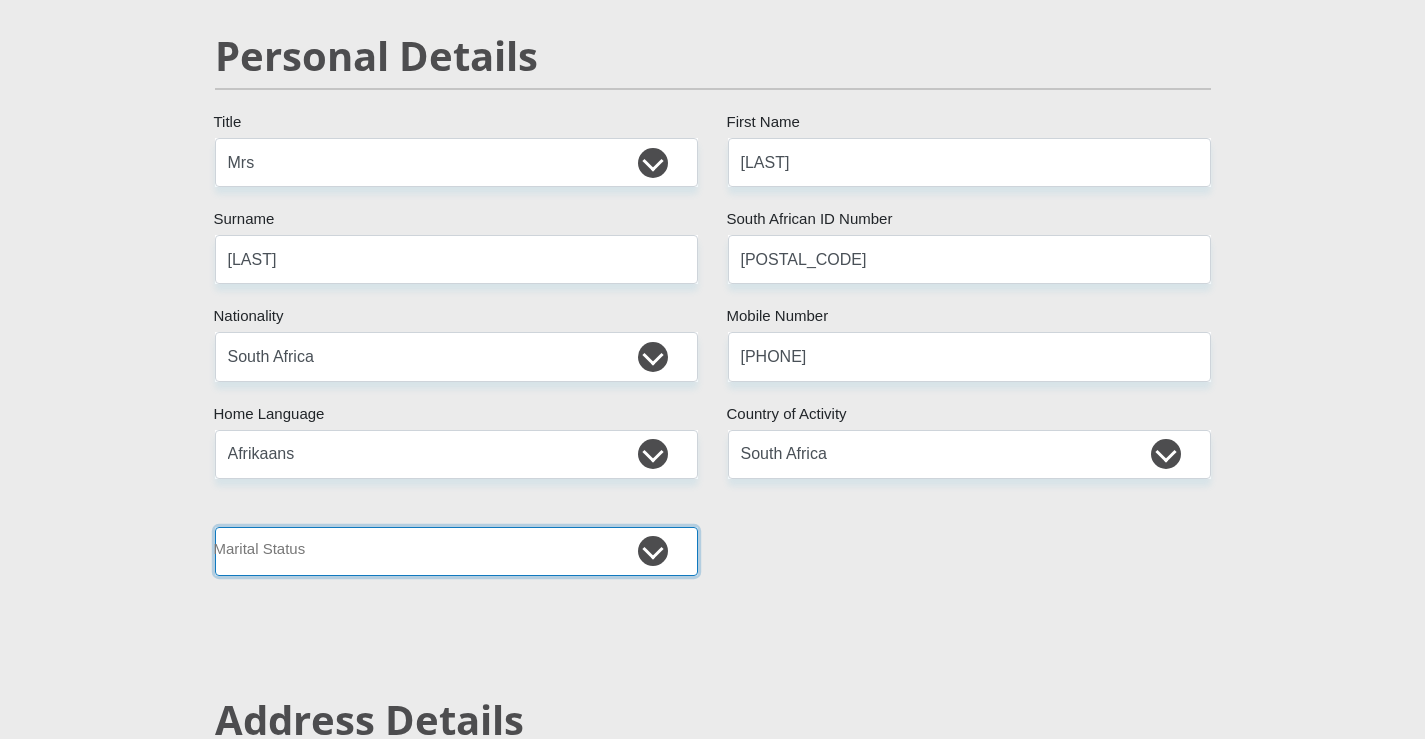 click on "Married ANC
Single
Divorced
Widowed
Married COP or Customary Law" at bounding box center [456, 551] 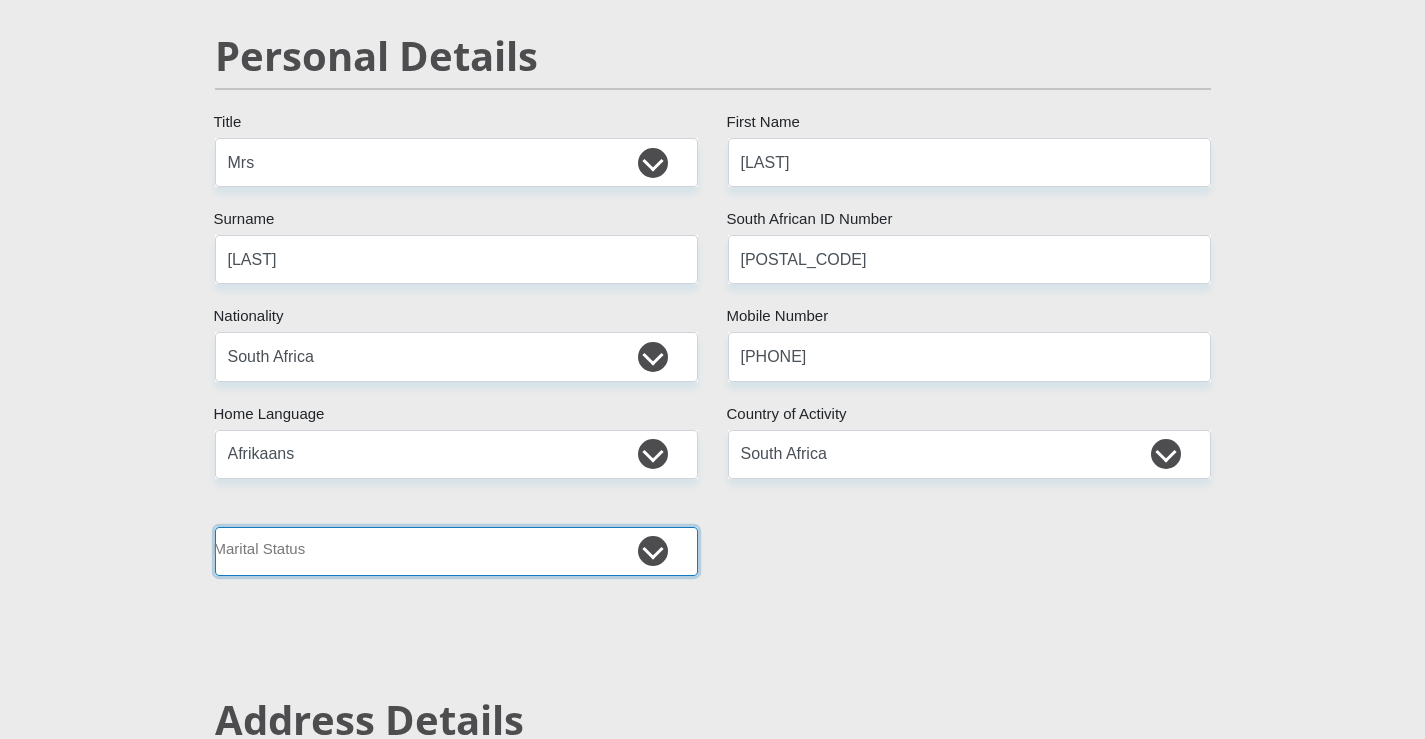 select on "5" 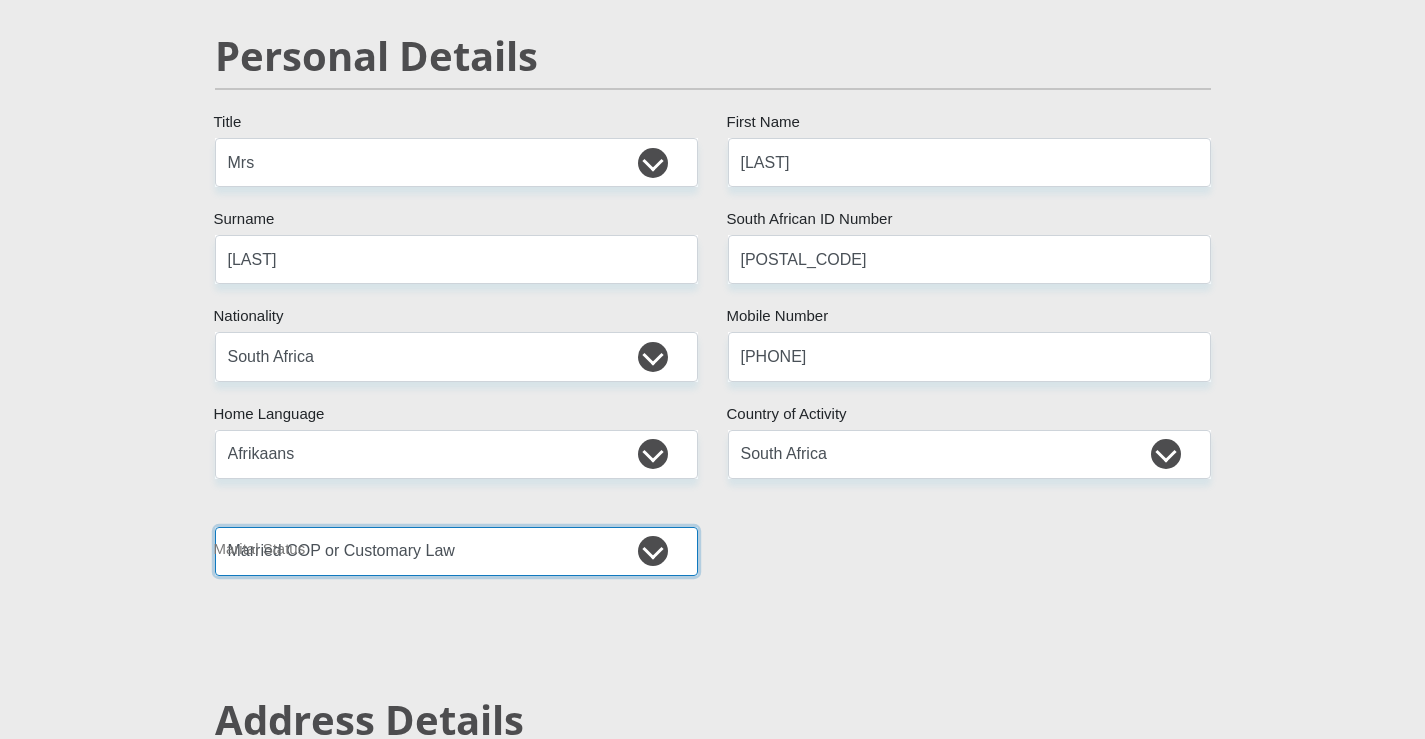 click on "Married ANC
Single
Divorced
Widowed
Married COP or Customary Law" at bounding box center (456, 551) 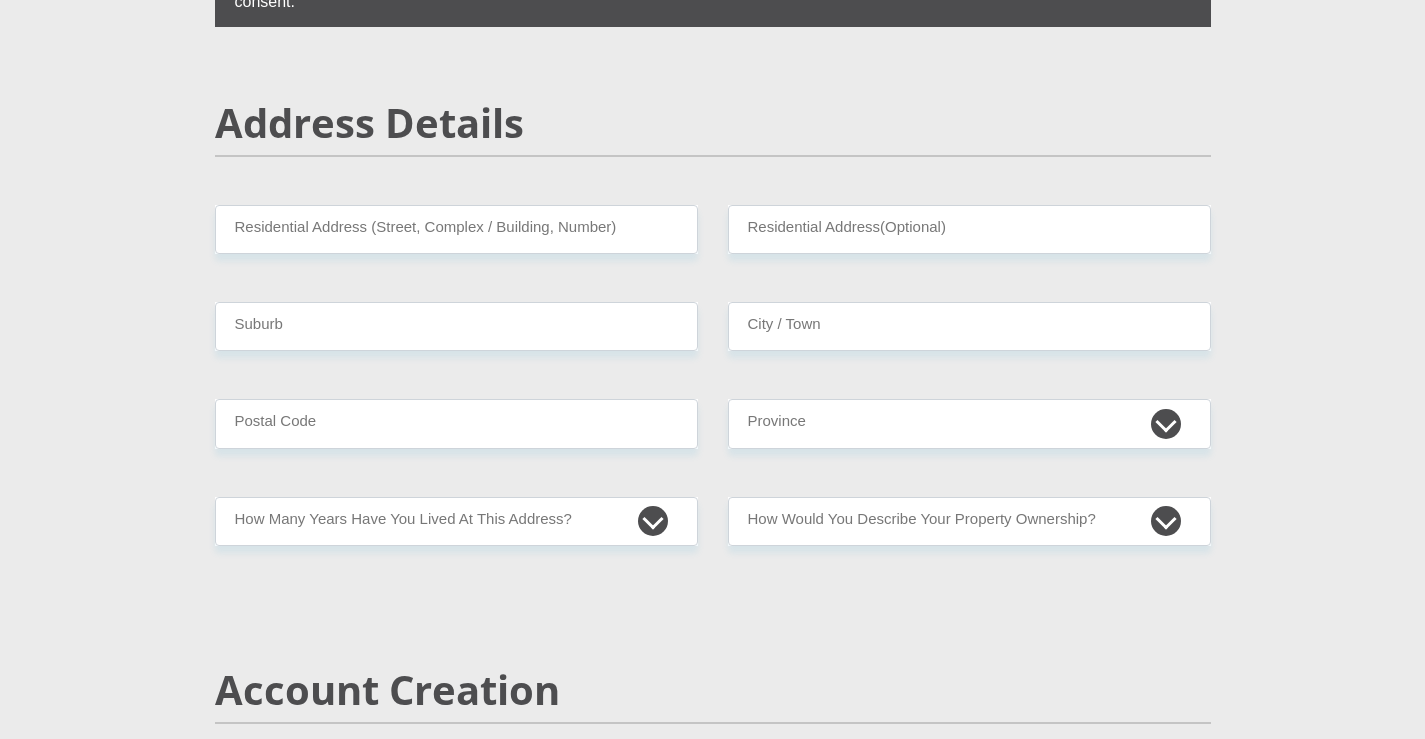 scroll, scrollTop: 900, scrollLeft: 0, axis: vertical 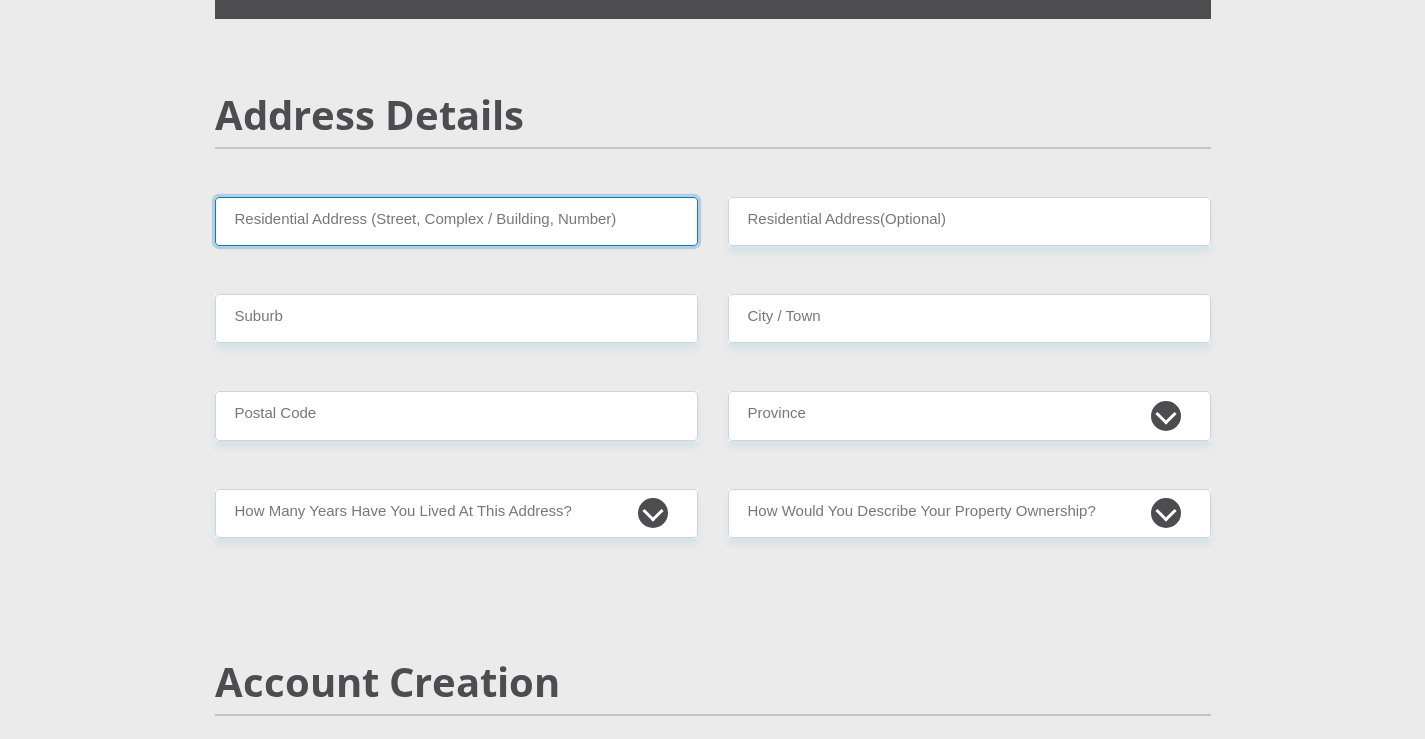 click on "Residential Address (Street, Complex / Building, Number)" at bounding box center (456, 221) 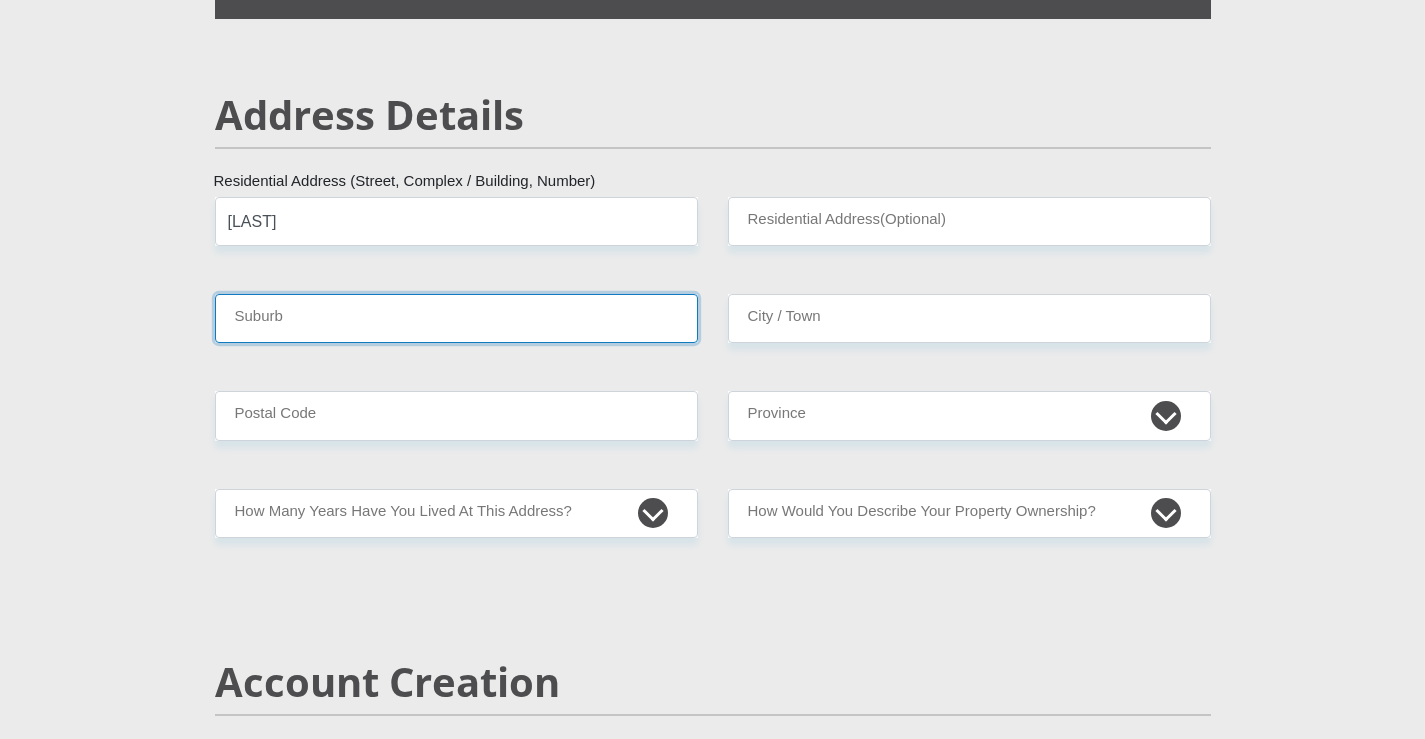 type on "[CITY]" 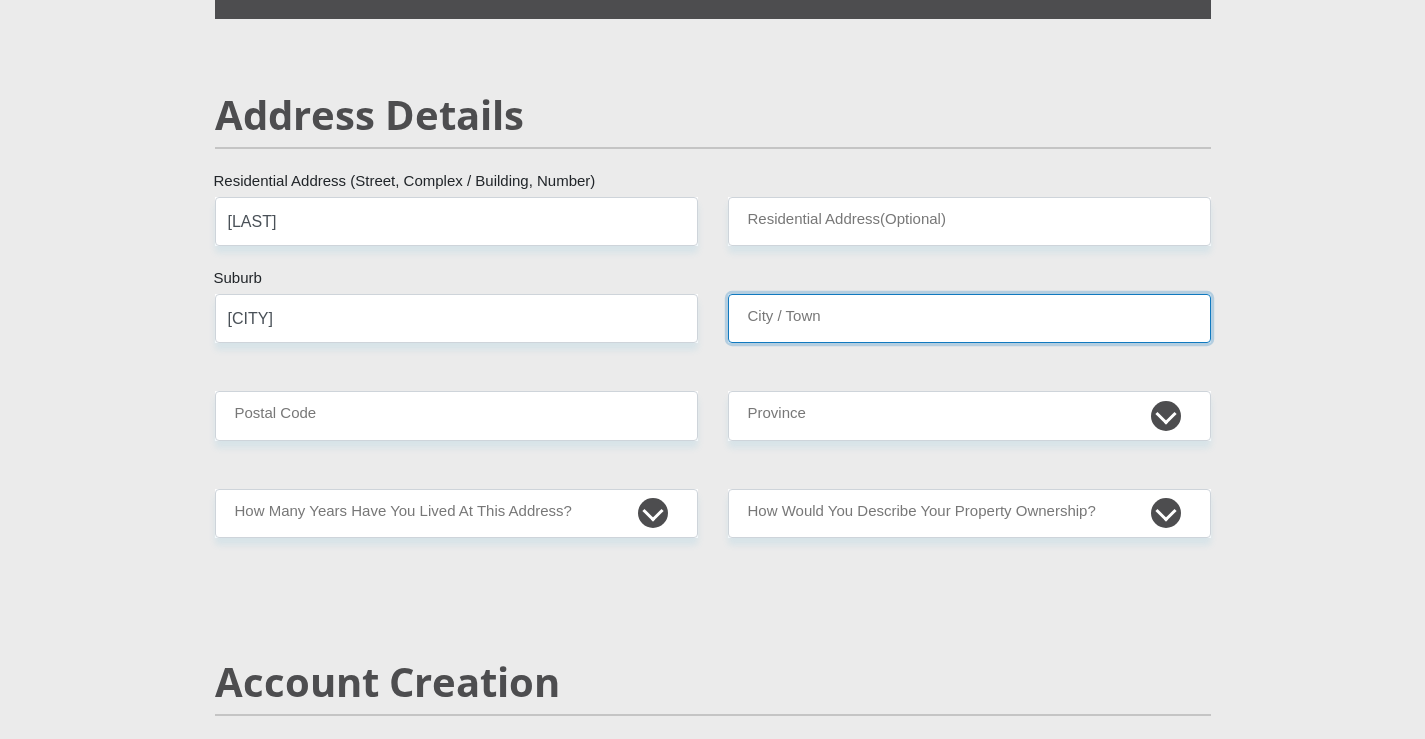 type on "[CITY]" 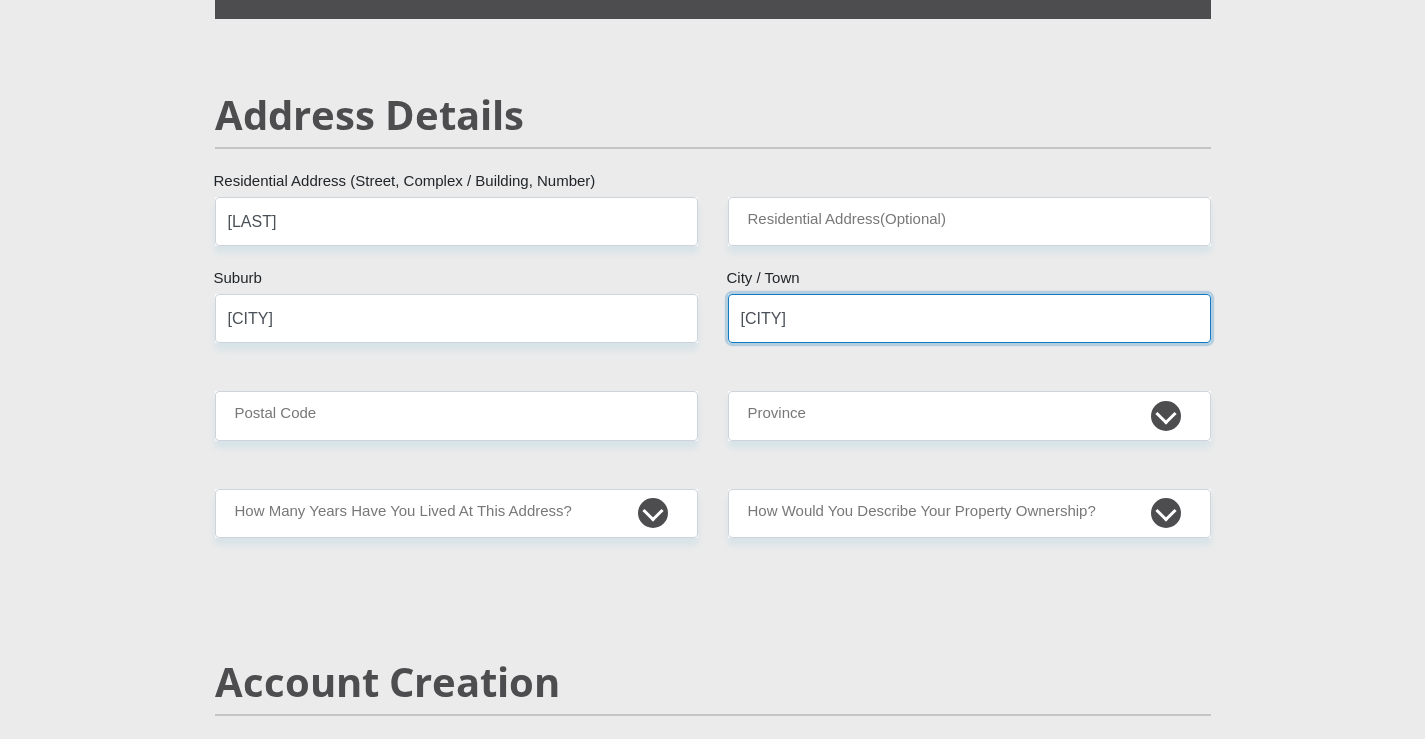 type on "6840" 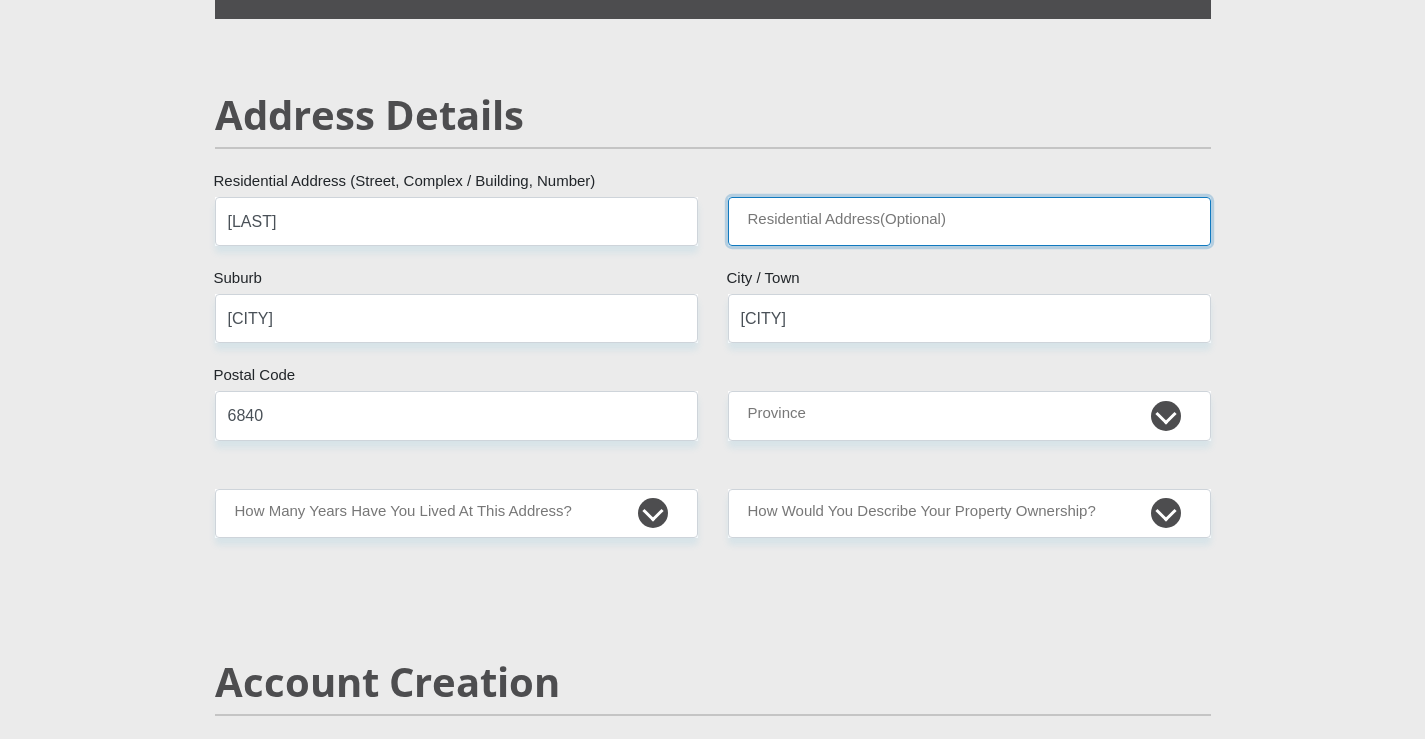 click on "Residential Address(Optional)" at bounding box center (969, 221) 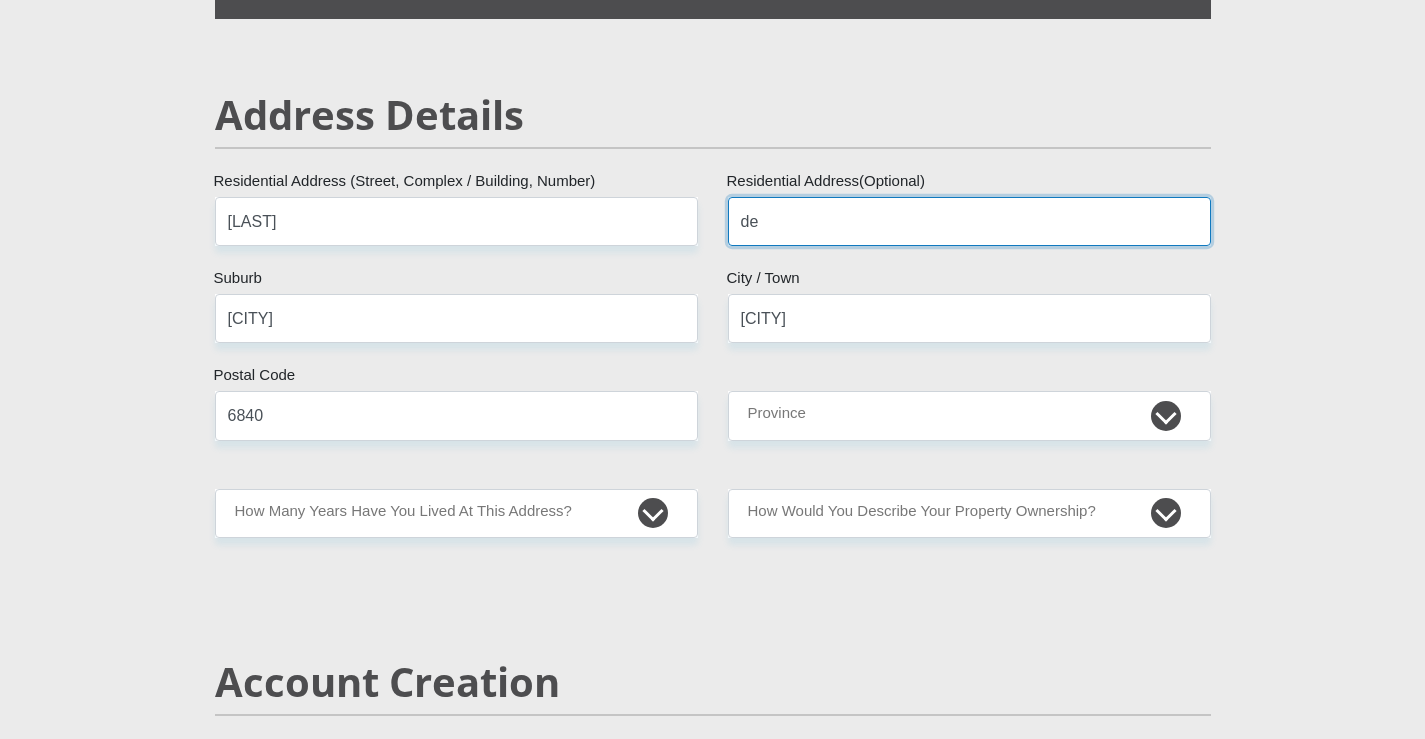 type on "d" 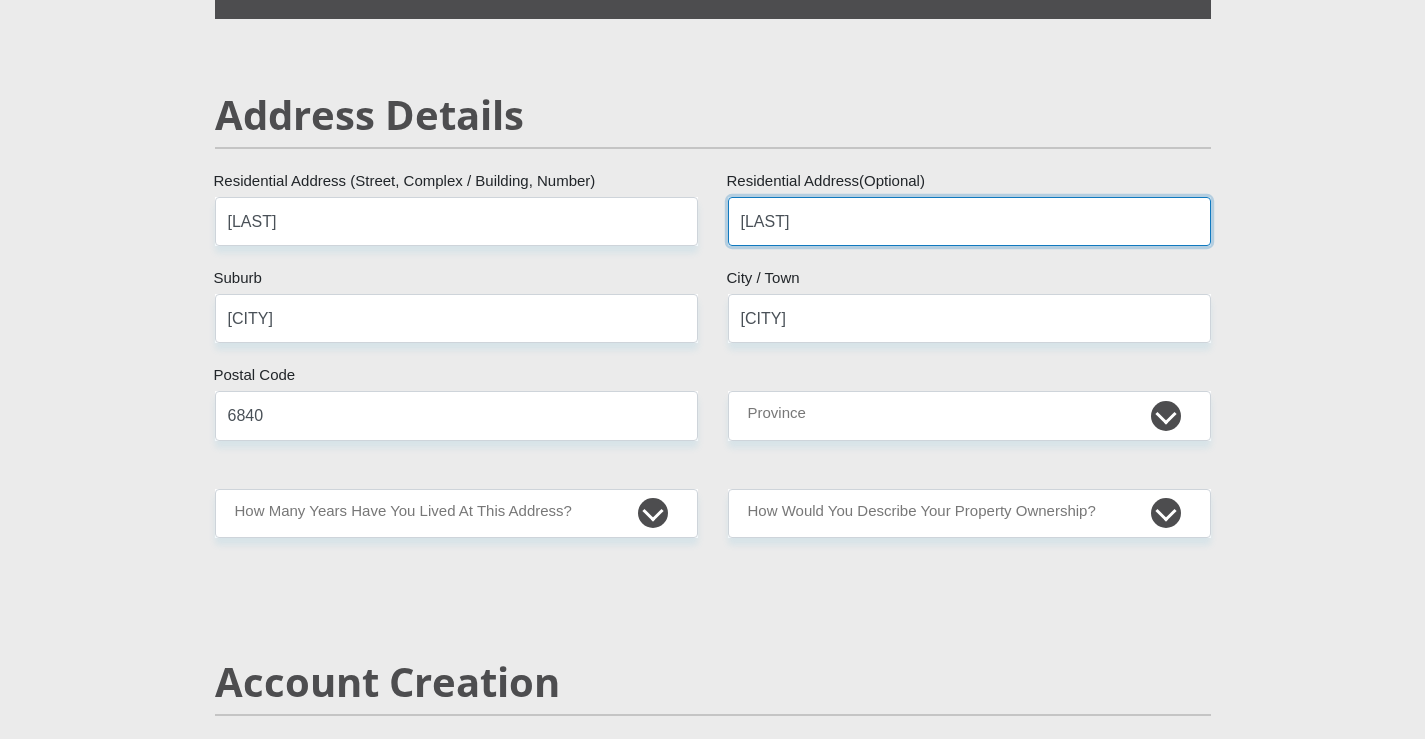 type on "[LAST]" 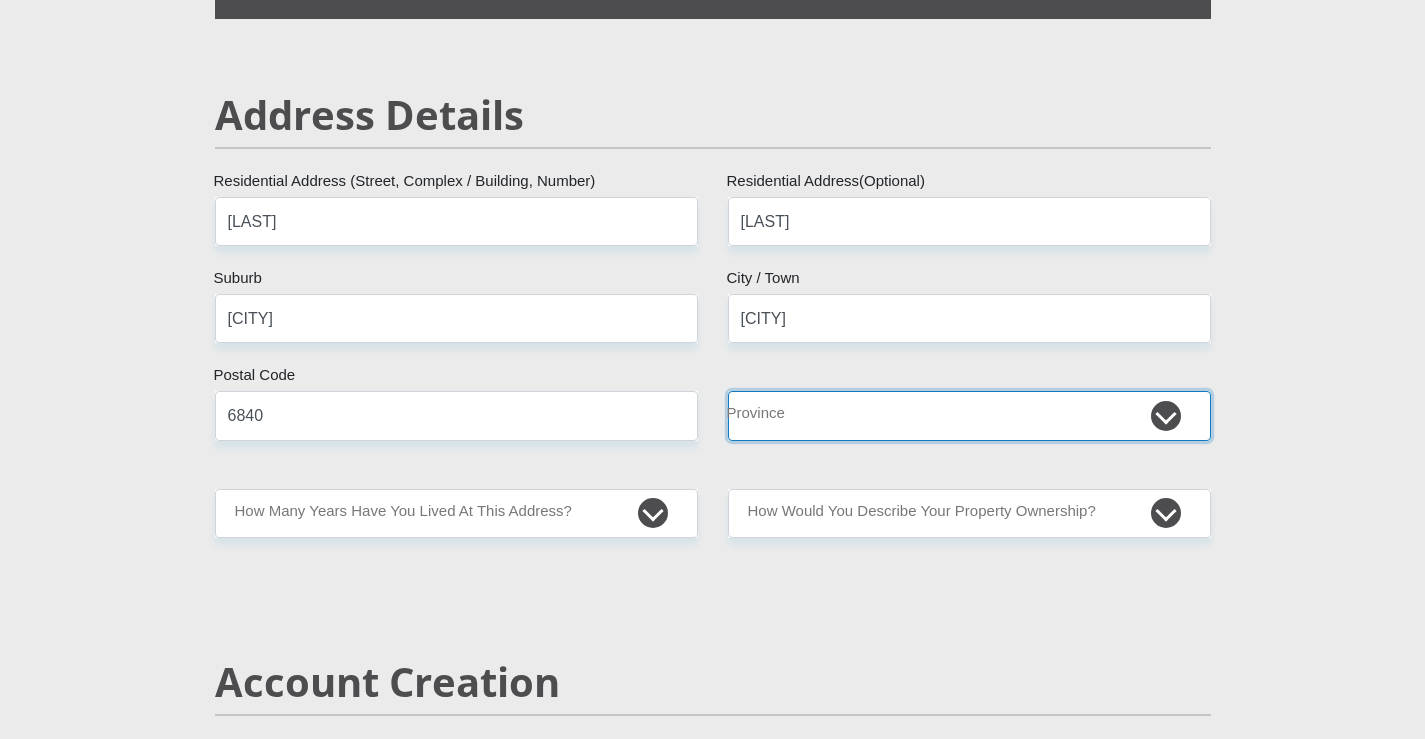 click on "Eastern Cape
Free State
Gauteng
KwaZulu-Natal
Limpopo
Mpumalanga
Northern Cape
North West
Western Cape" at bounding box center [969, 415] 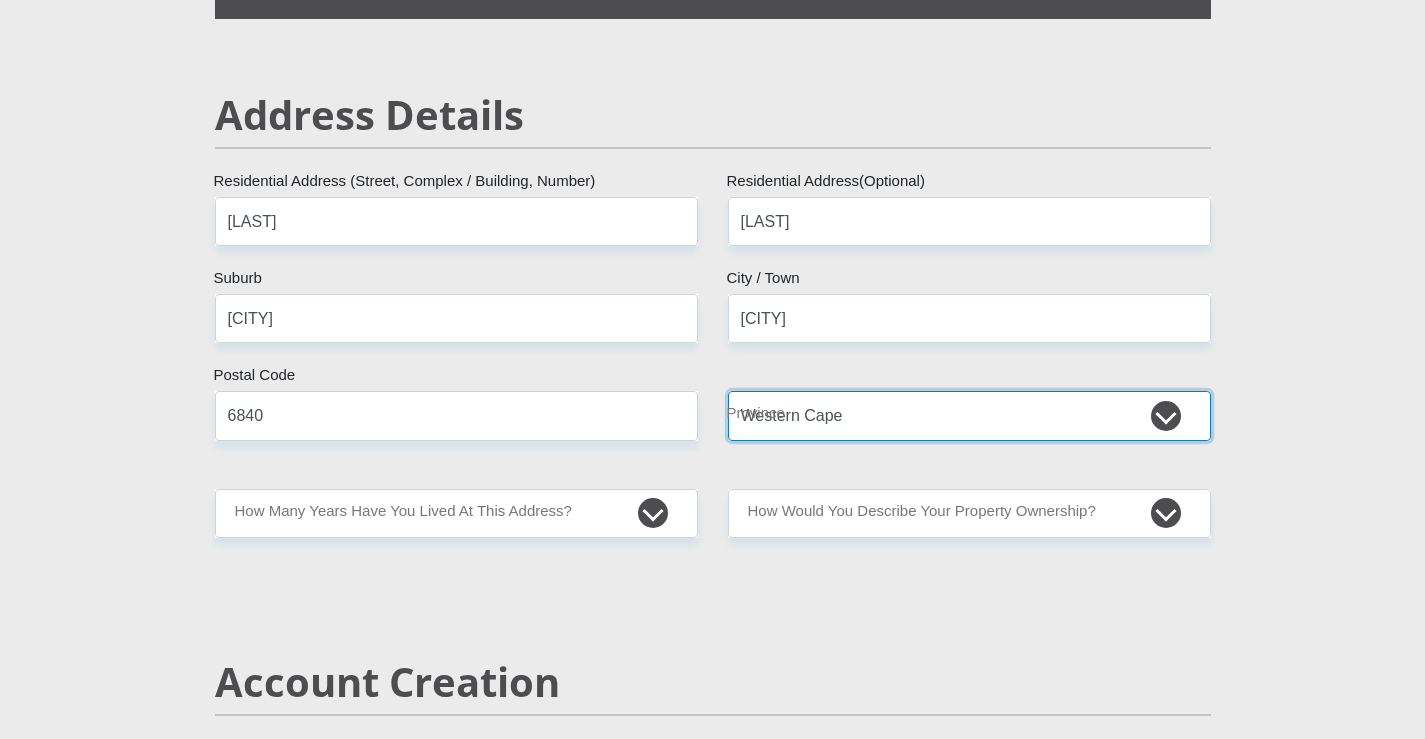 click on "Eastern Cape
Free State
Gauteng
KwaZulu-Natal
Limpopo
Mpumalanga
Northern Cape
North West
Western Cape" at bounding box center (969, 415) 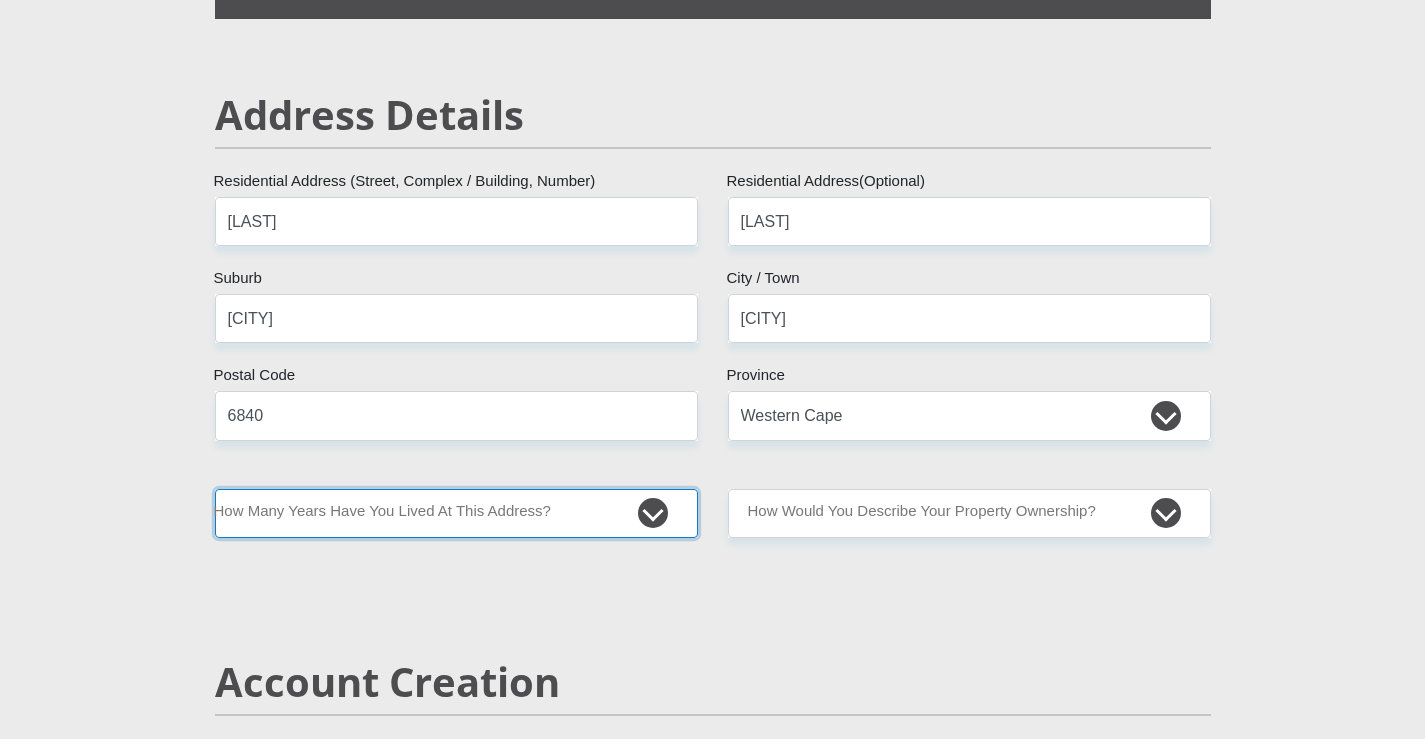 click on "less than 1 year
1-3 years
3-5 years
5+ years" at bounding box center [456, 513] 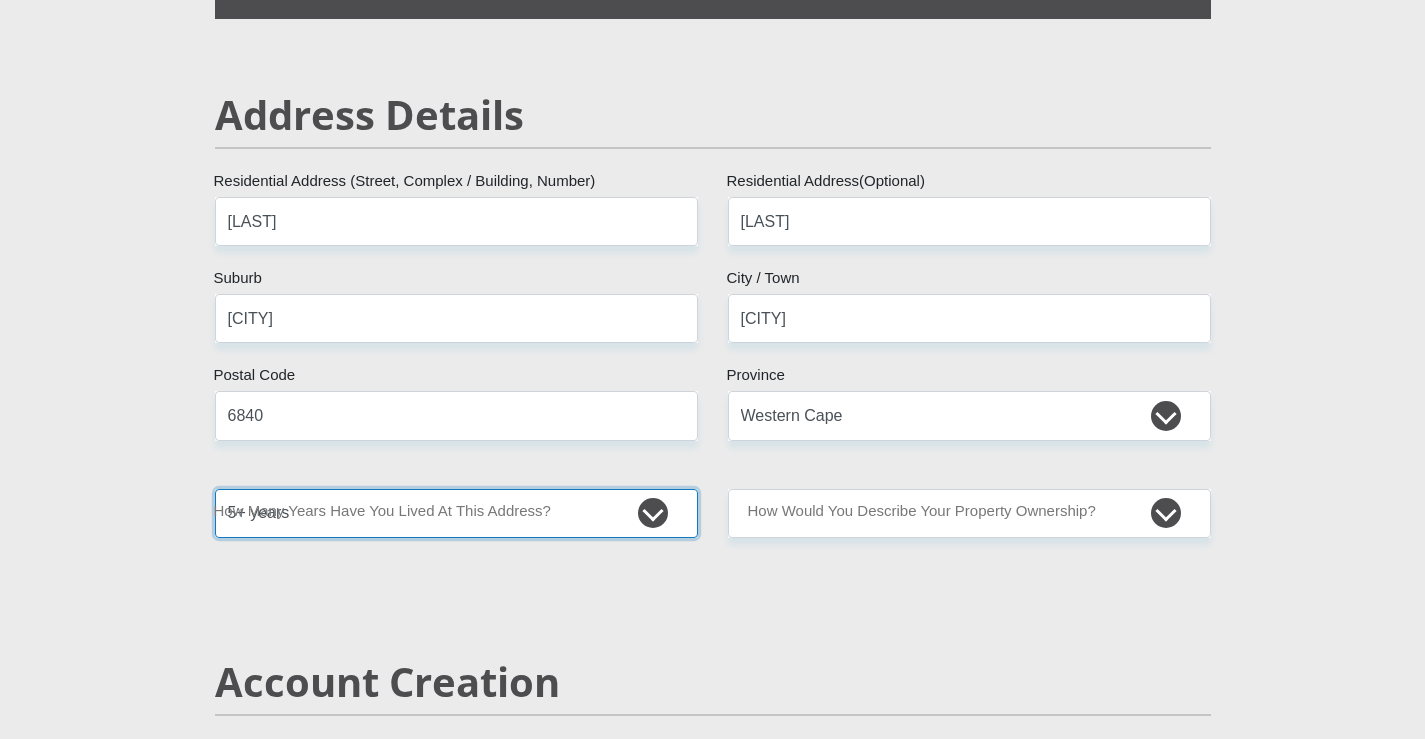 click on "less than 1 year
1-3 years
3-5 years
5+ years" at bounding box center [456, 513] 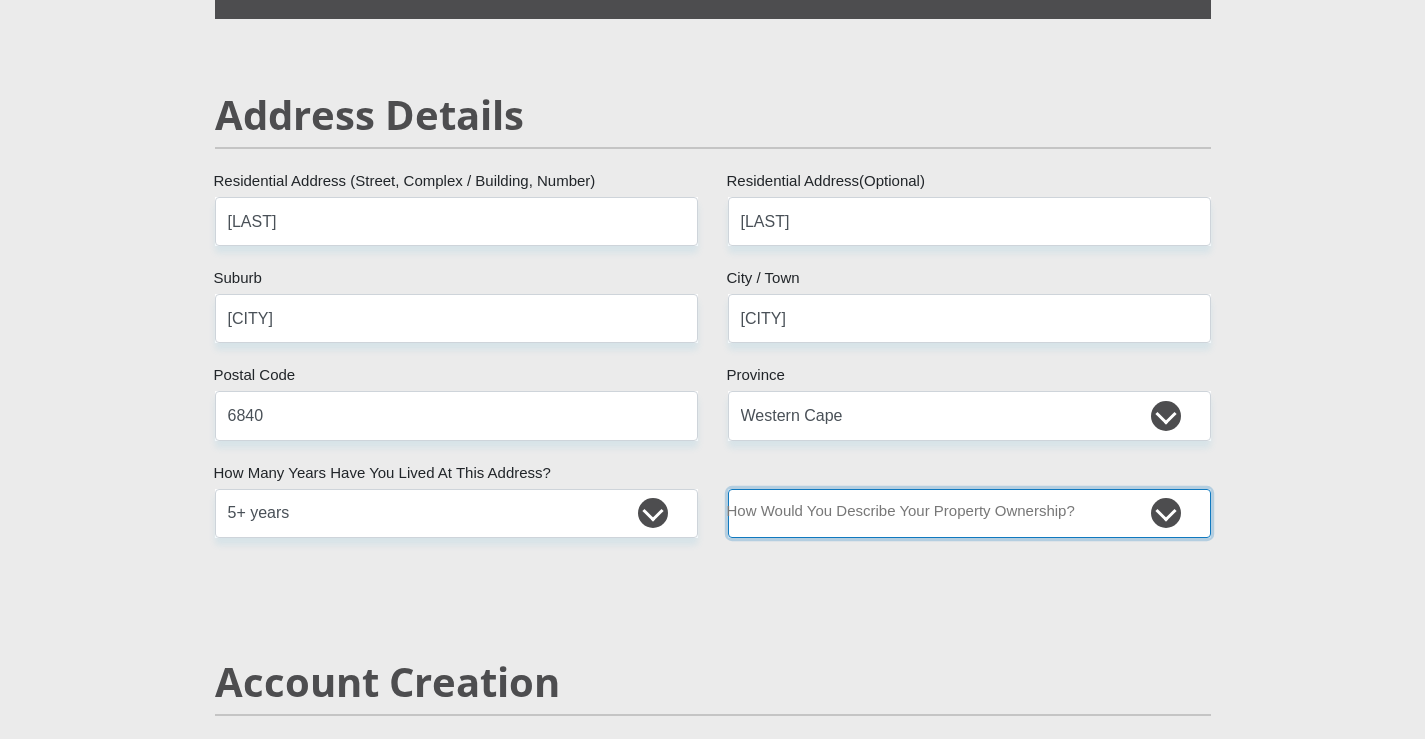 click on "Owned
Rented
Family Owned
Company Dwelling" at bounding box center [969, 513] 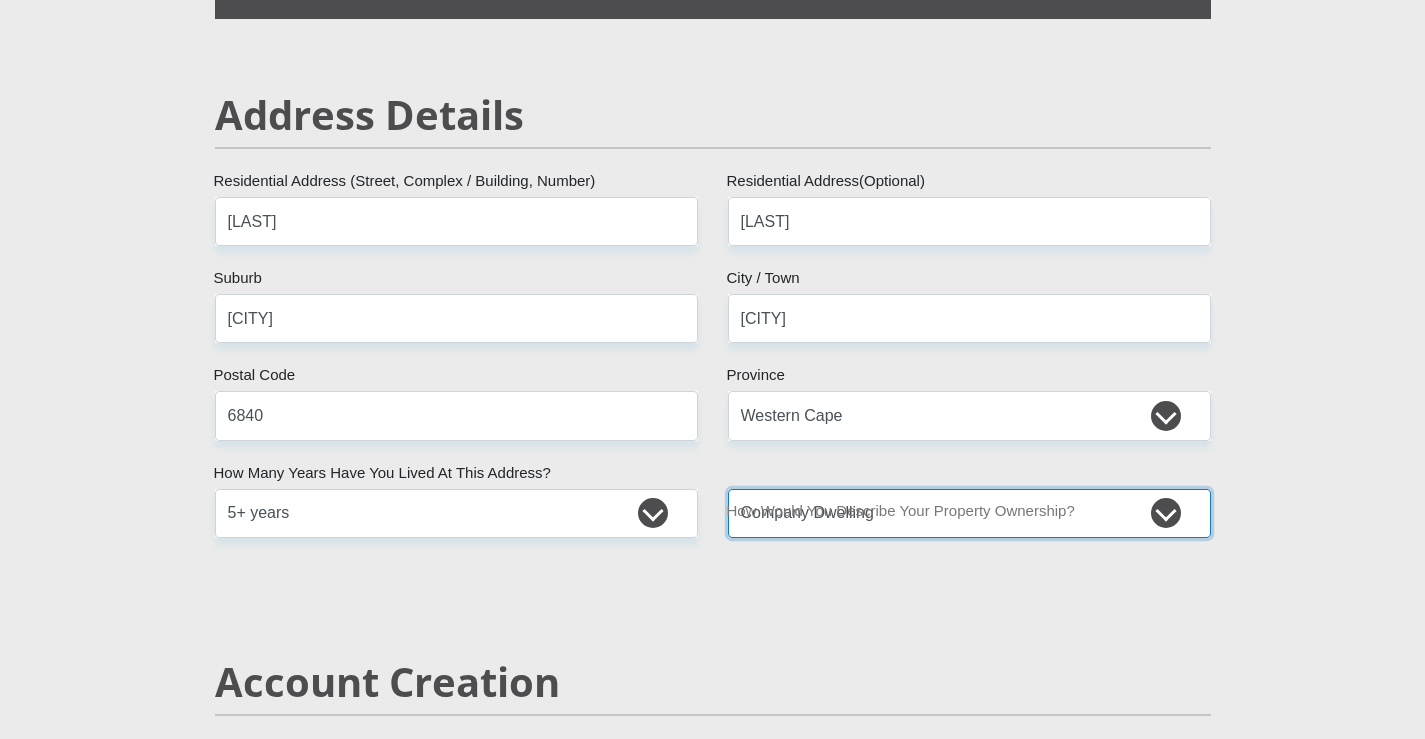 click on "Owned
Rented
Family Owned
Company Dwelling" at bounding box center [969, 513] 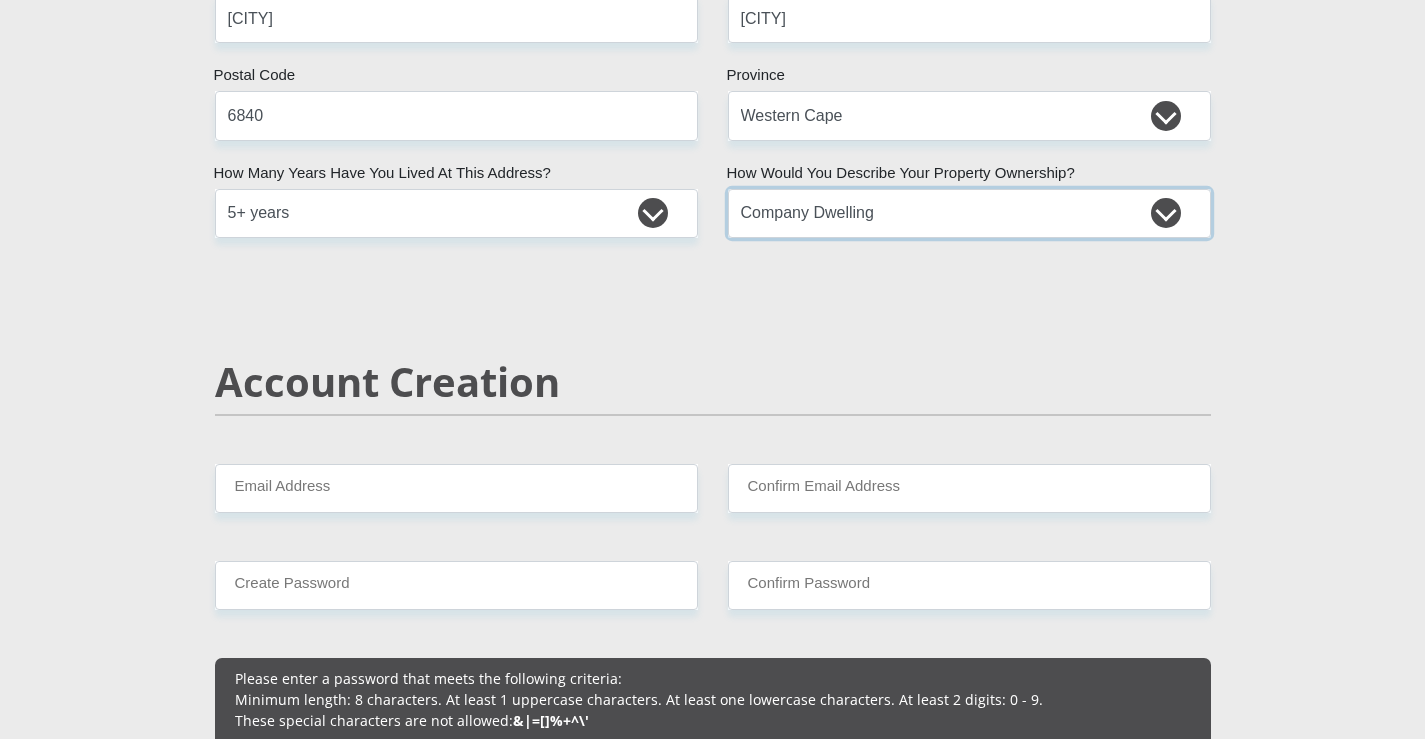 scroll, scrollTop: 1300, scrollLeft: 0, axis: vertical 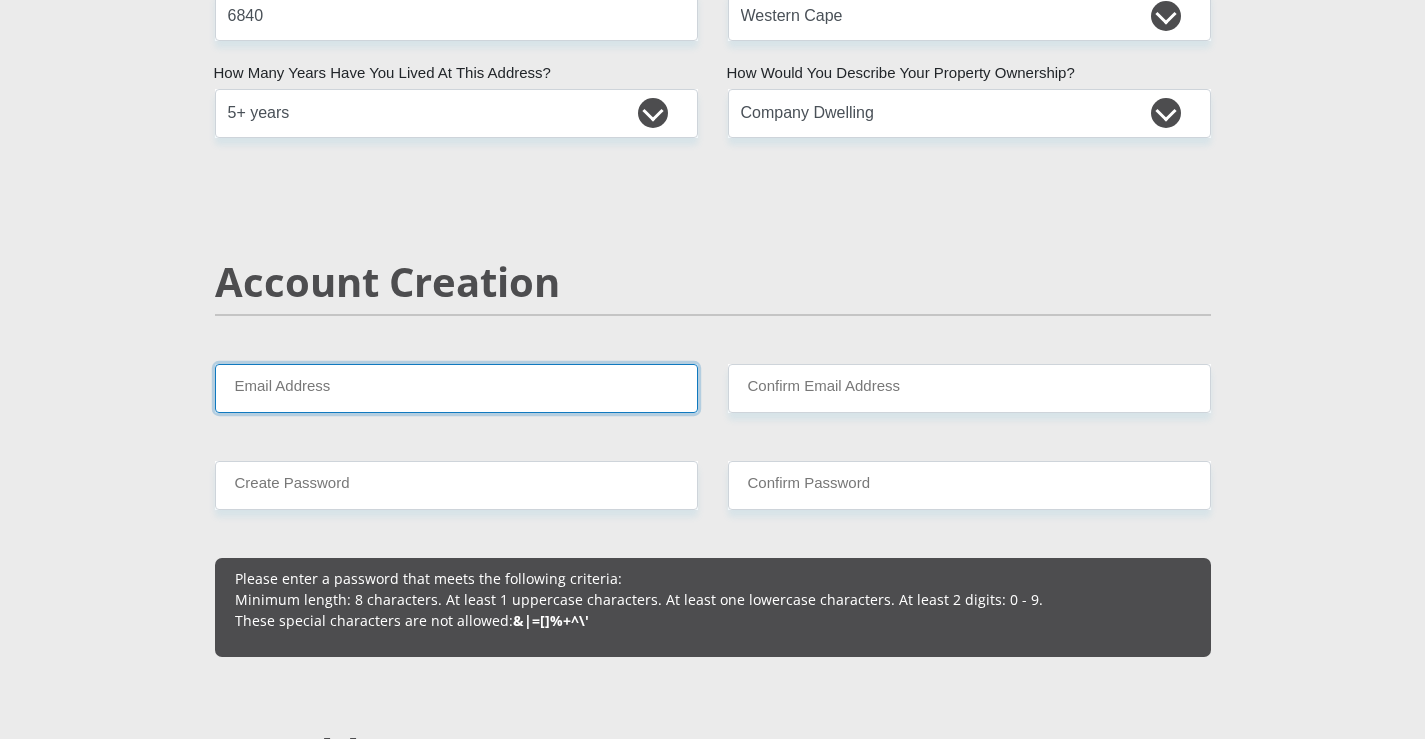 click on "Email Address" at bounding box center (456, 388) 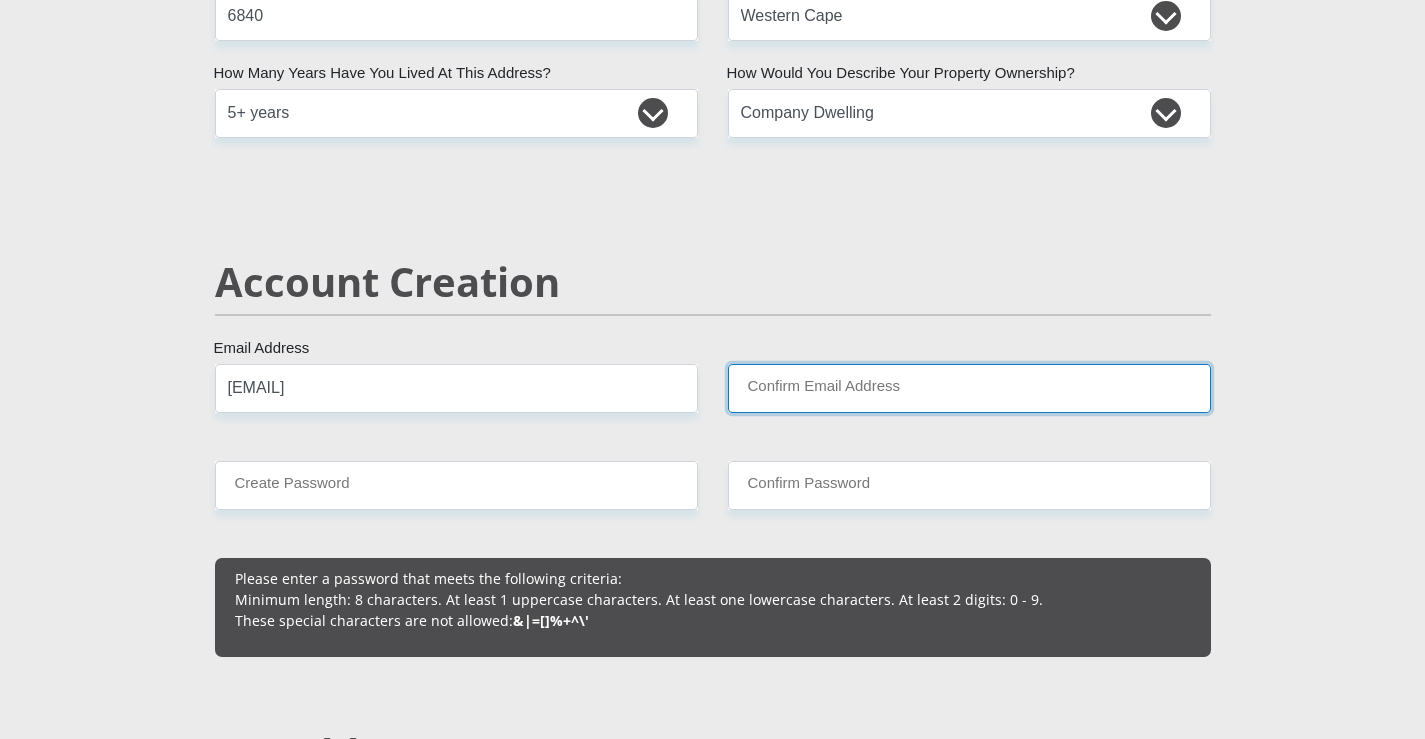 type on "[EMAIL]" 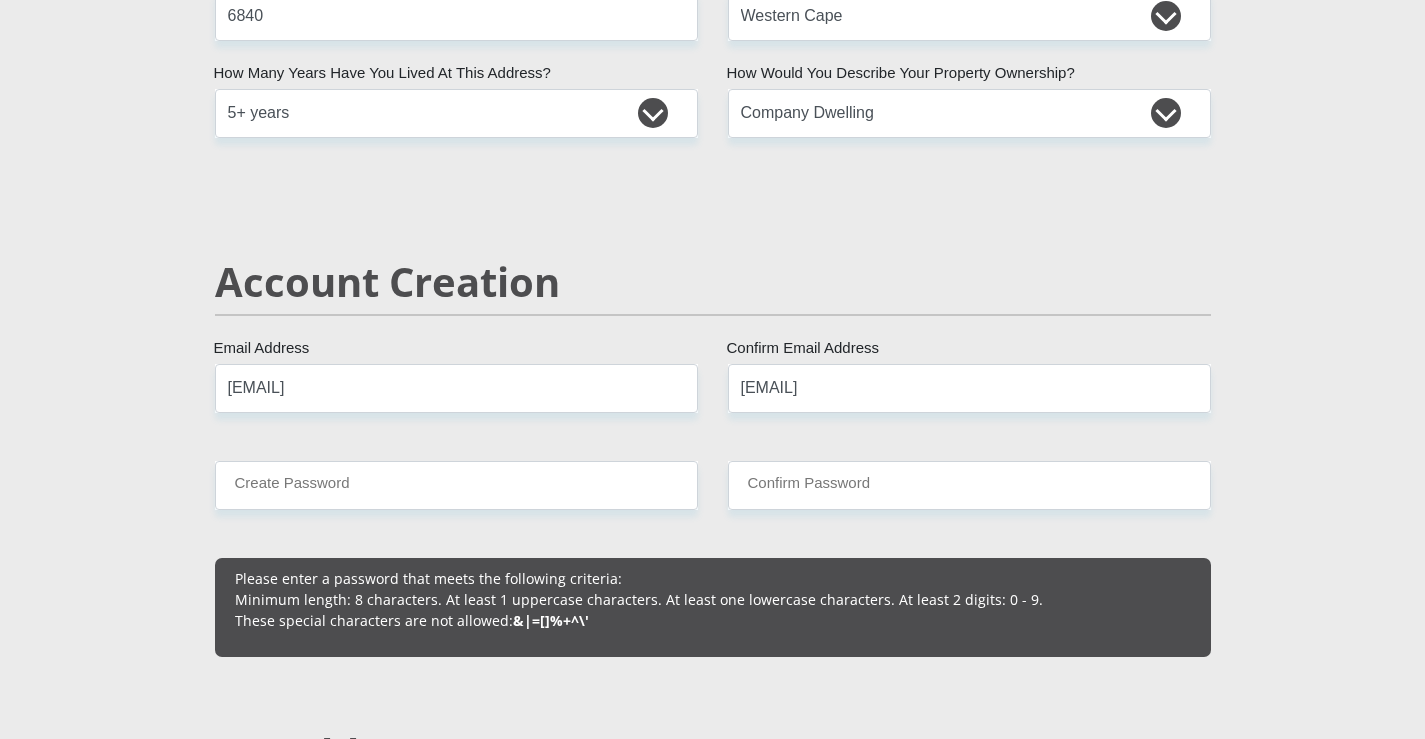 type 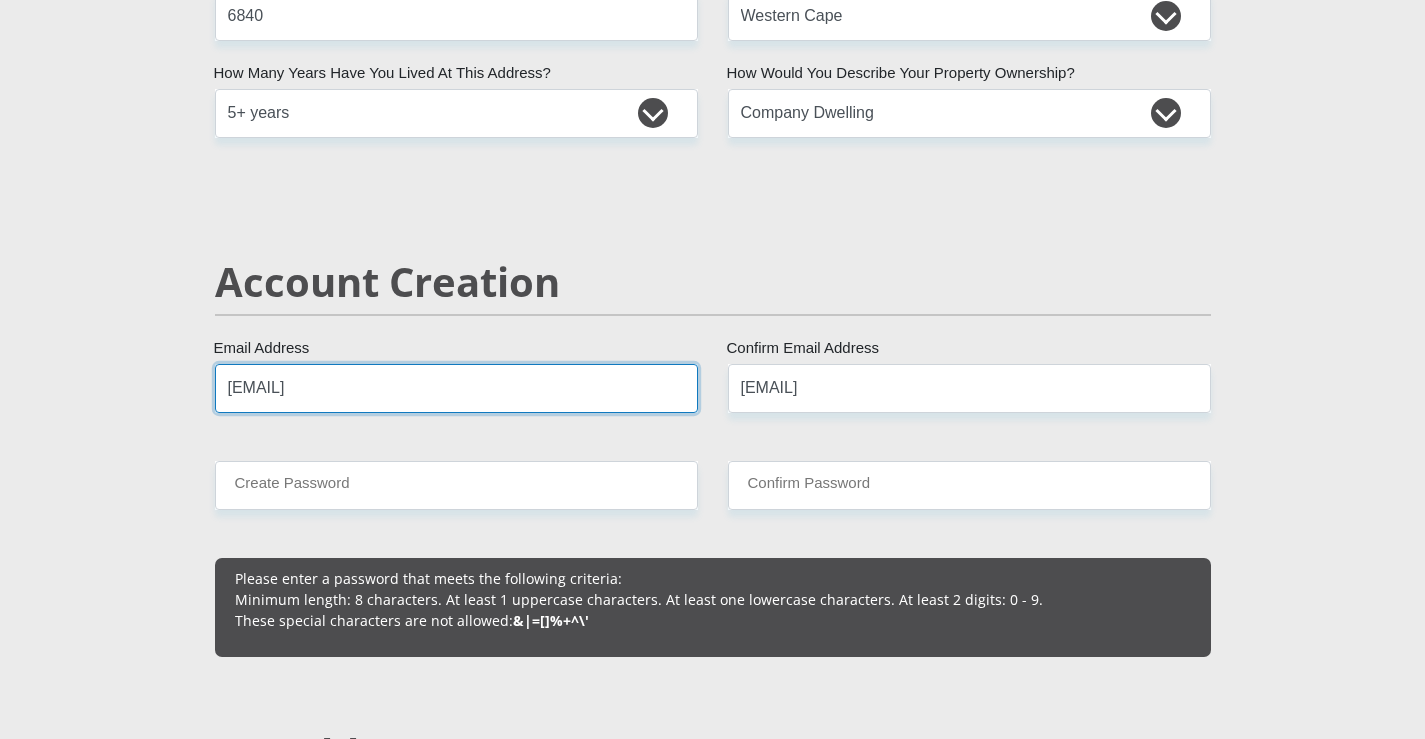 type 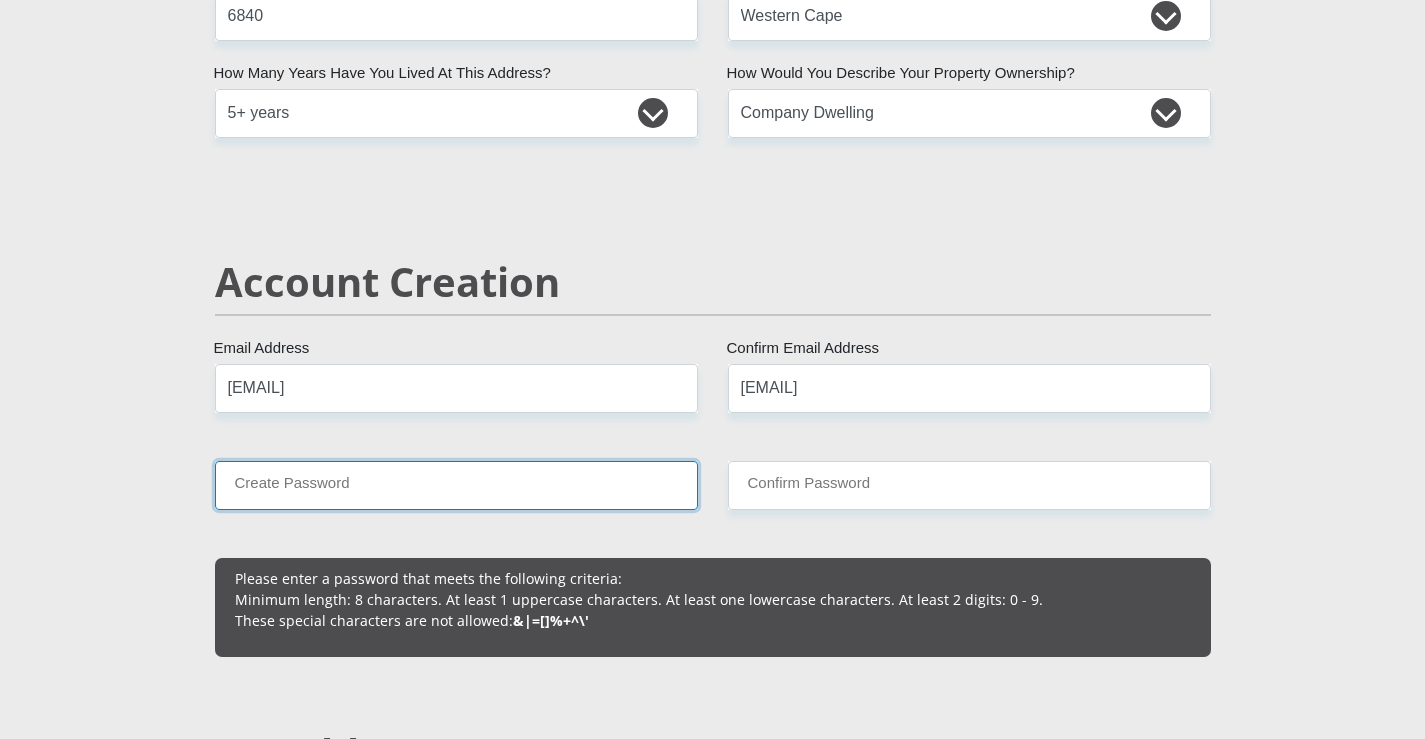 click on "Create Password" at bounding box center (456, 485) 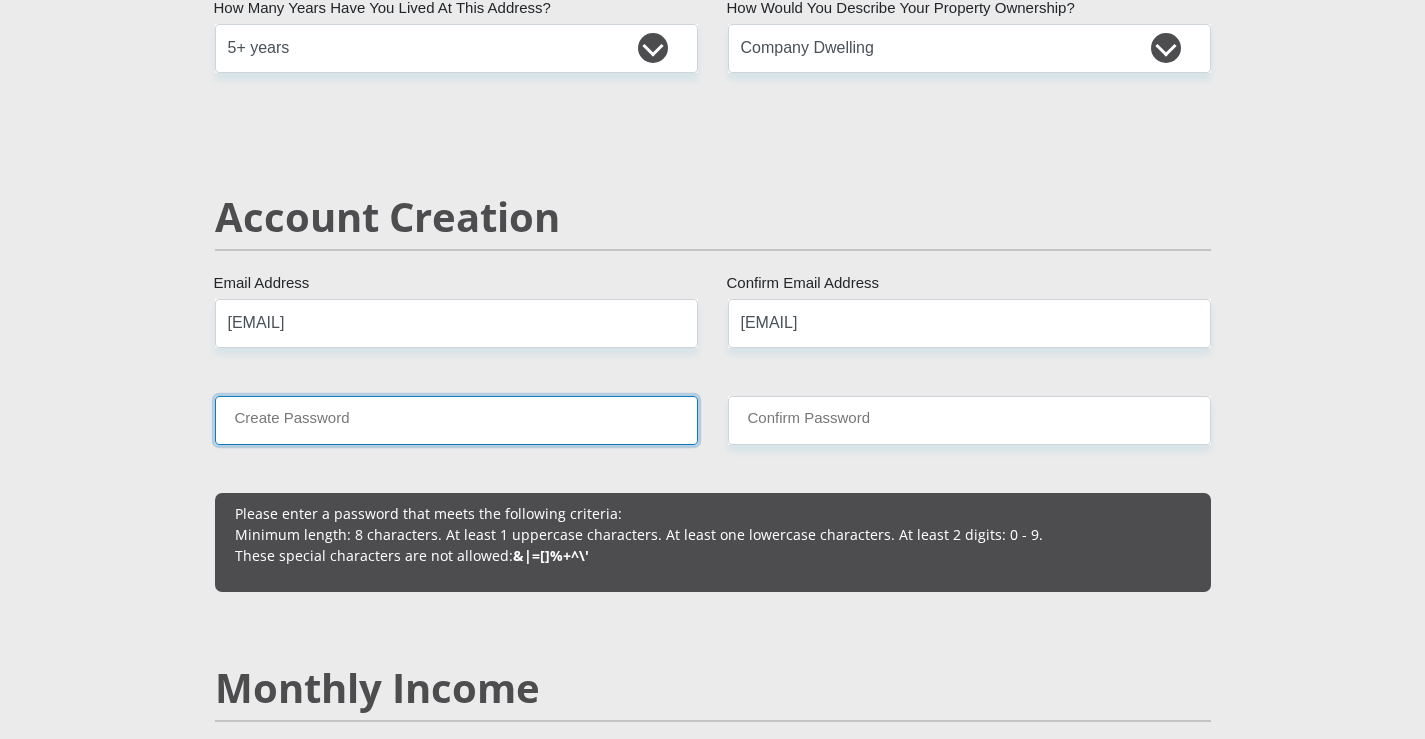 scroll, scrollTop: 1400, scrollLeft: 0, axis: vertical 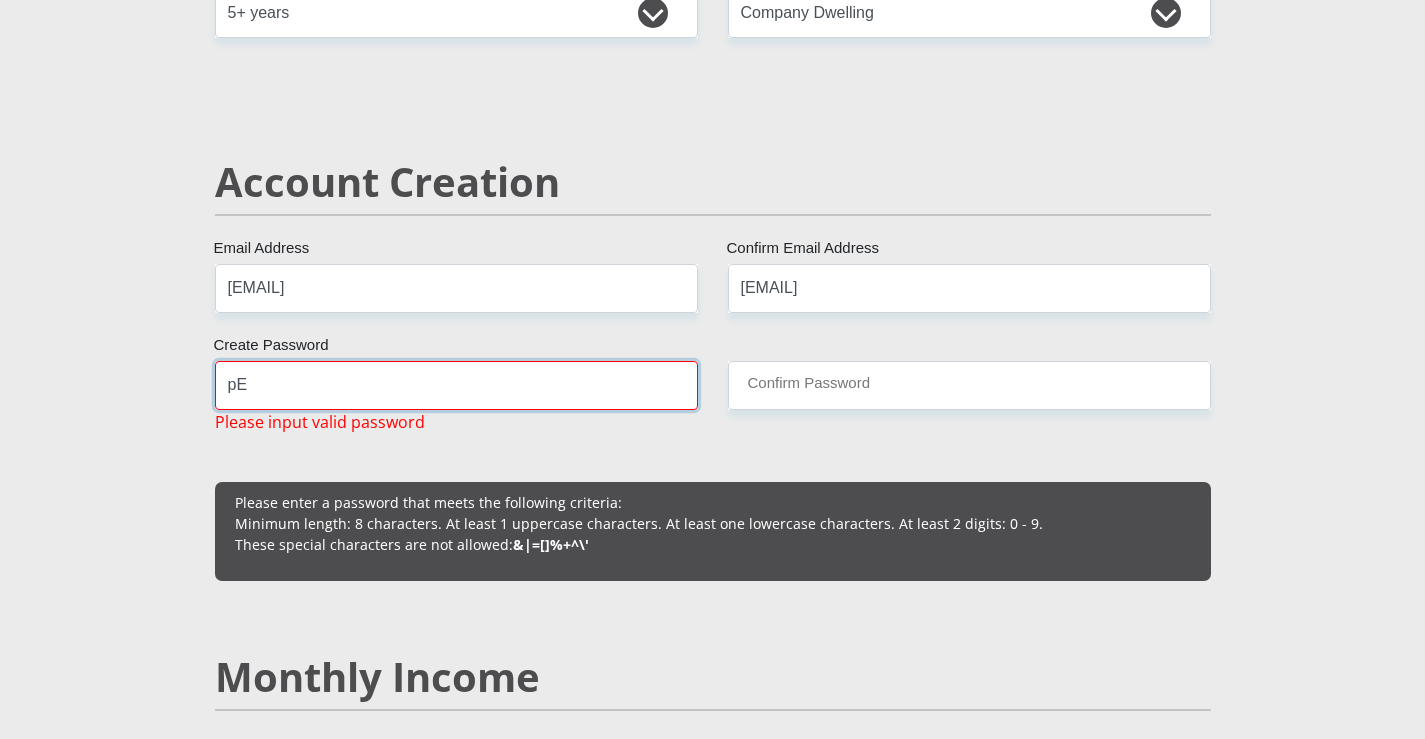 type on "p" 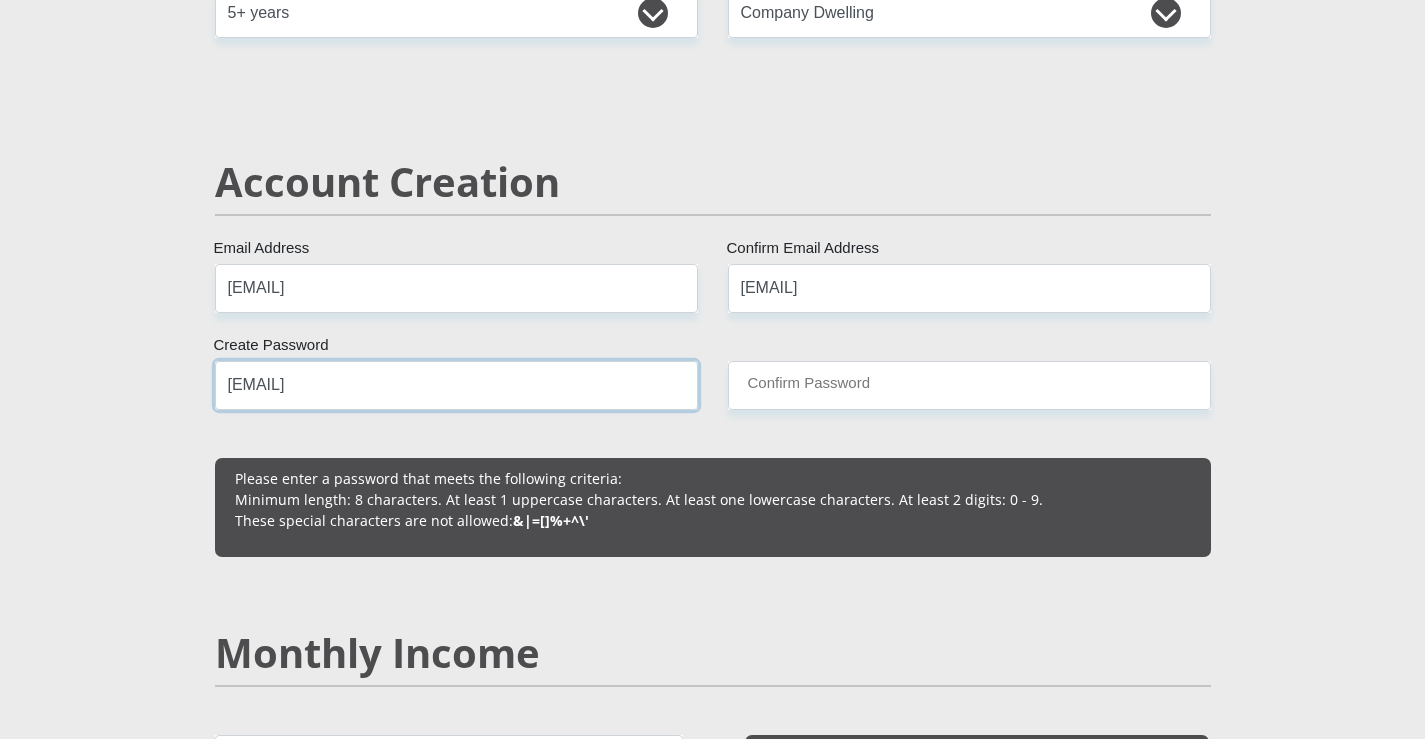 type on "[EMAIL]" 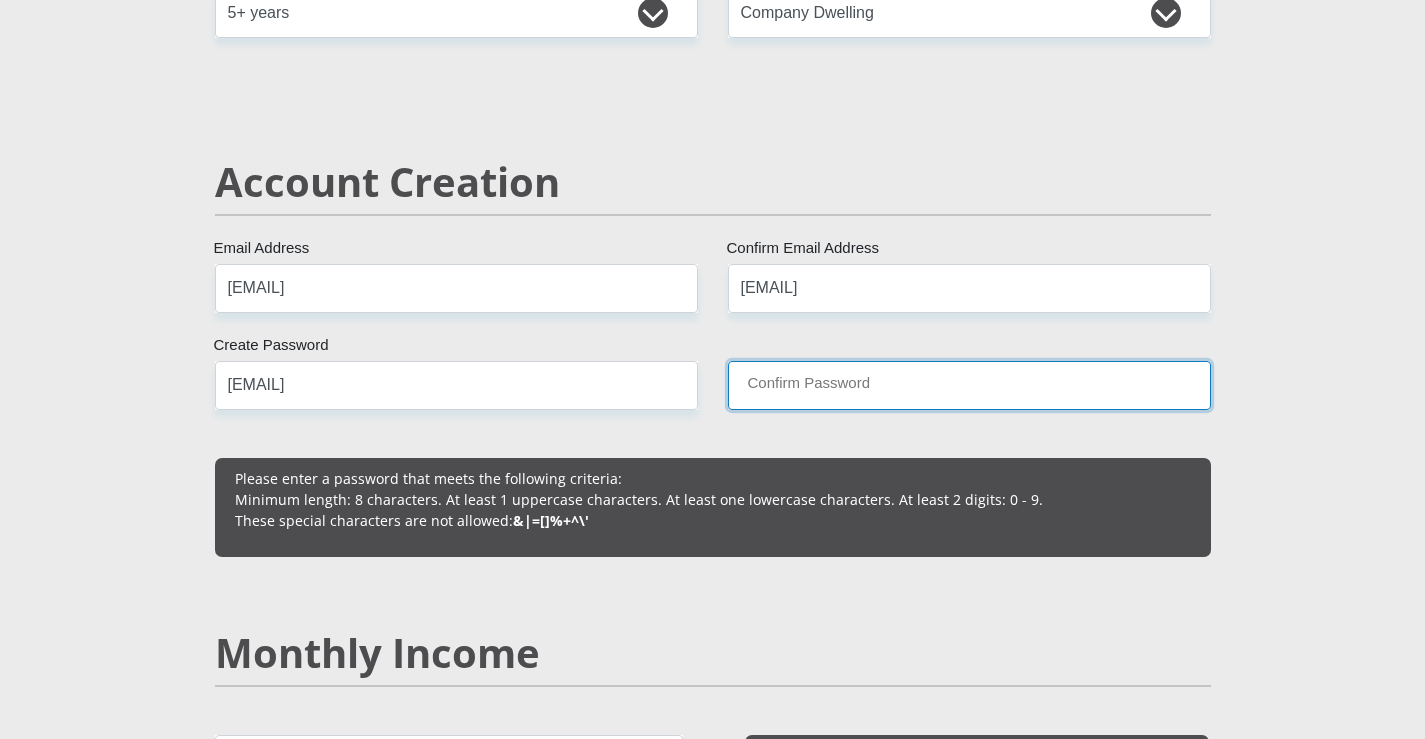 click on "Confirm Password" at bounding box center (969, 385) 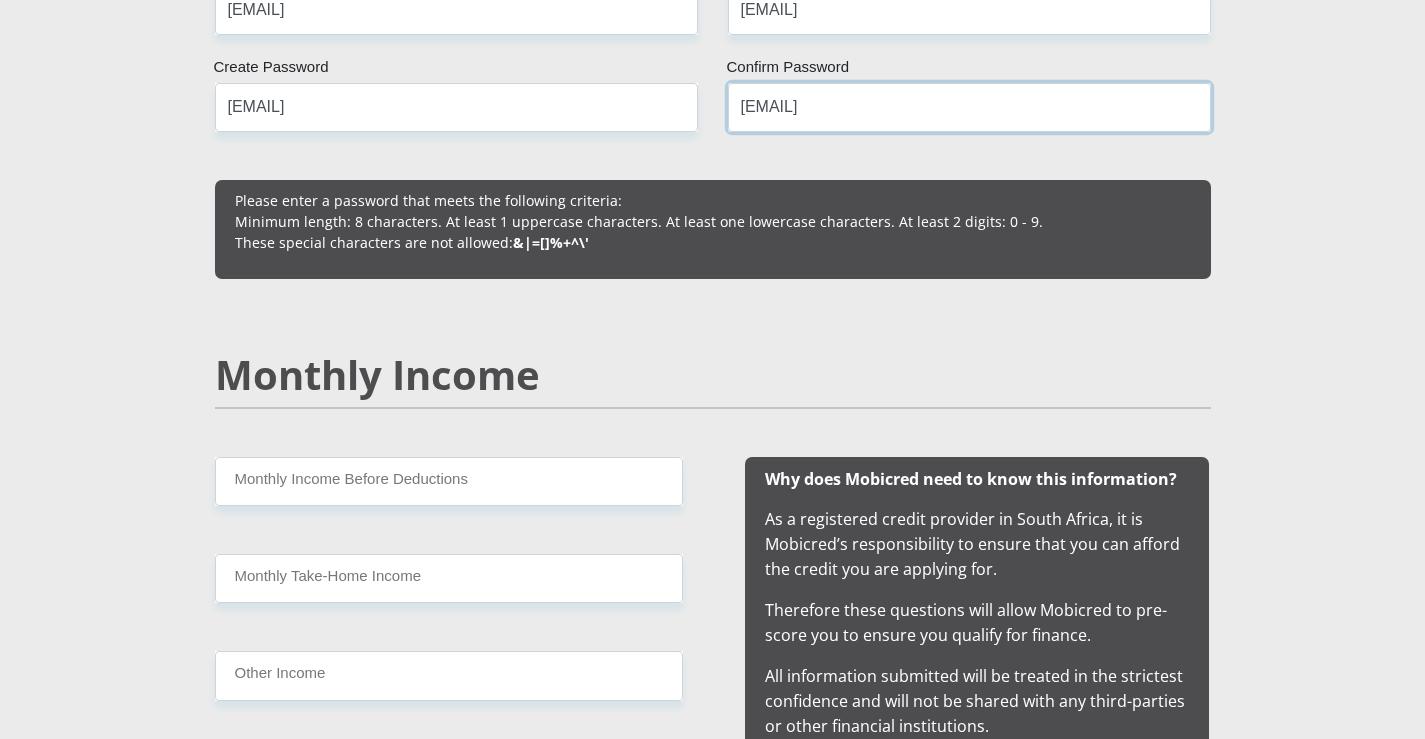 scroll, scrollTop: 1700, scrollLeft: 0, axis: vertical 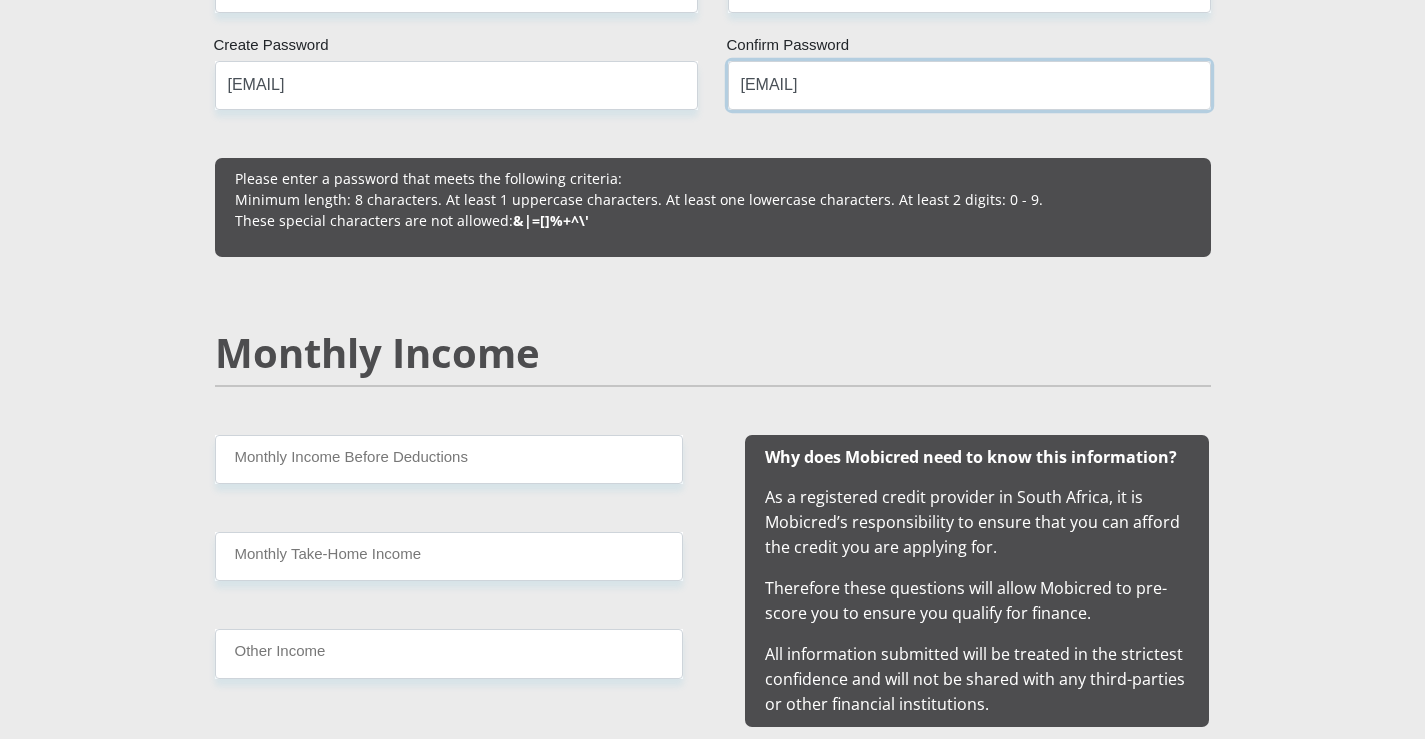 type on "[EMAIL]" 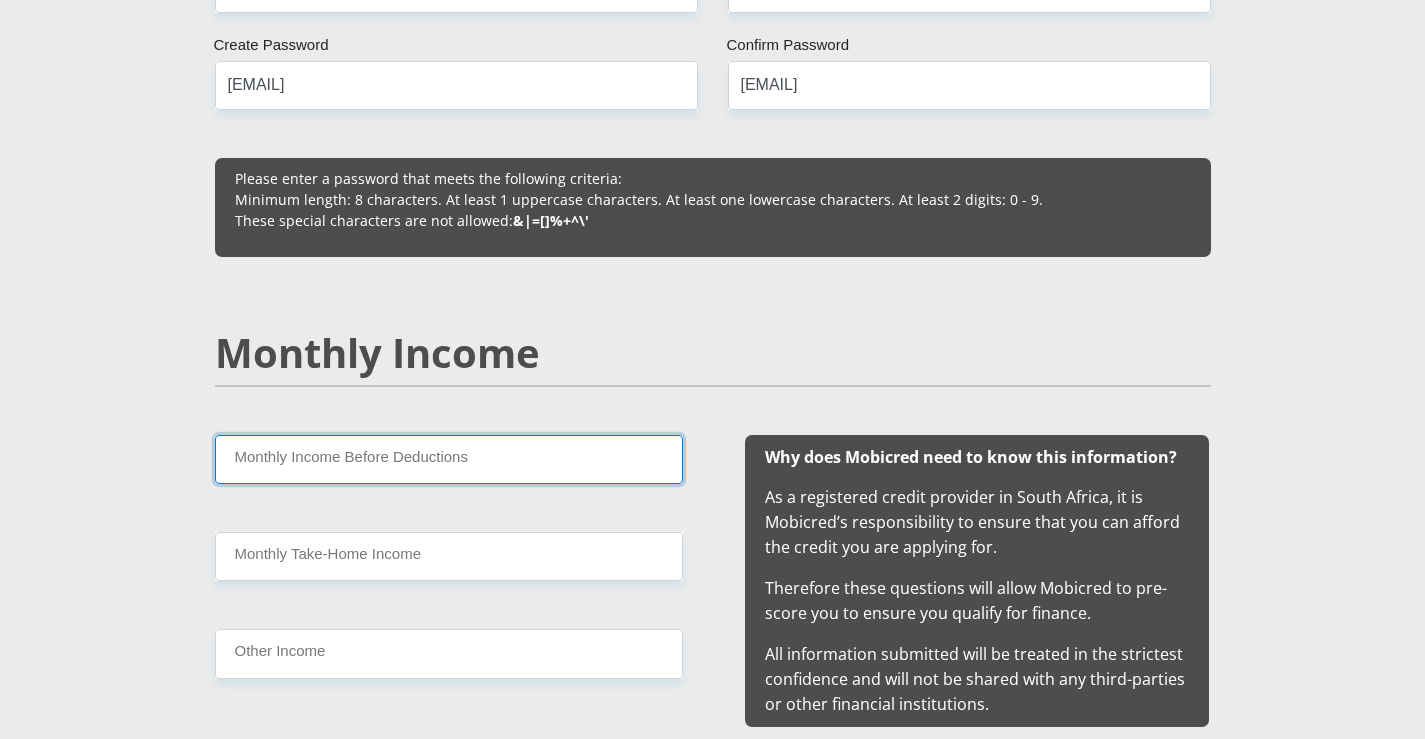 click on "Monthly Income Before Deductions" at bounding box center (449, 459) 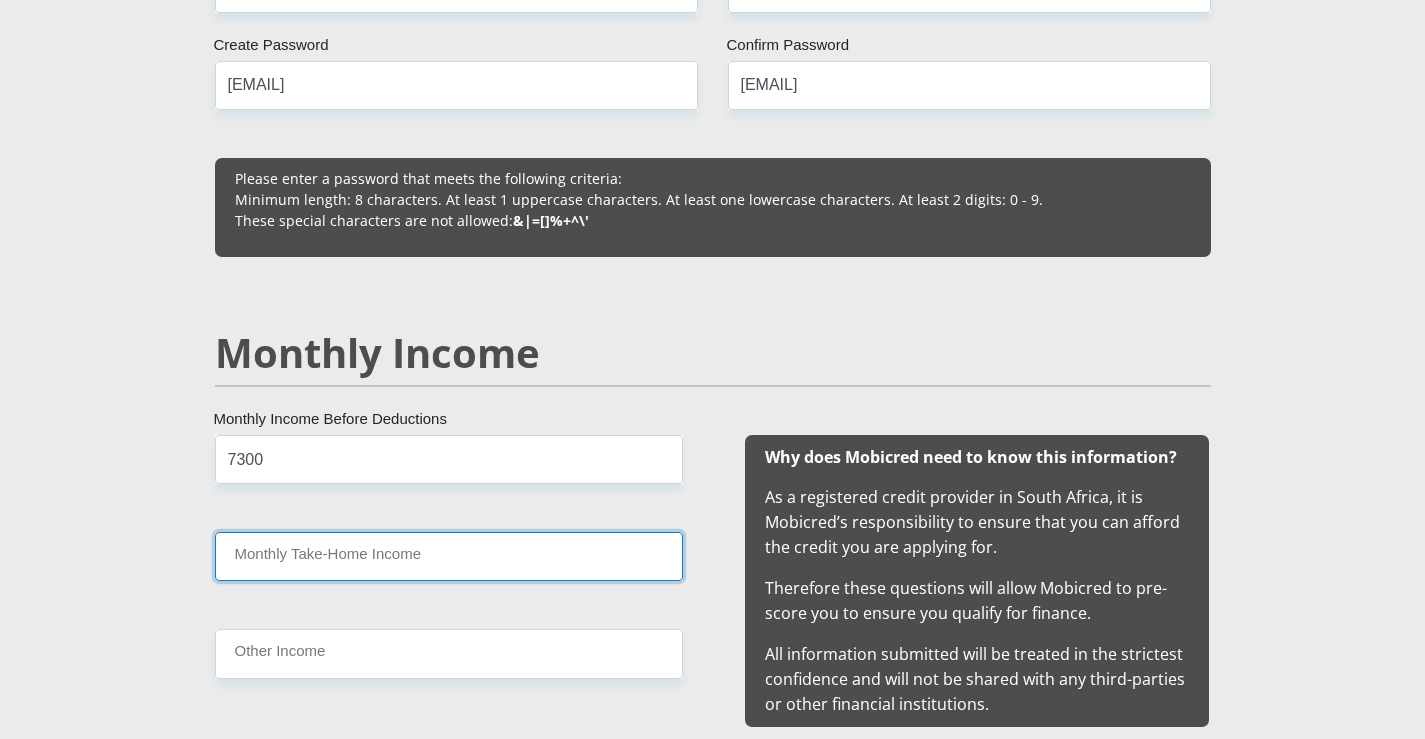 click on "Monthly Take-Home Income" at bounding box center [449, 556] 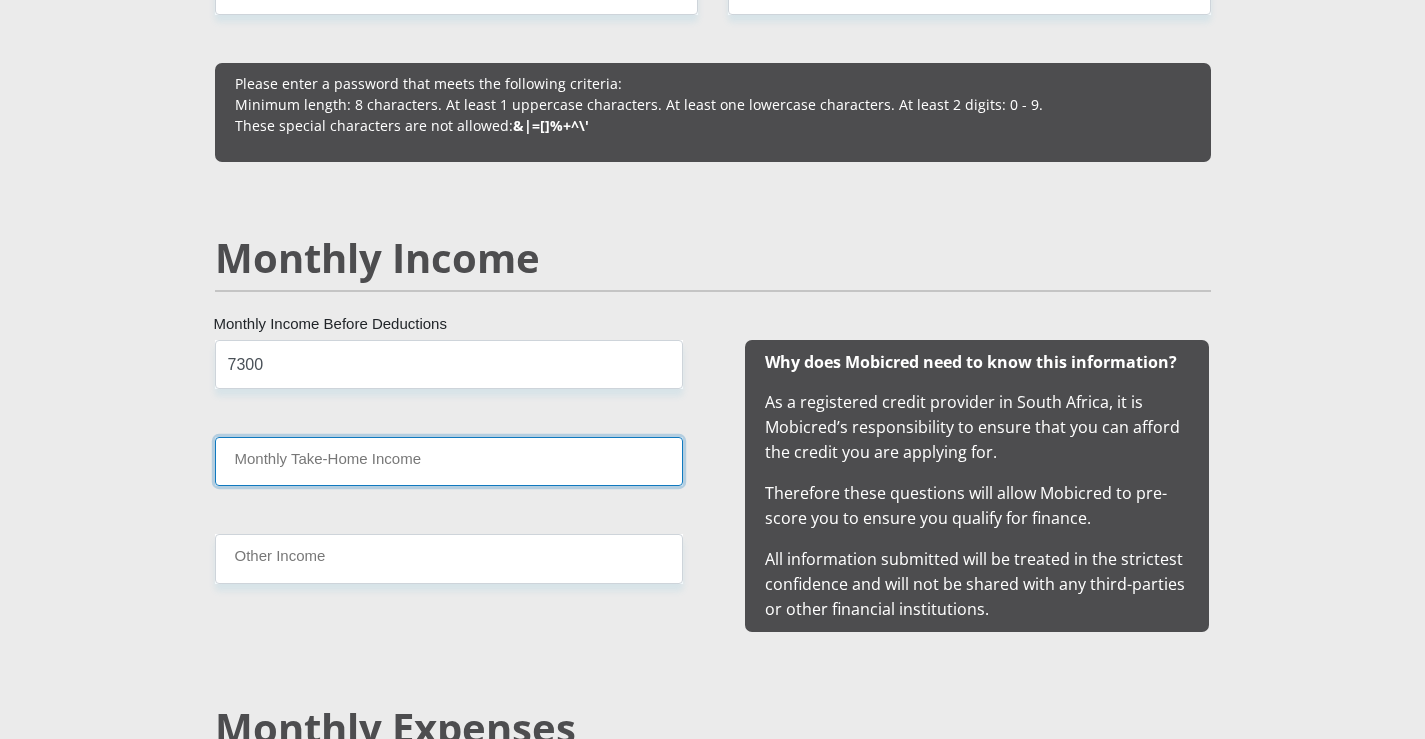 scroll, scrollTop: 1800, scrollLeft: 0, axis: vertical 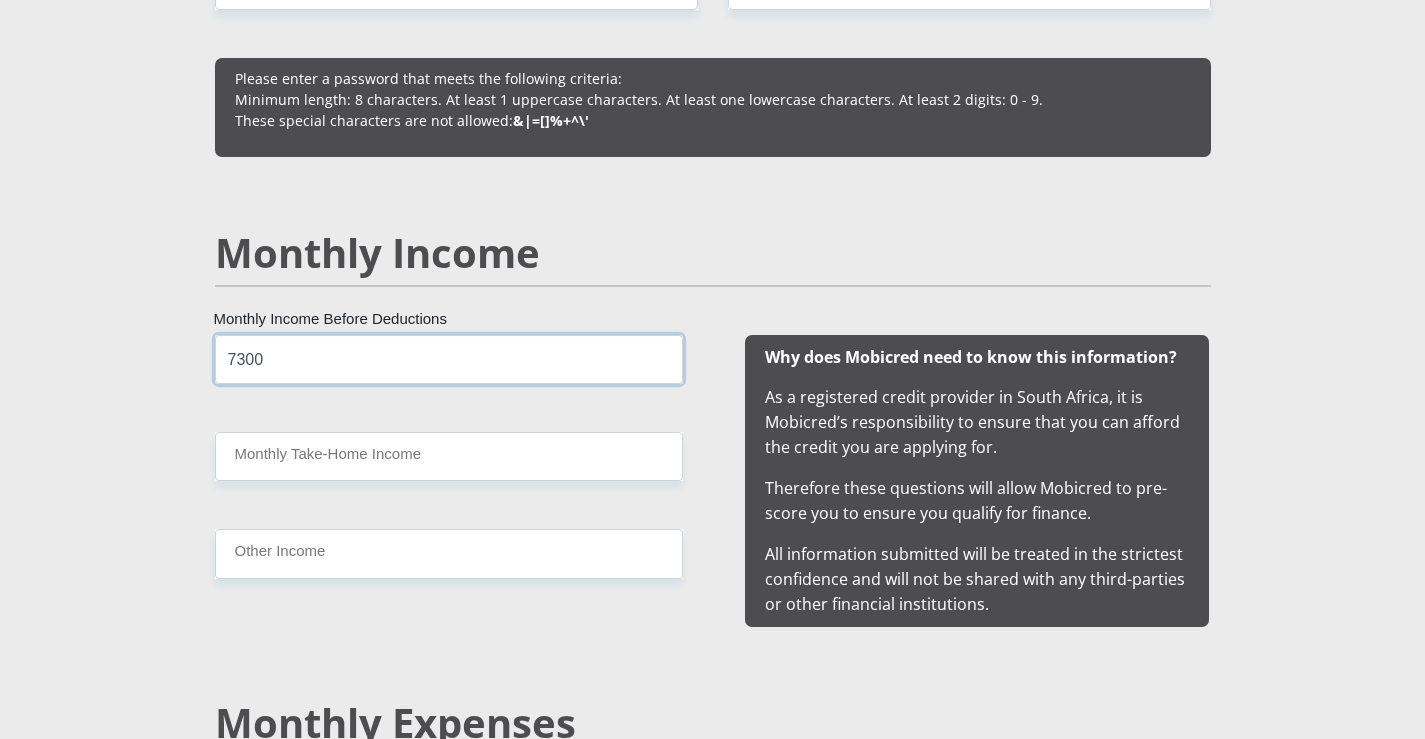 click on "7300" at bounding box center (449, 359) 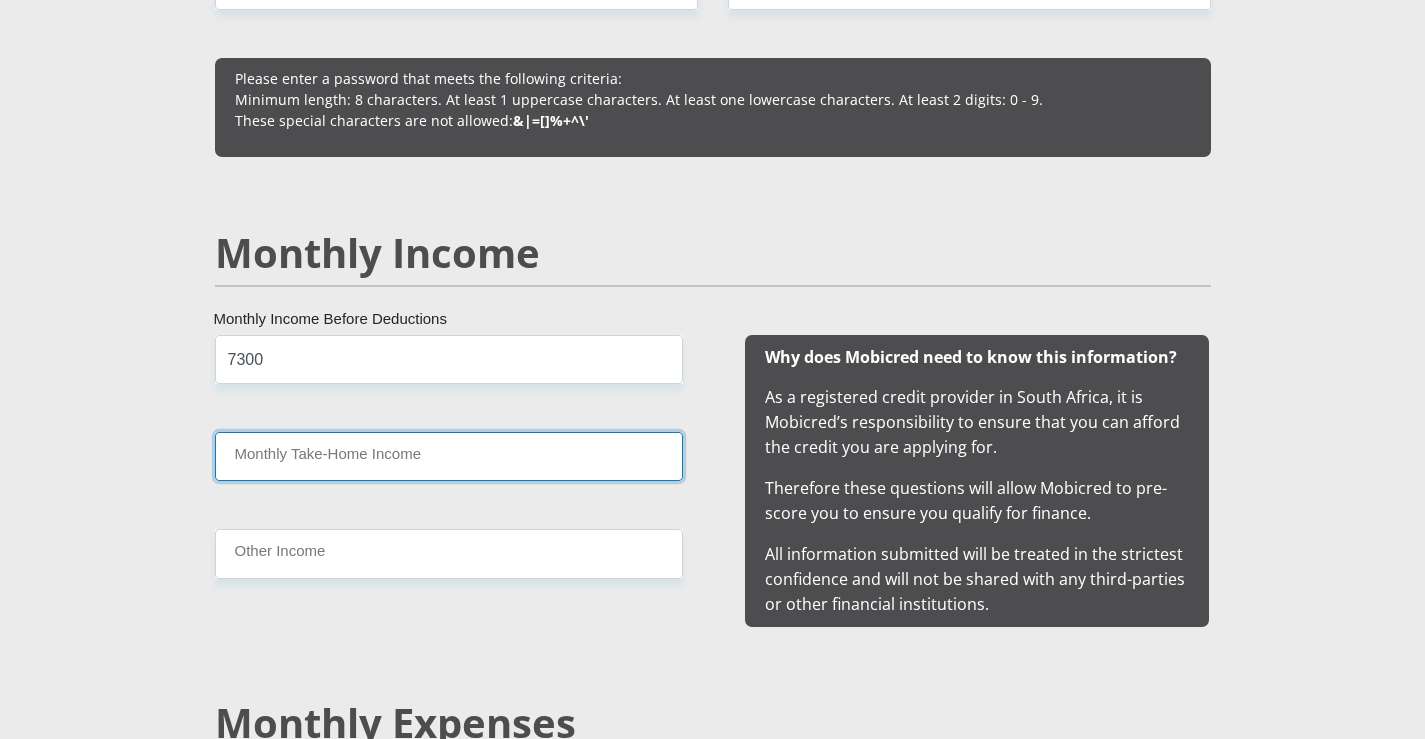 click on "Monthly Take-Home Income" at bounding box center [449, 456] 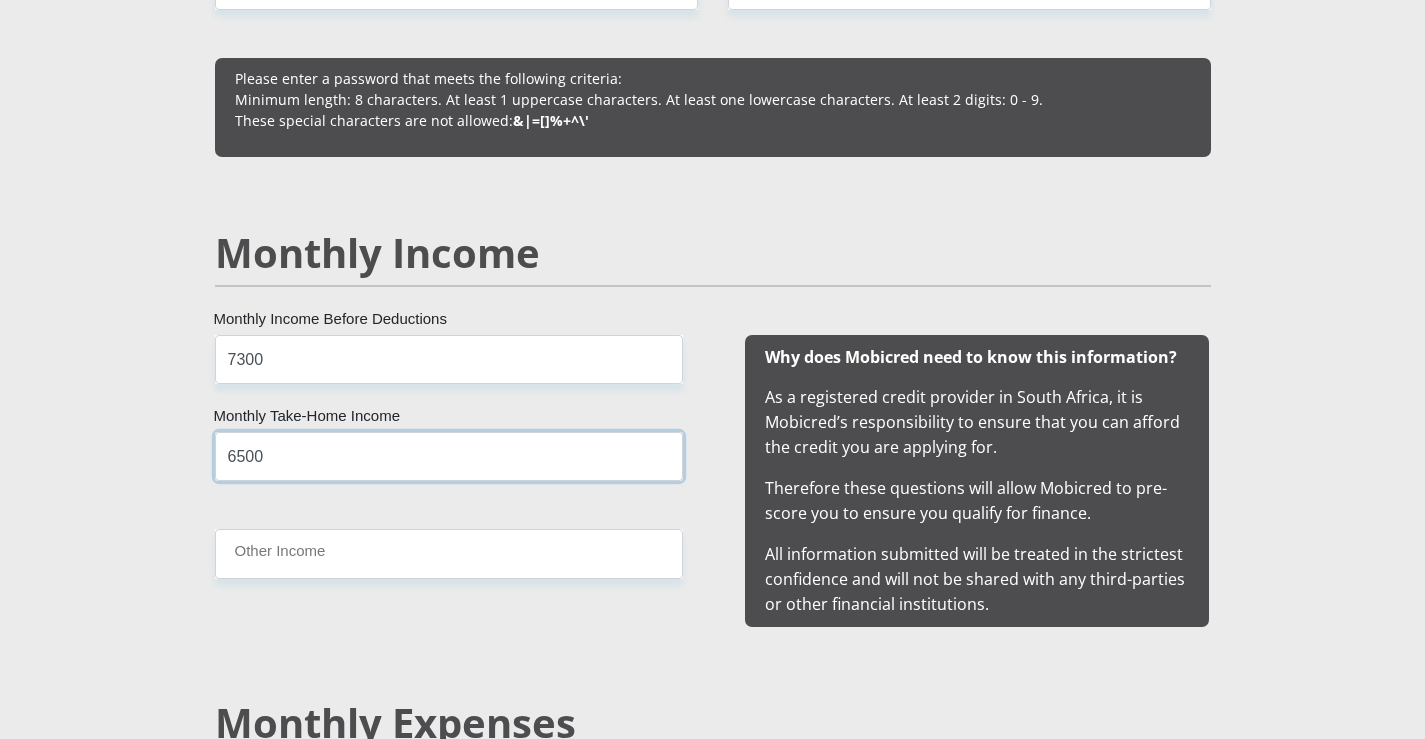 type on "6500" 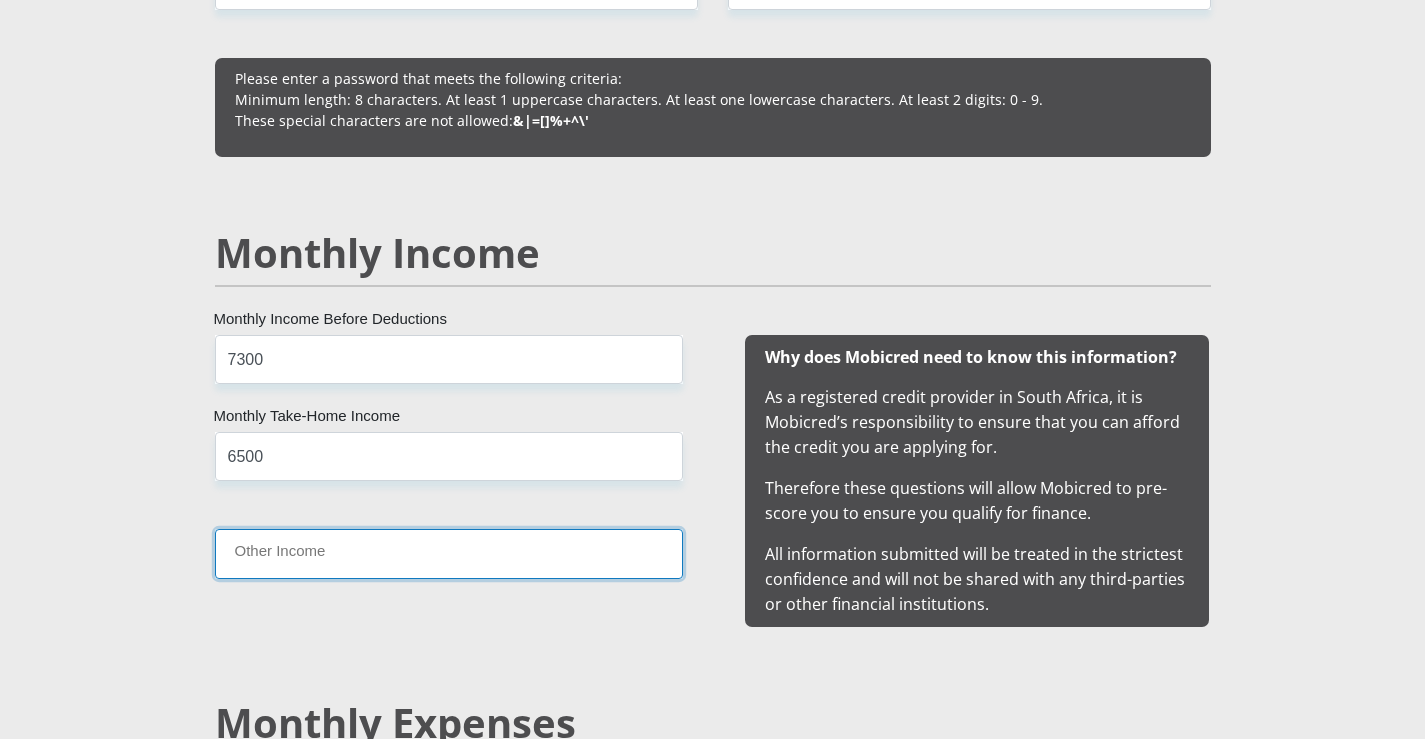 click on "Other Income" at bounding box center [449, 553] 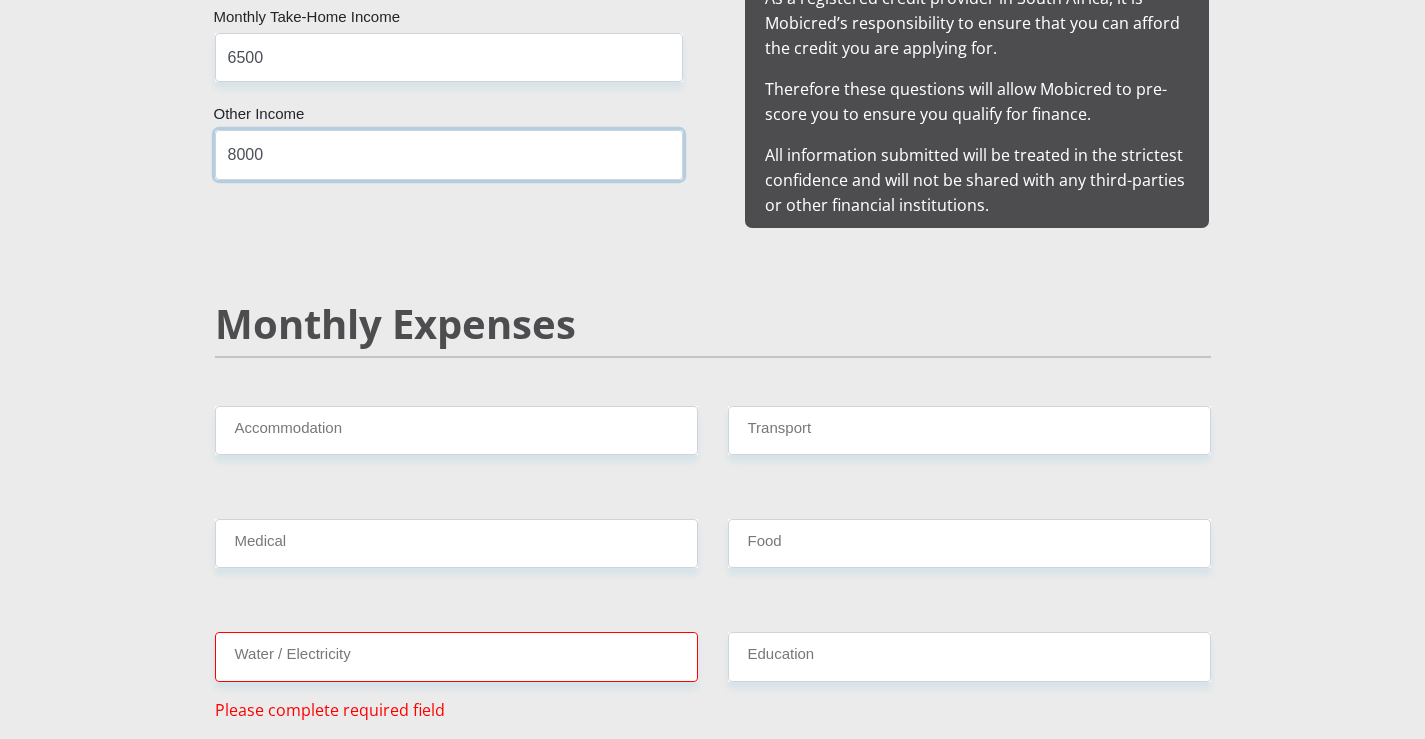 scroll, scrollTop: 2200, scrollLeft: 0, axis: vertical 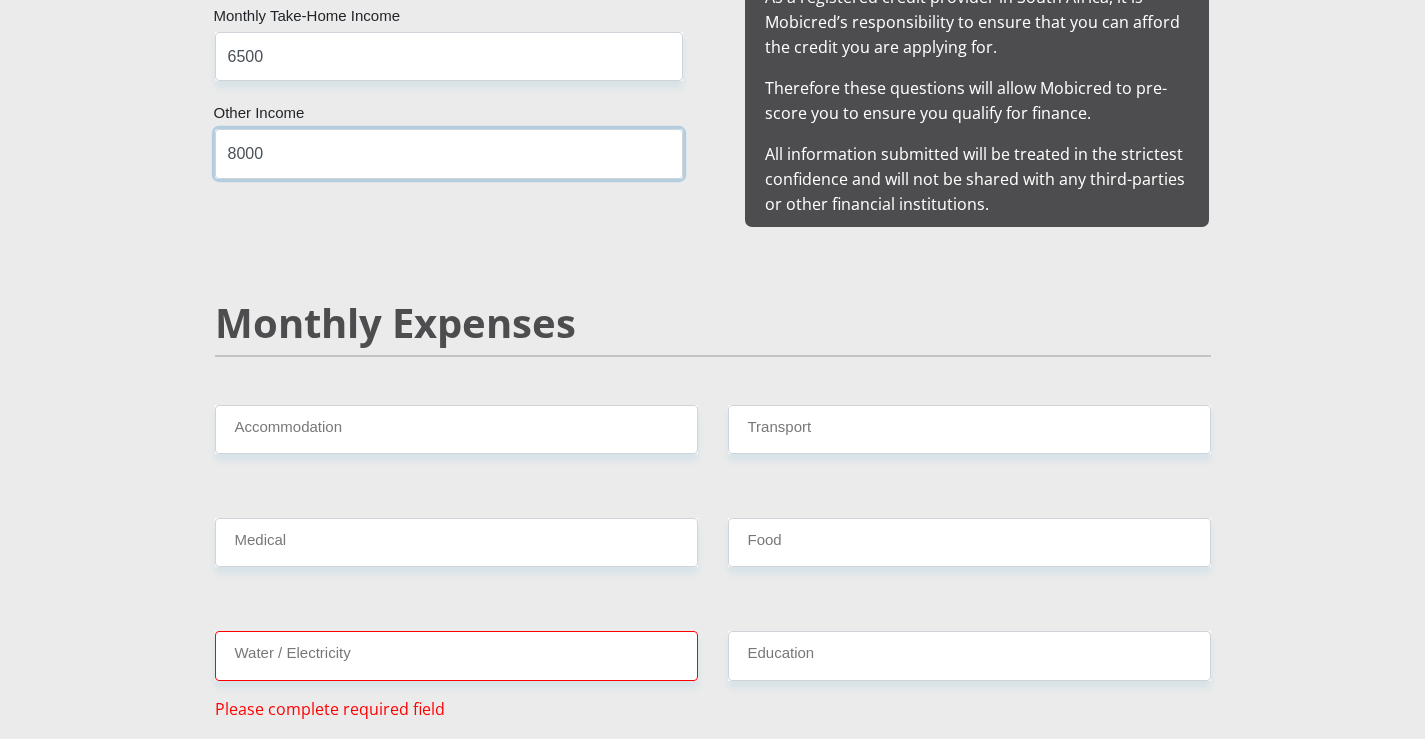 type on "8000" 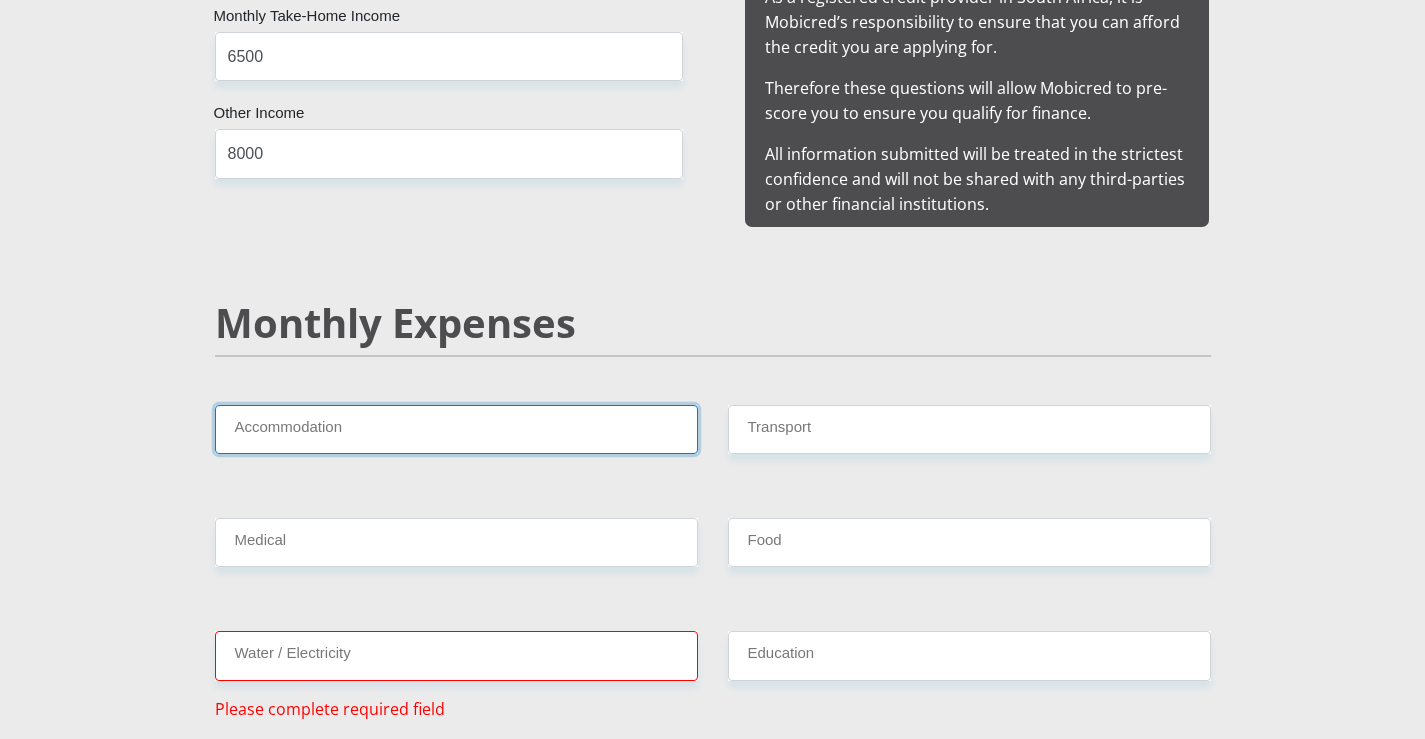 click on "Accommodation" at bounding box center [456, 429] 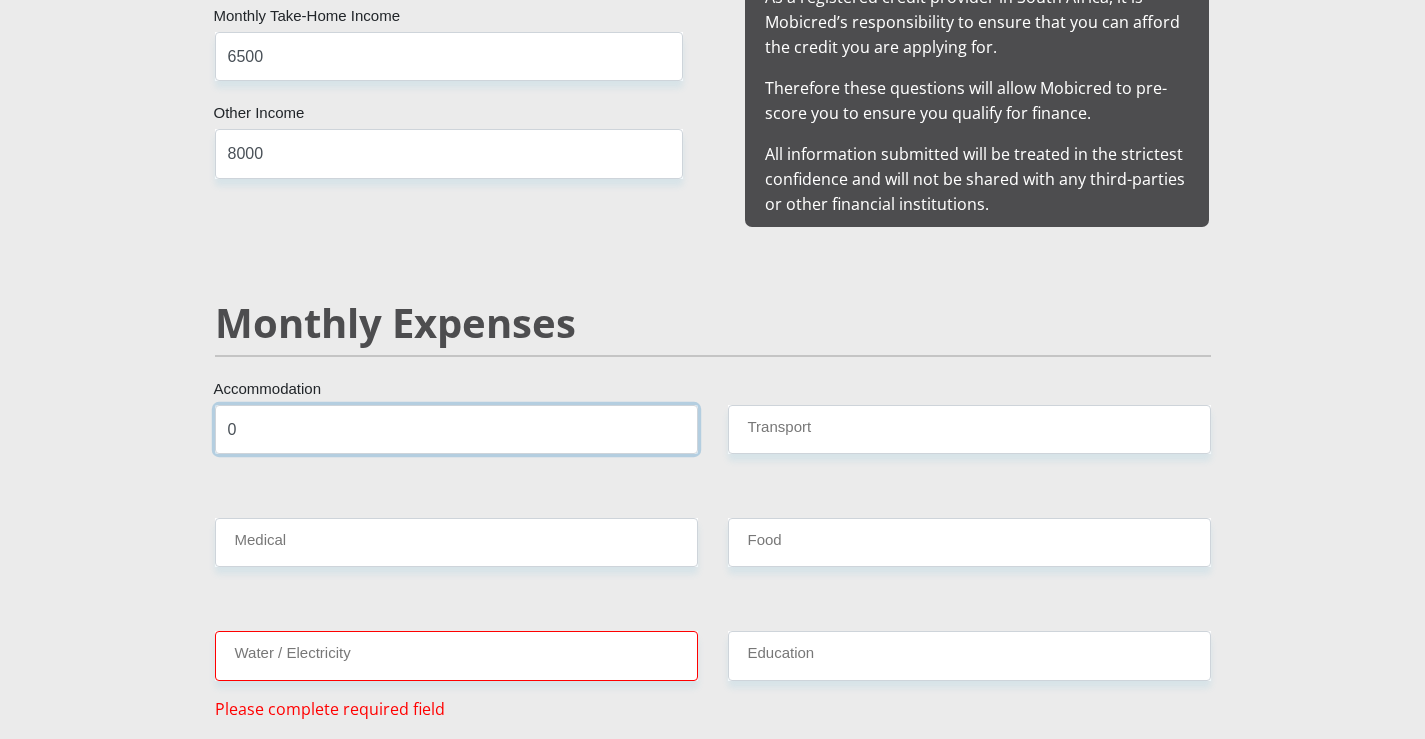 type on "0" 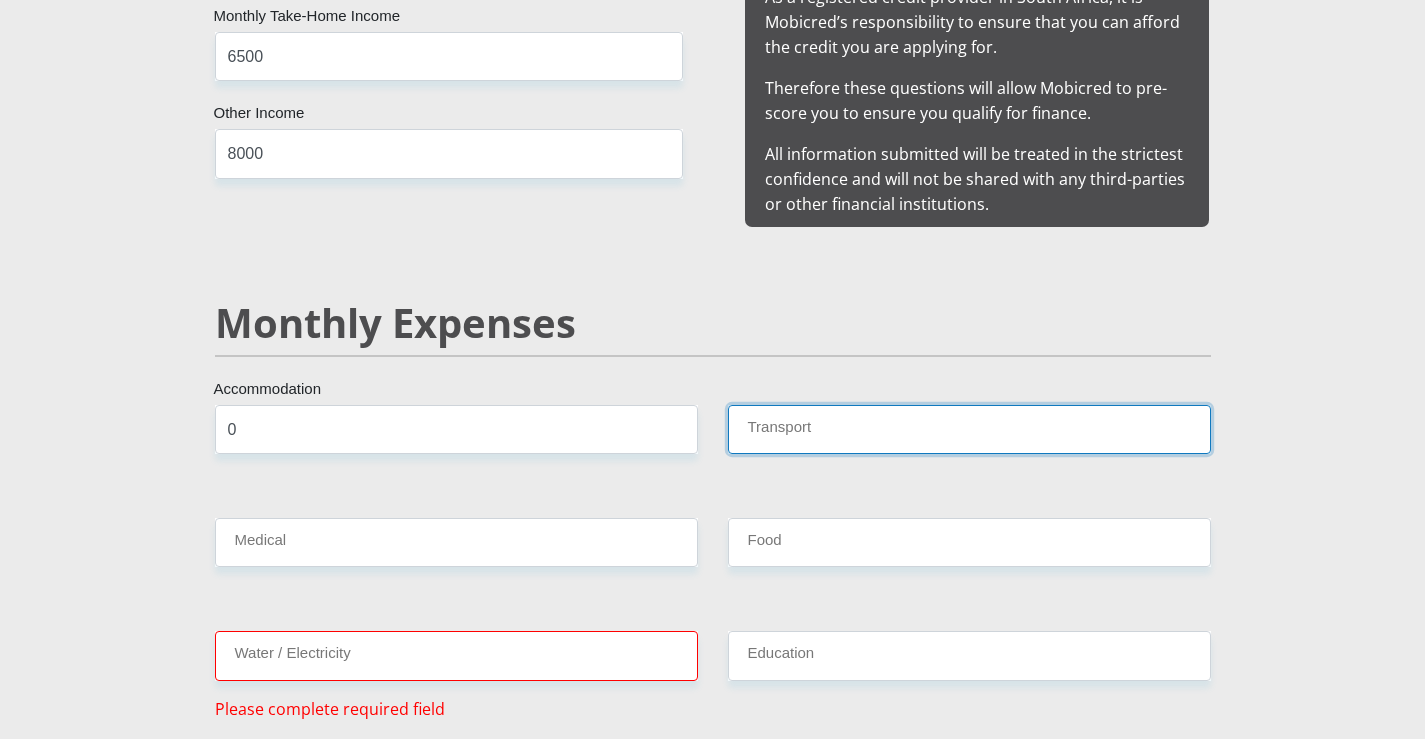 click on "Transport" at bounding box center [969, 429] 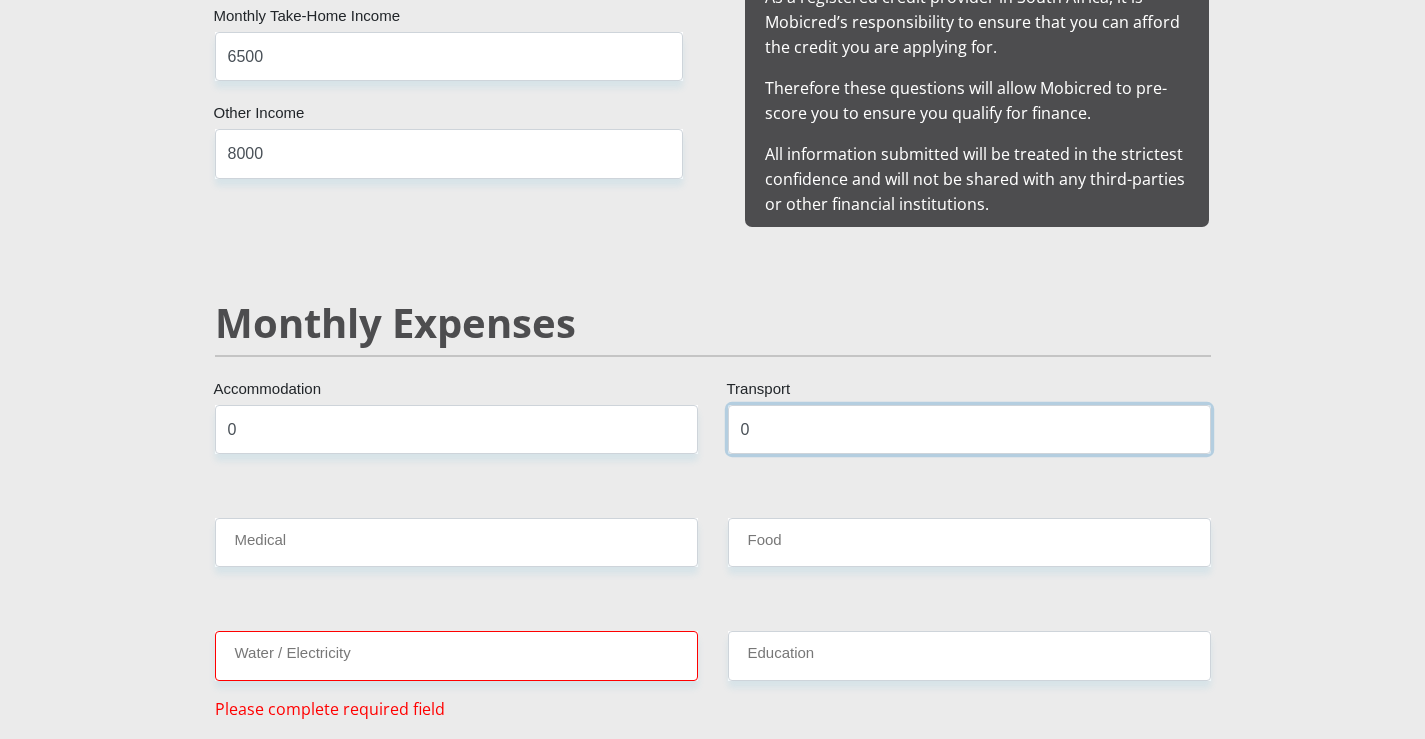 type on "0" 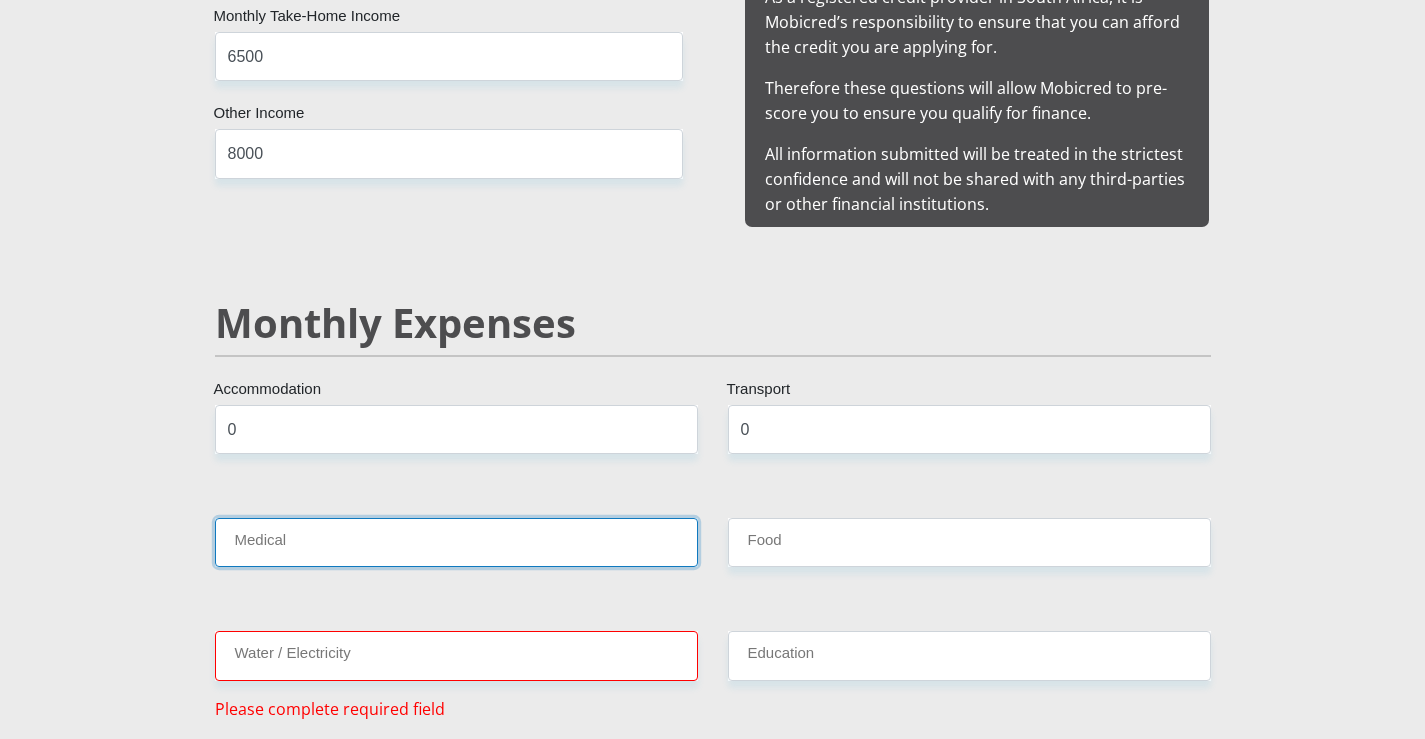 click on "Medical" at bounding box center (456, 542) 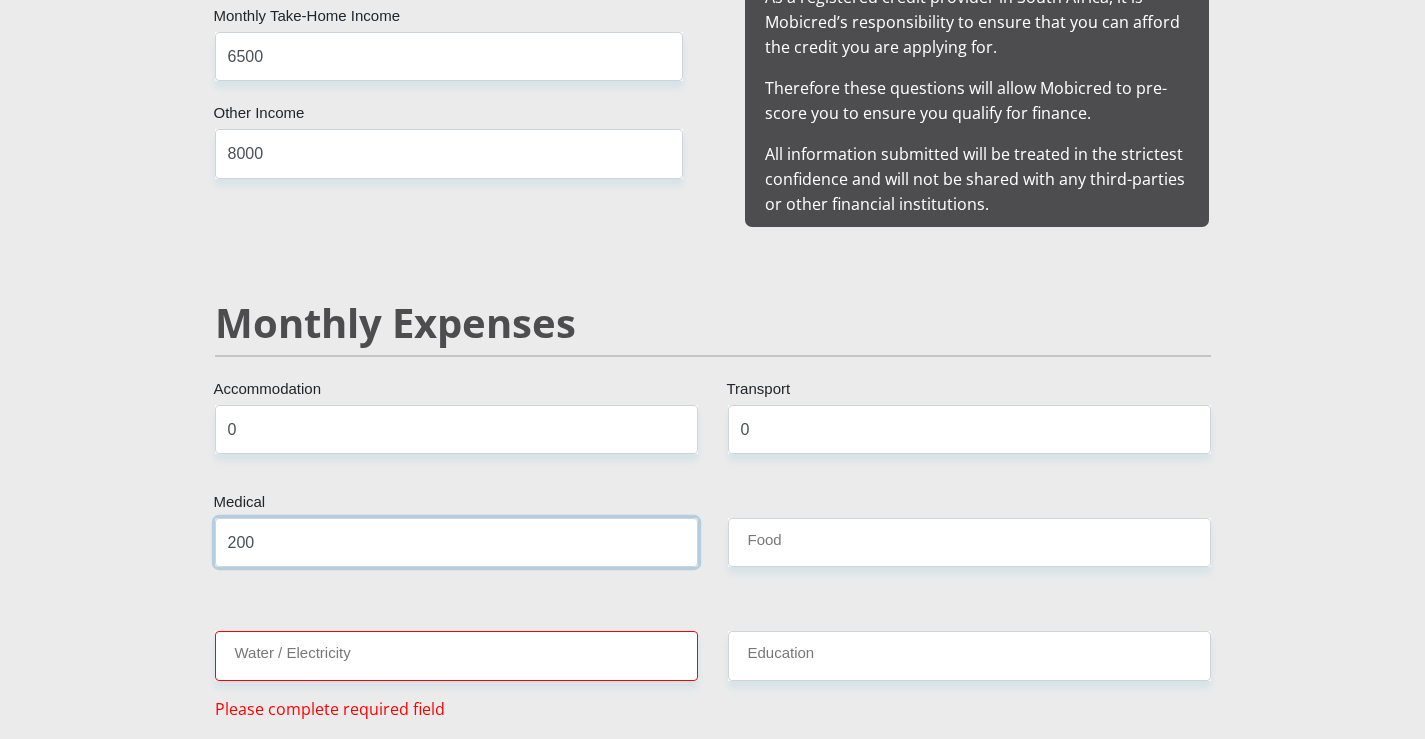 type on "200" 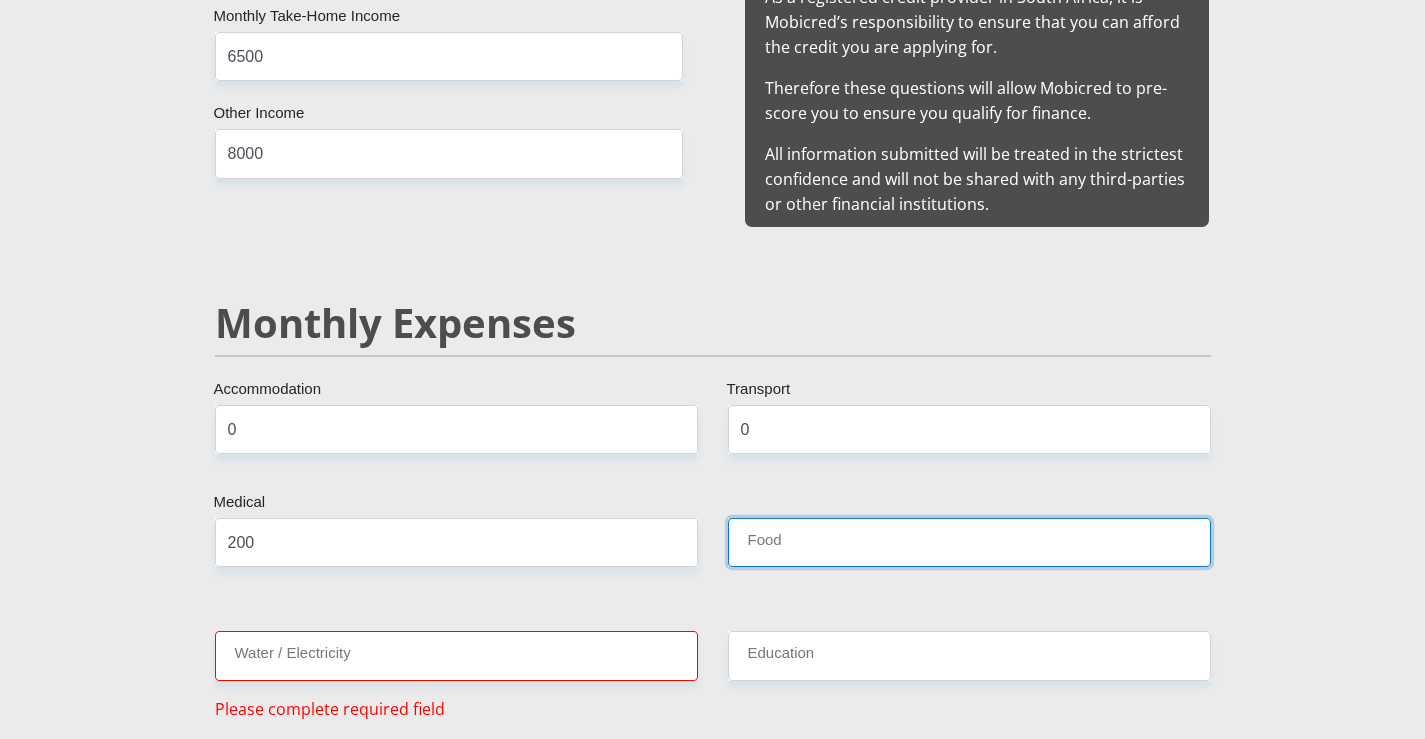 click on "Food" at bounding box center (969, 542) 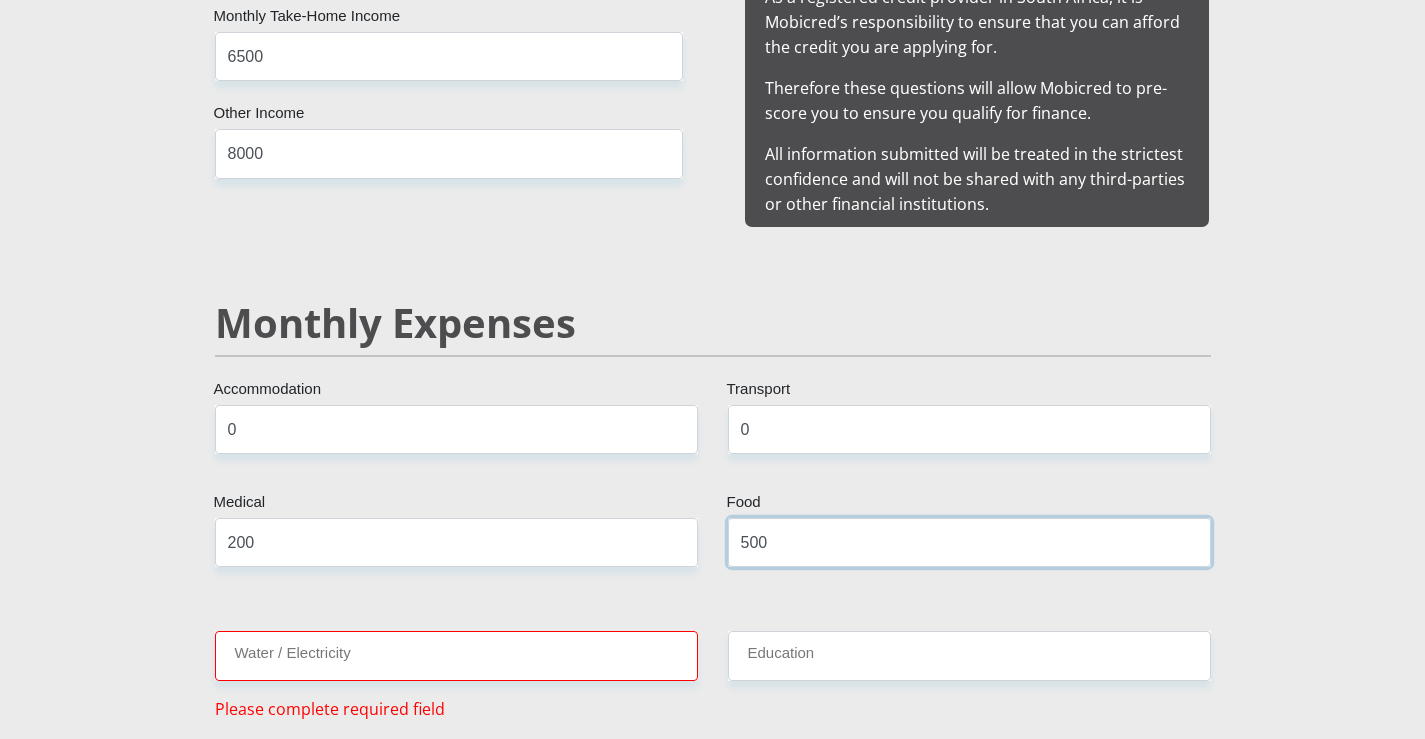 type on "500" 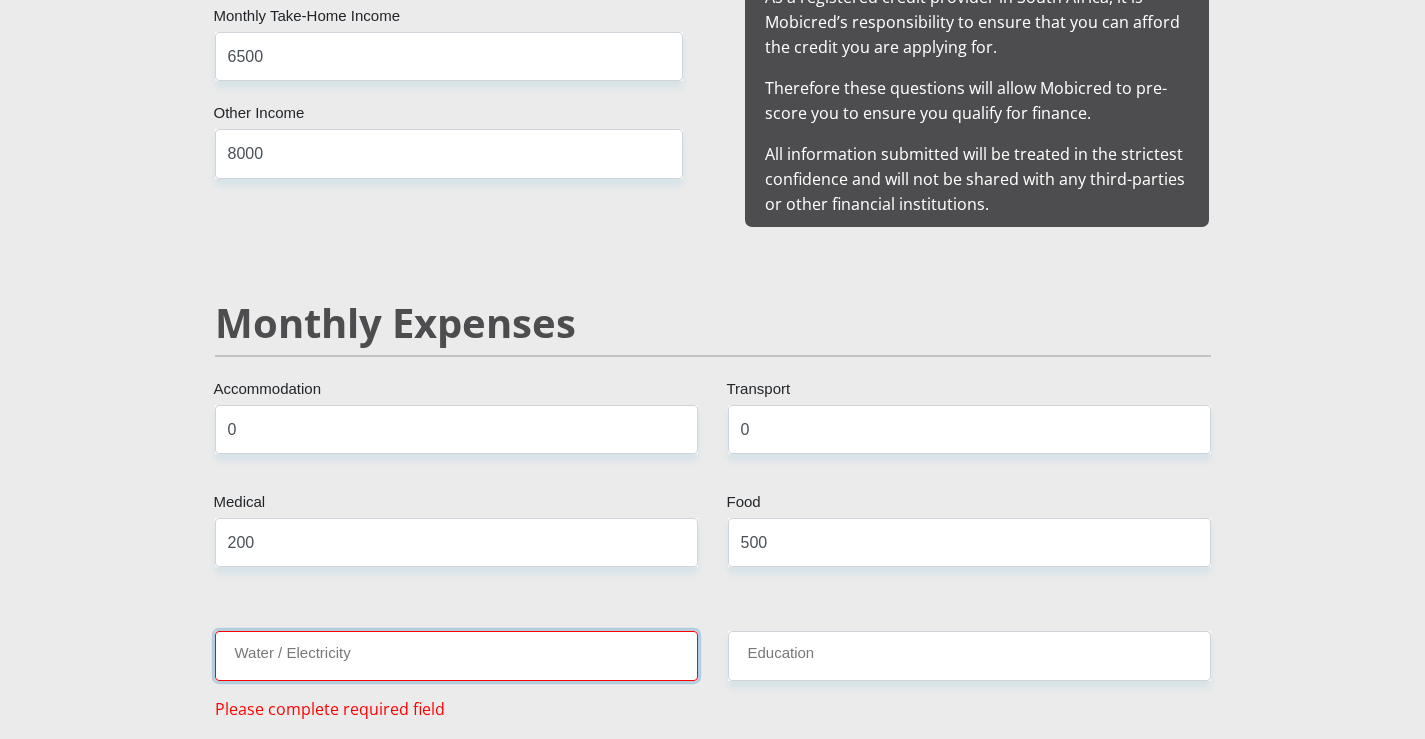 click on "Water / Electricity" at bounding box center (456, 655) 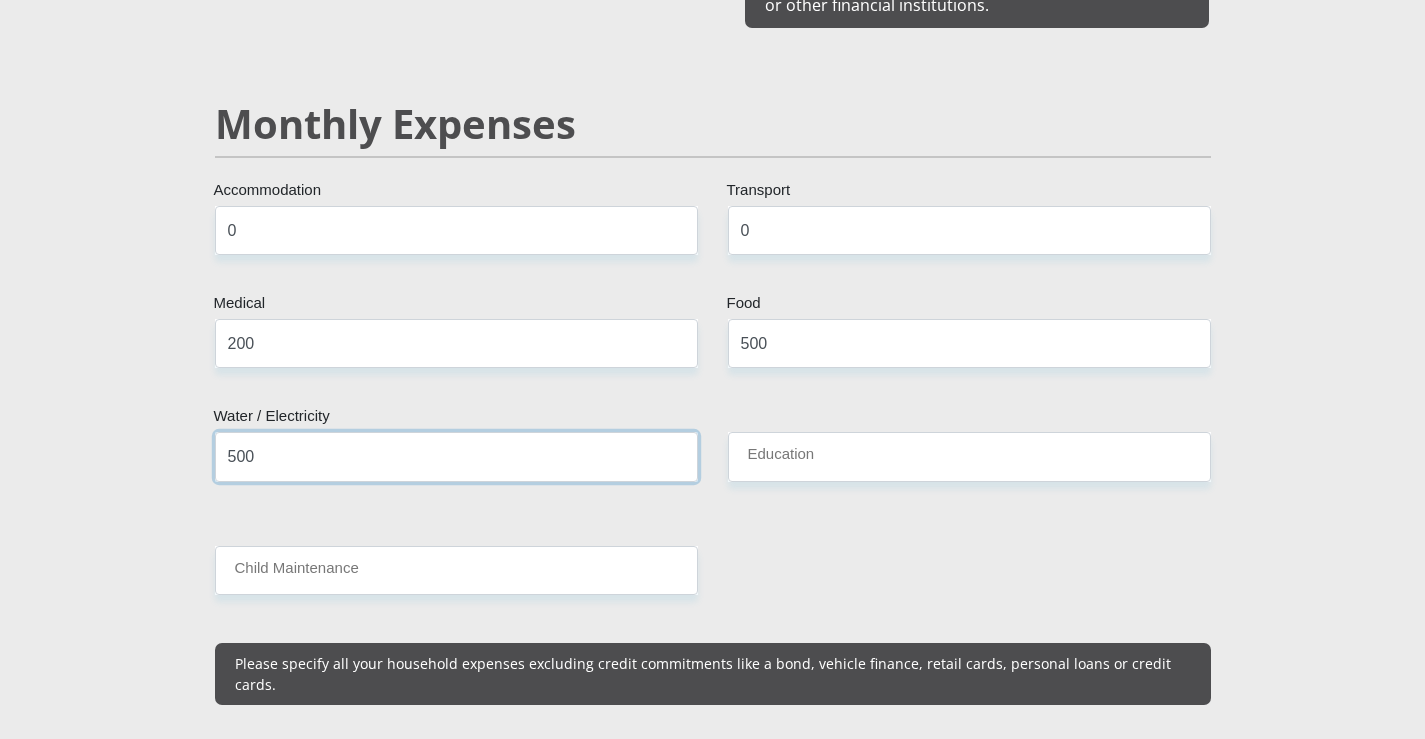 scroll, scrollTop: 2400, scrollLeft: 0, axis: vertical 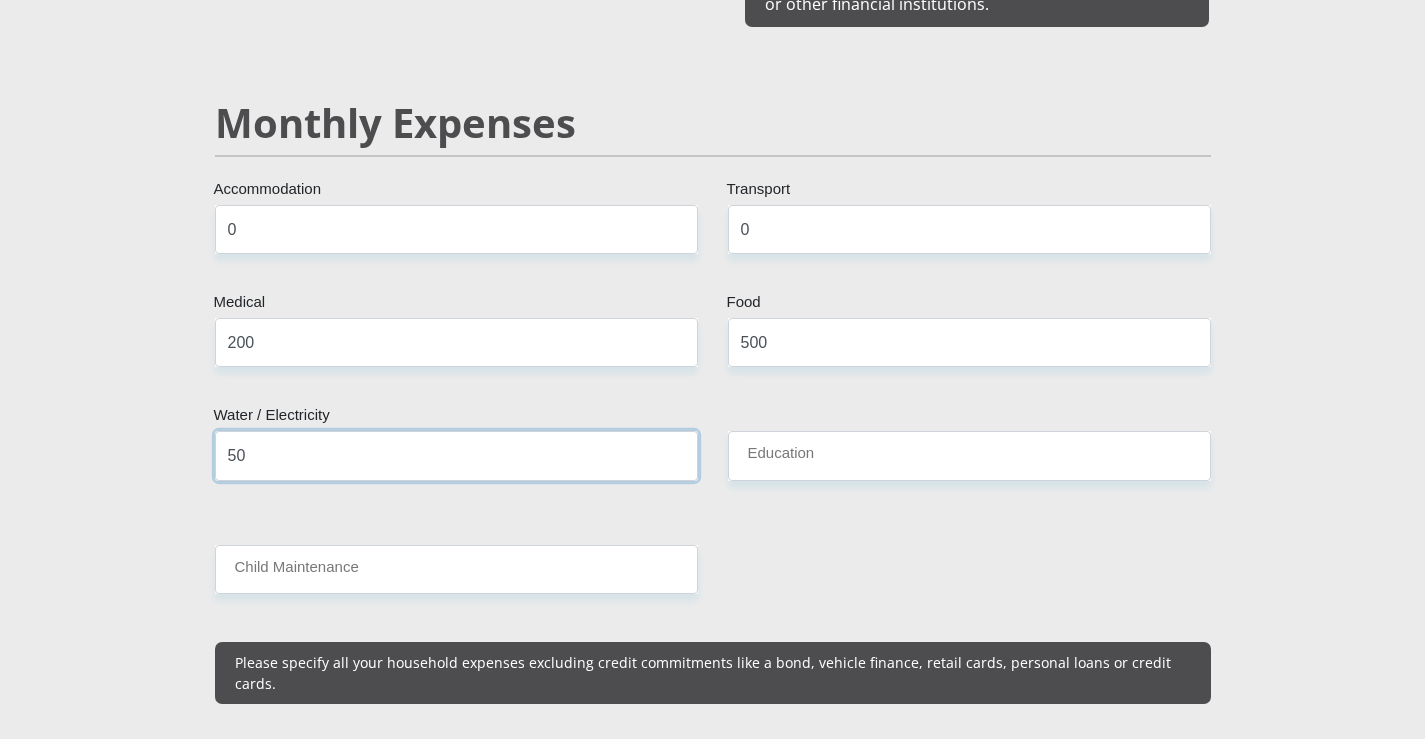 type on "5" 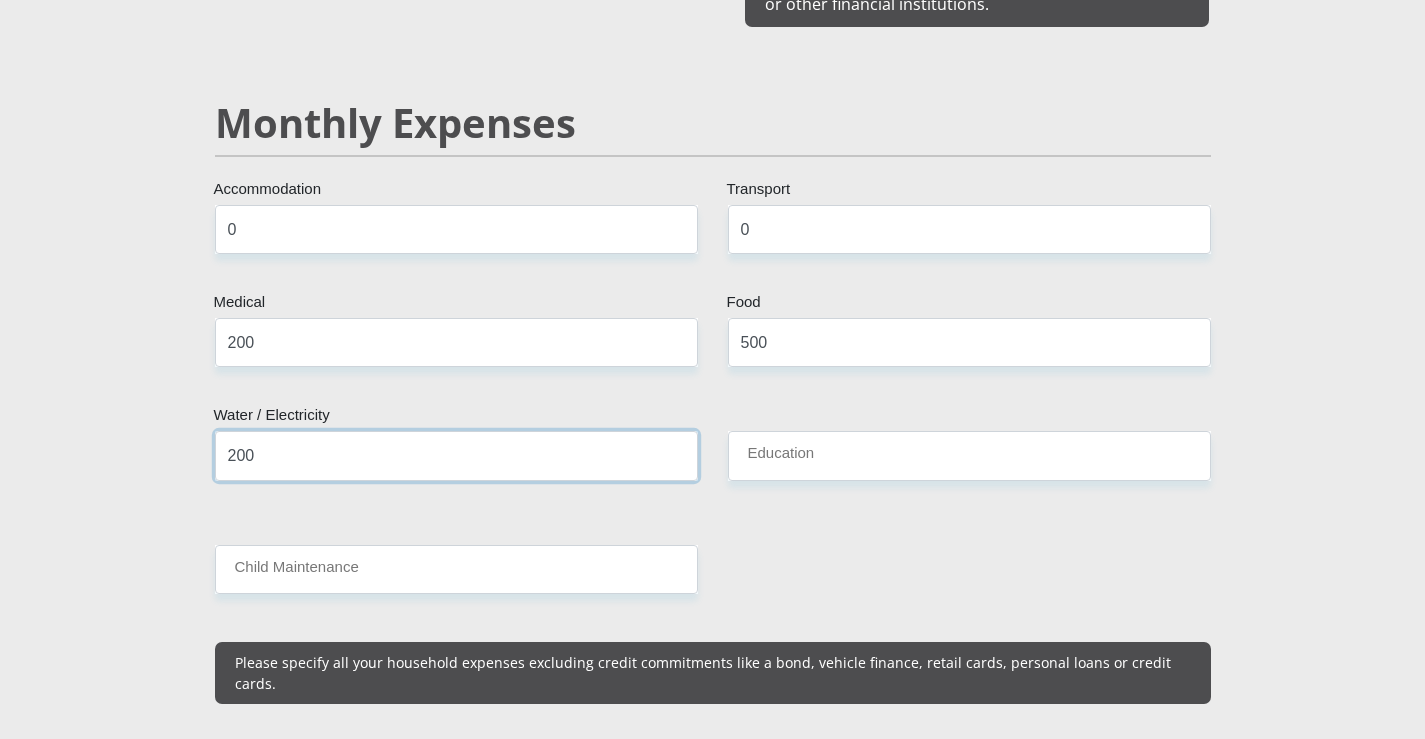 type on "200" 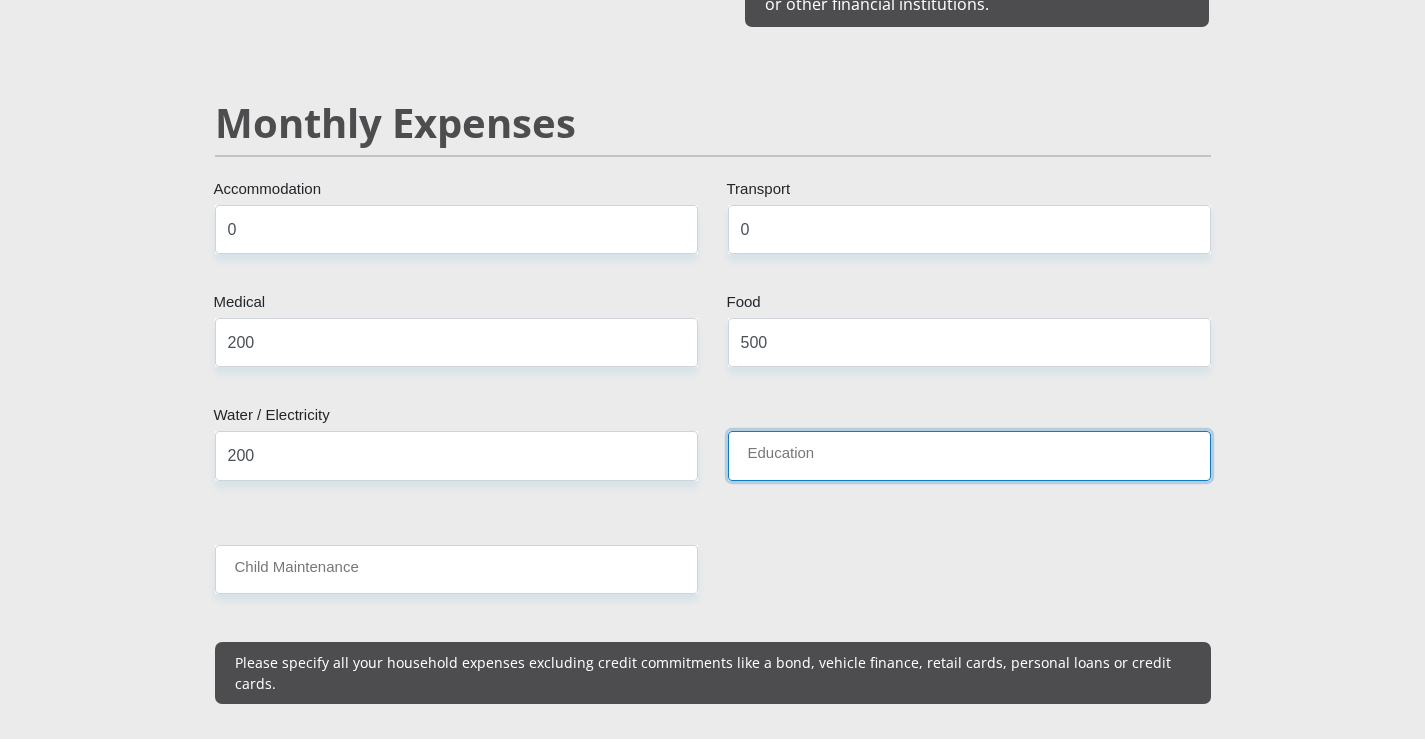 click on "Education" at bounding box center (969, 455) 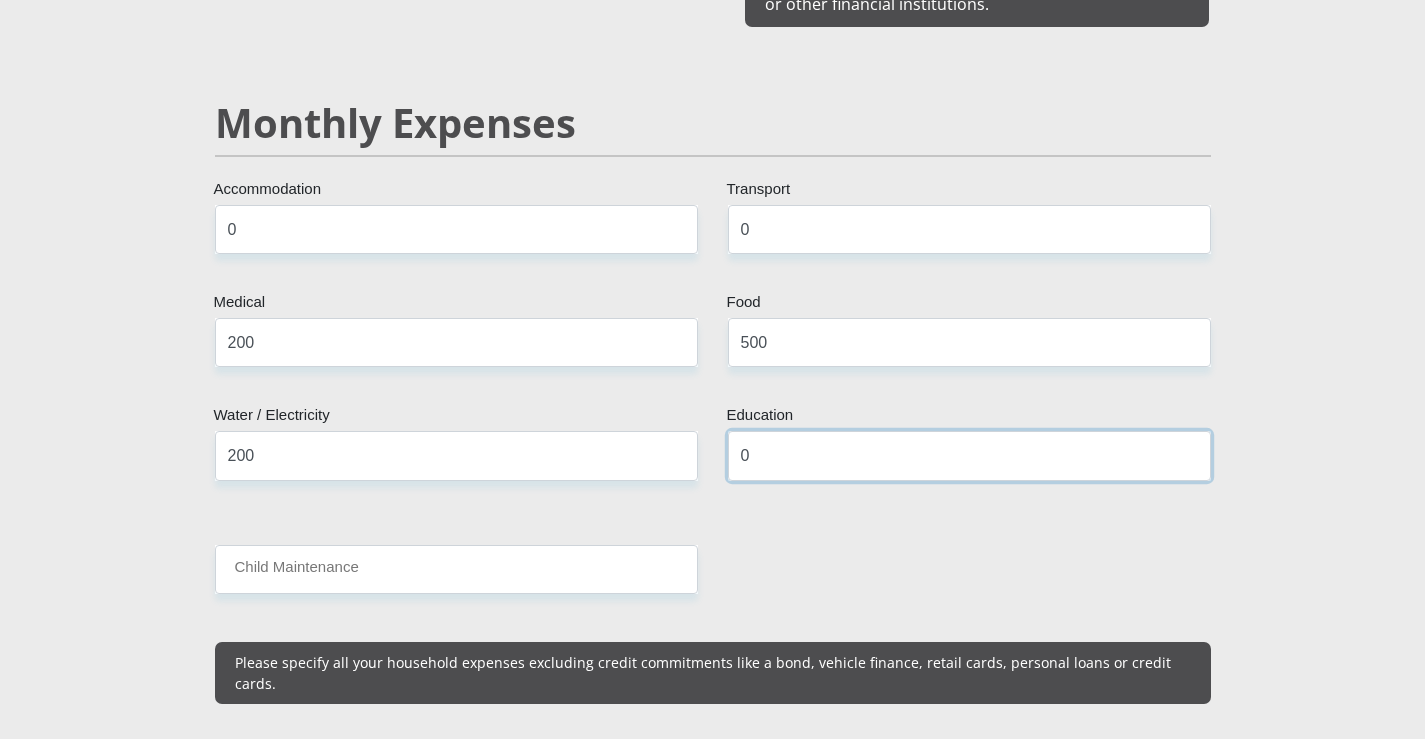 type on "0" 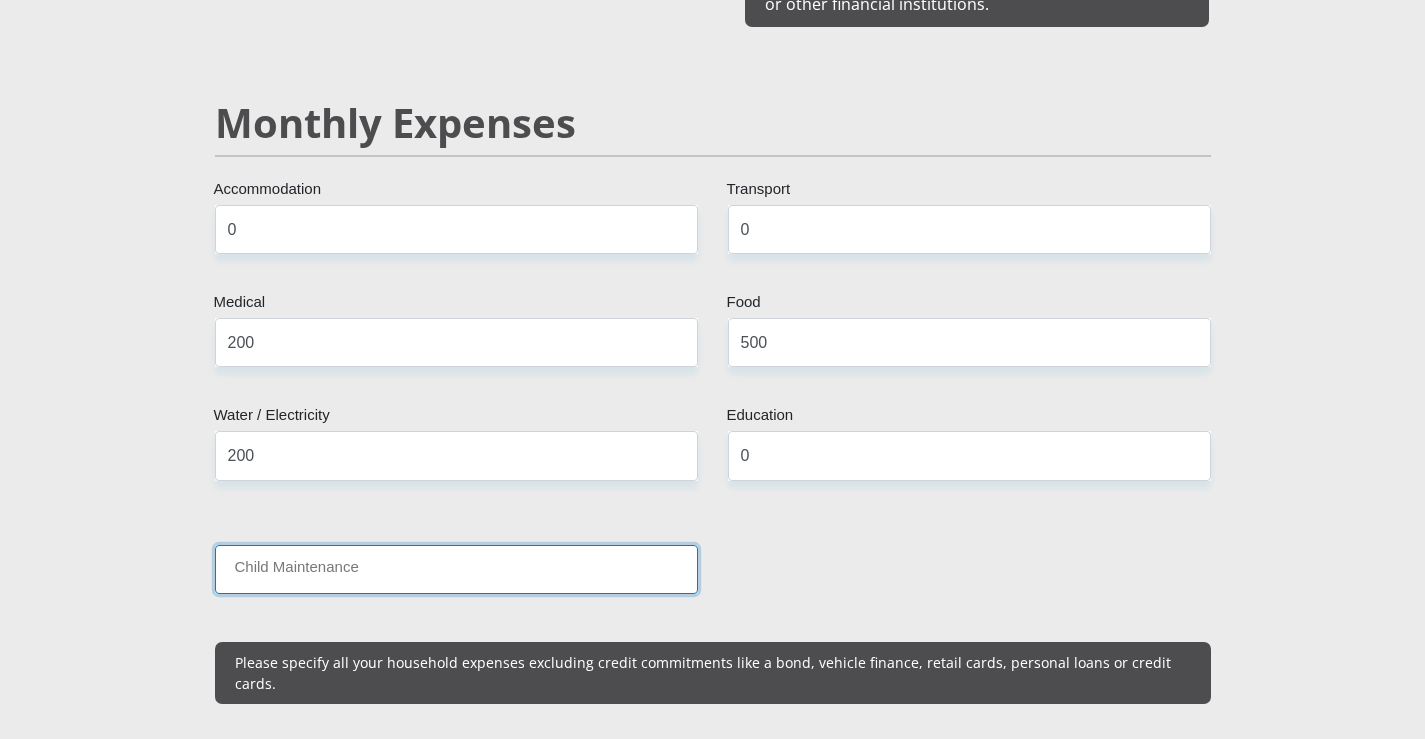 click on "Child Maintenance" at bounding box center (456, 569) 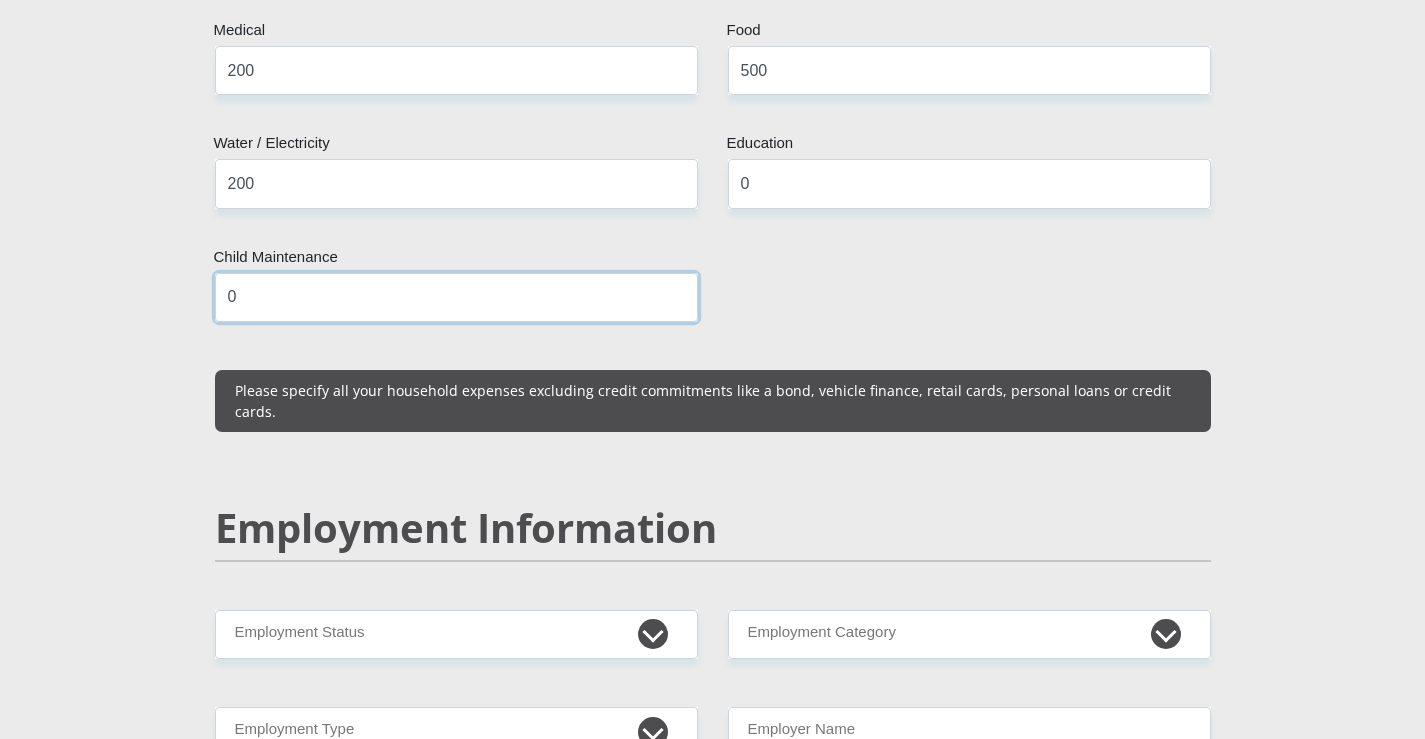 scroll, scrollTop: 3000, scrollLeft: 0, axis: vertical 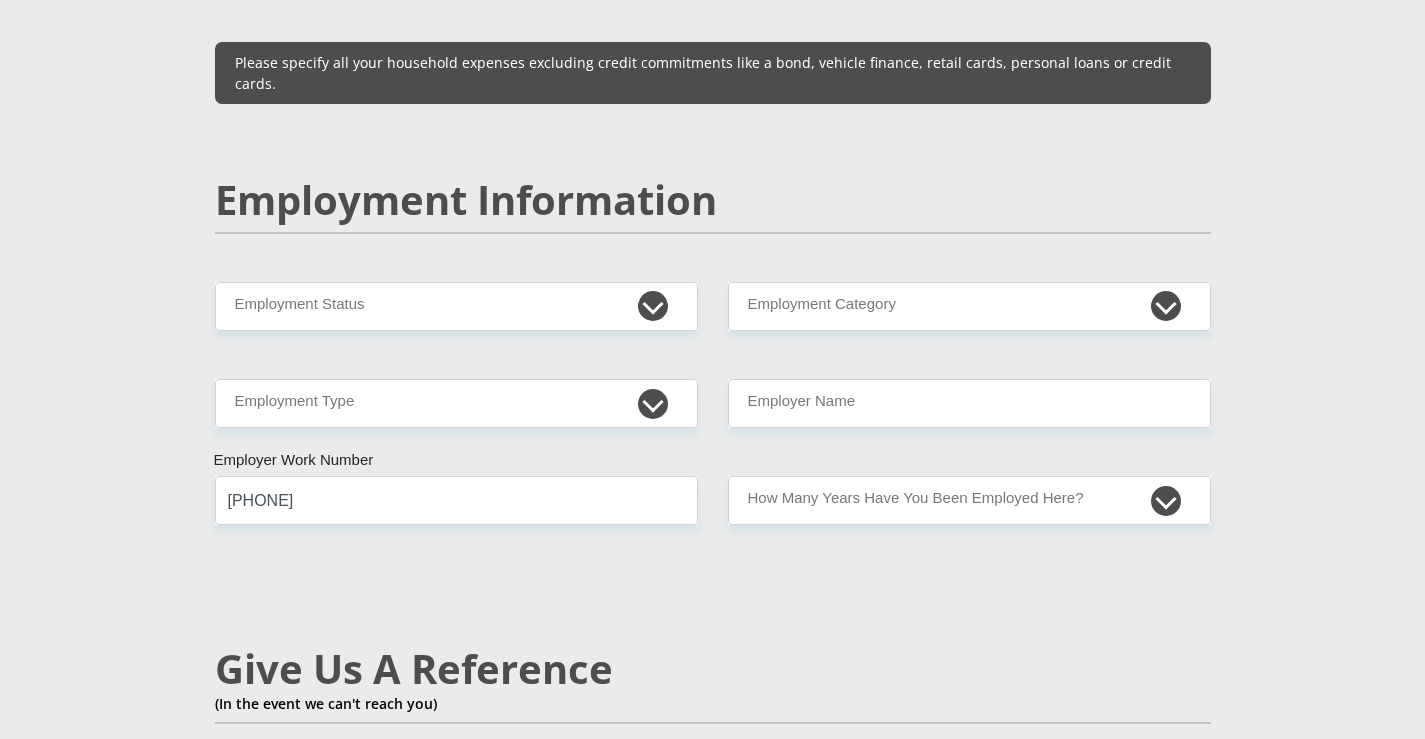 type on "0" 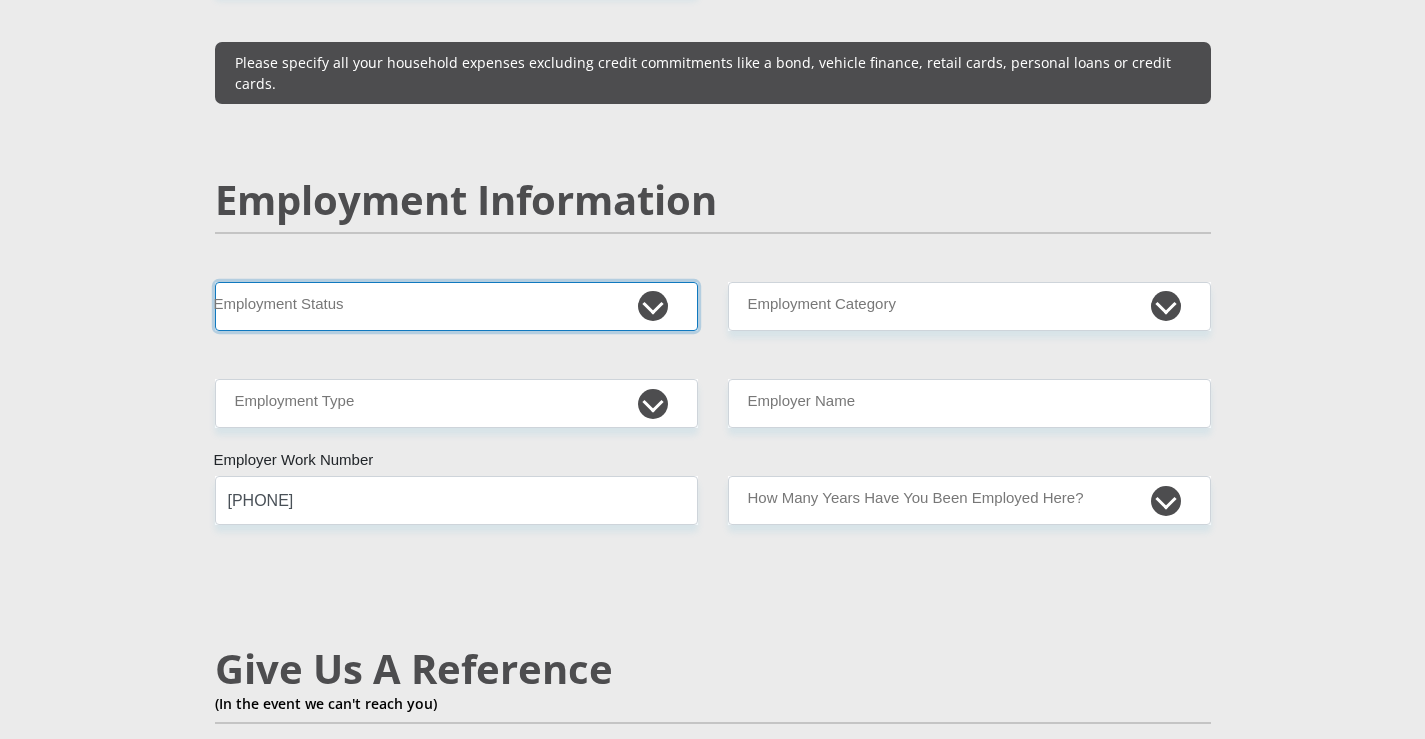 click on "Permanent/Full-time
Part-time/Casual
Contract Worker
Self-Employed
Housewife
Retired
Student
Medically Boarded
Disability
Unemployed" at bounding box center (456, 306) 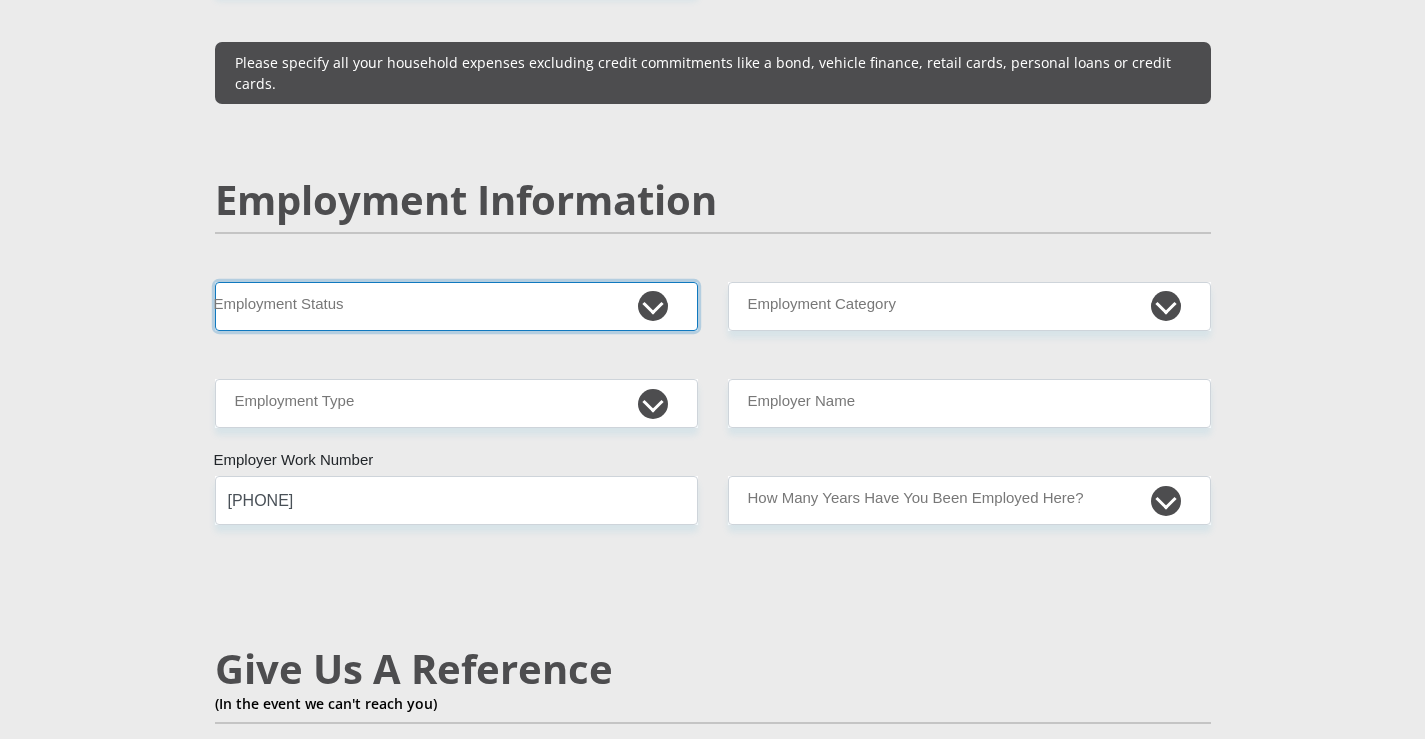 select on "1" 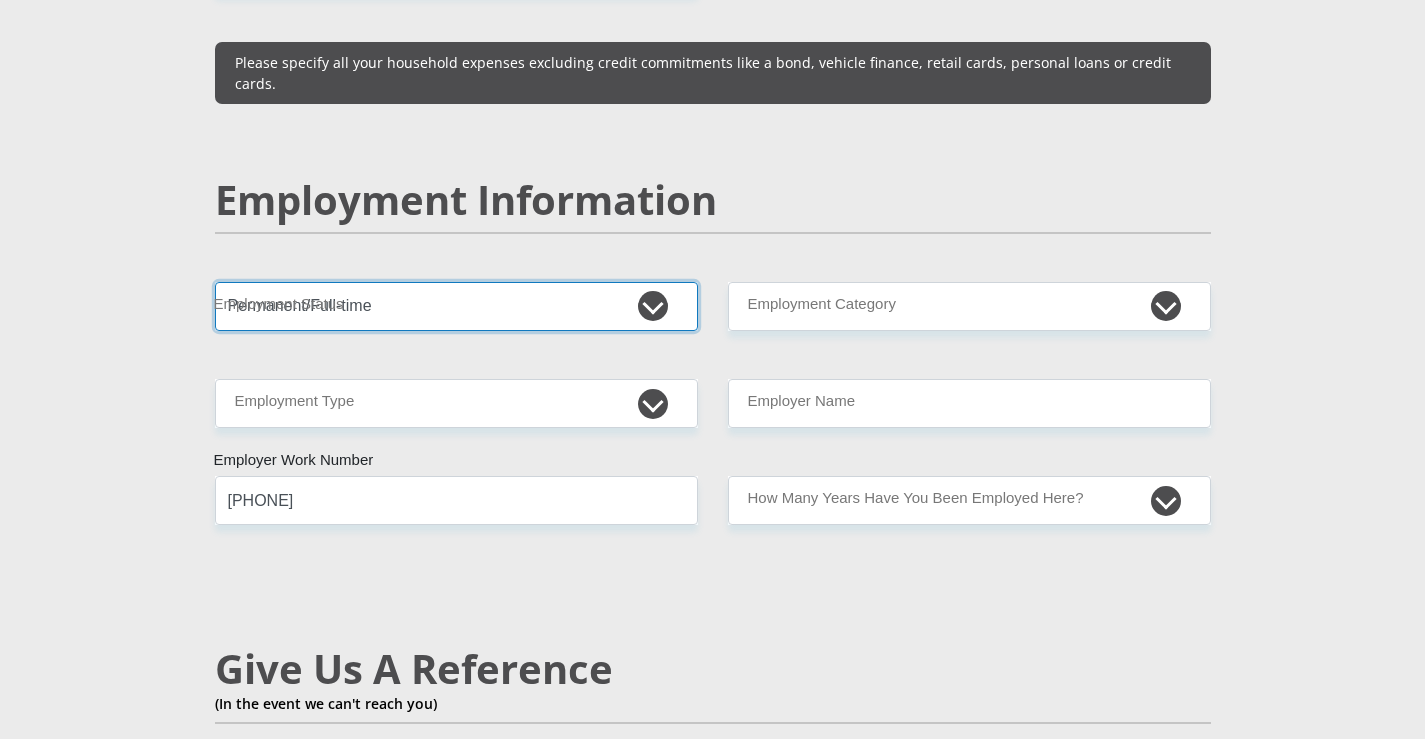 click on "Permanent/Full-time
Part-time/Casual
Contract Worker
Self-Employed
Housewife
Retired
Student
Medically Boarded
Disability
Unemployed" at bounding box center (456, 306) 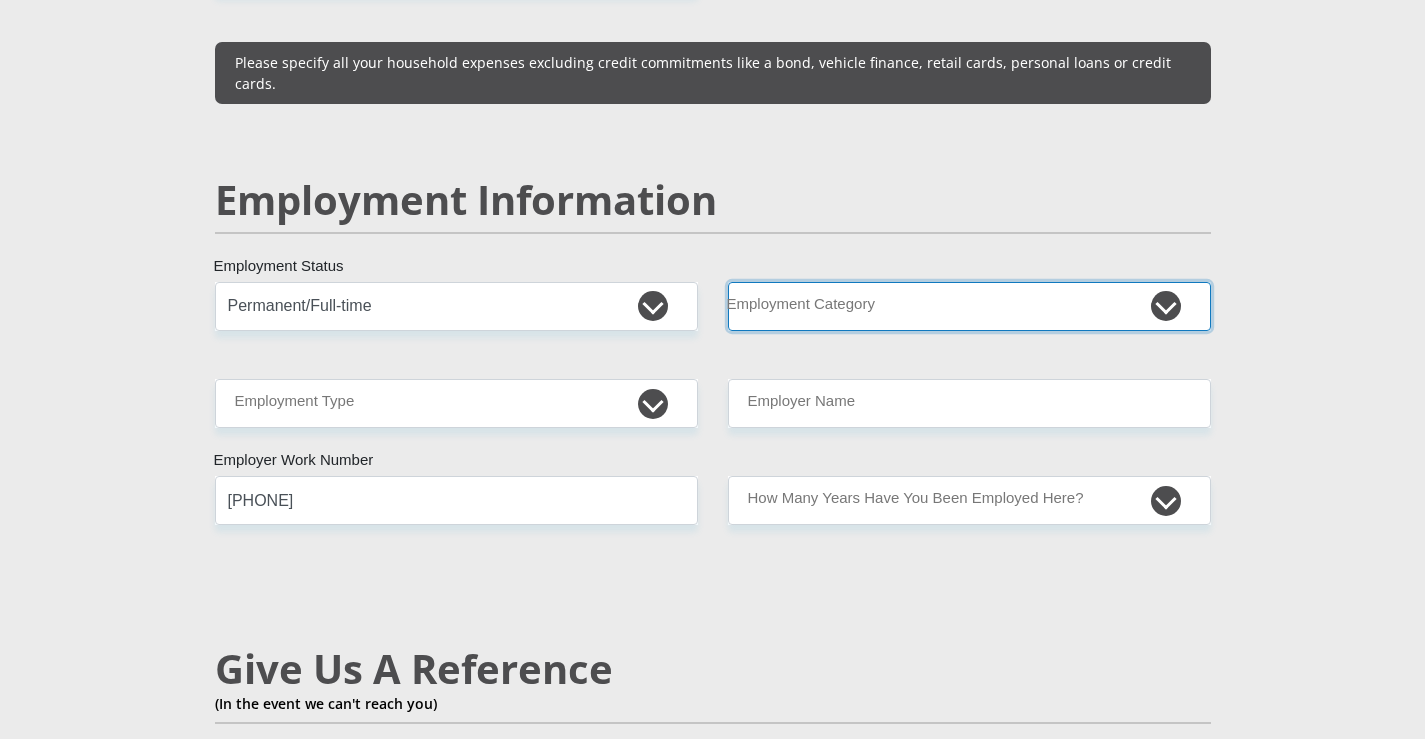 click on "AGRICULTURE
ALCOHOL & TOBACCO
CONSTRUCTION MATERIALS
METALLURGY
EQUIPMENT FOR RENEWABLE ENERGY
SPECIALIZED CONTRACTORS
CAR
GAMING (INCL. INTERNET
OTHER WHOLESALE
UNLICENSED PHARMACEUTICALS
CURRENCY EXCHANGE HOUSES
OTHER FINANCIAL INSTITUTIONS & INSURANCE
REAL ESTATE AGENTS
OIL & GAS
OTHER MATERIALS (E.G. IRON ORE)
PRECIOUS STONES & PRECIOUS METALS
POLITICAL ORGANIZATIONS
RELIGIOUS ORGANIZATIONS(NOT SECTS)
ACTI. HAVING BUSINESS DEAL WITH PUBLIC ADMINISTRATION
LAUNDROMATS" at bounding box center [969, 306] 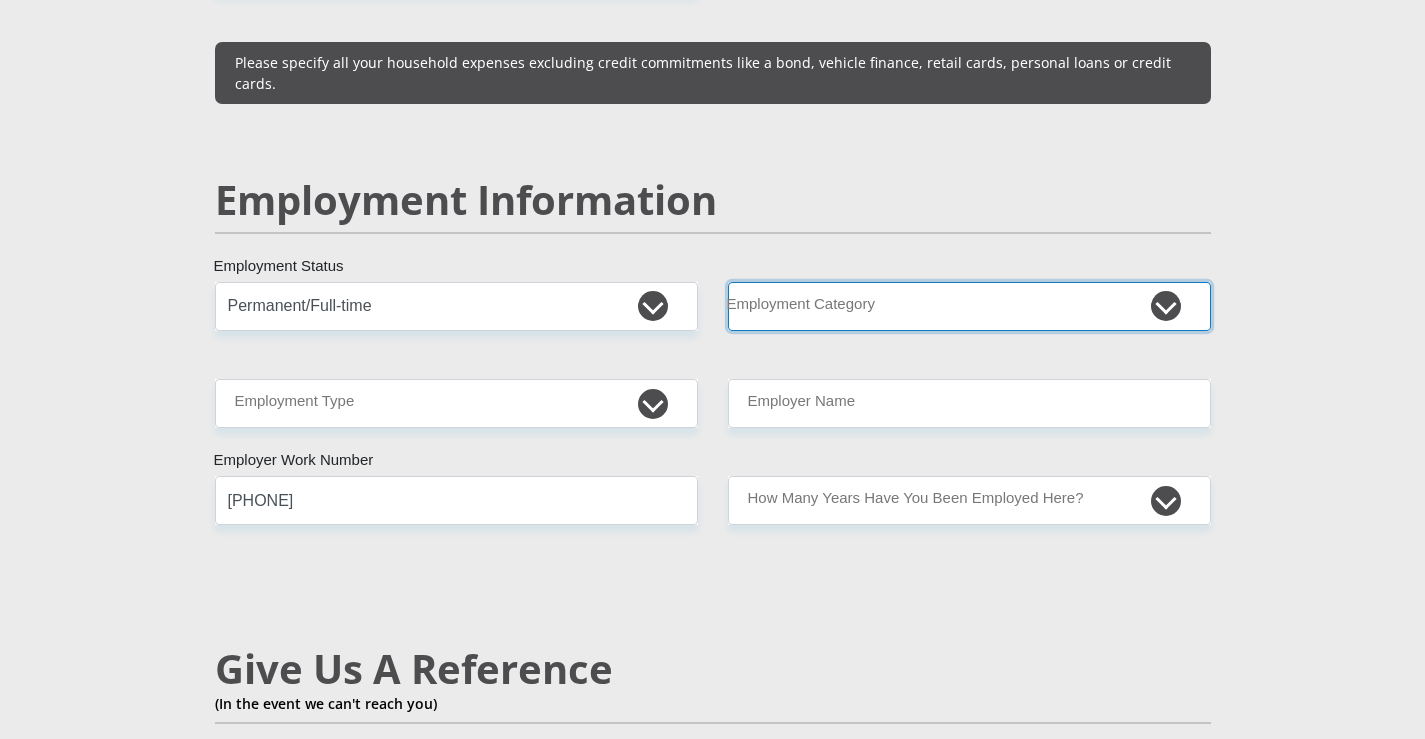 select on "2" 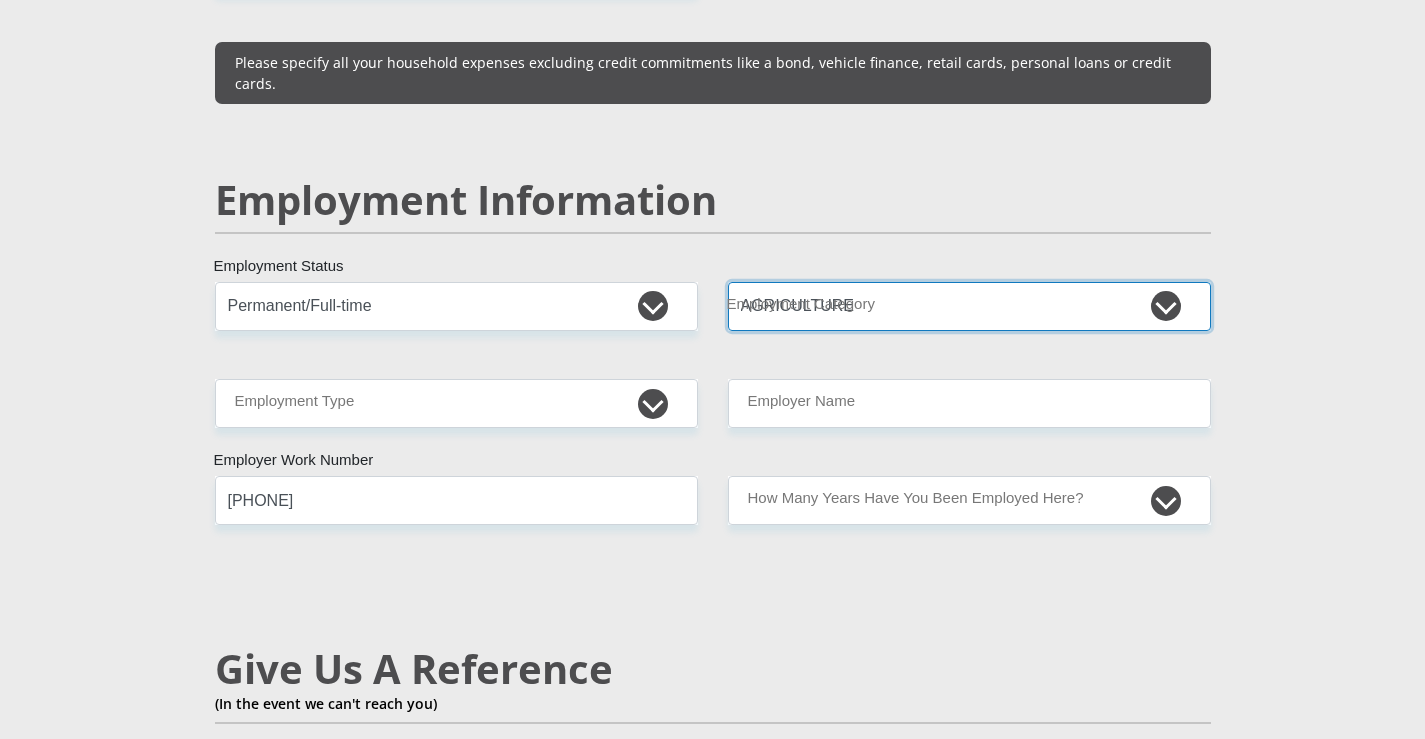click on "AGRICULTURE
ALCOHOL & TOBACCO
CONSTRUCTION MATERIALS
METALLURGY
EQUIPMENT FOR RENEWABLE ENERGY
SPECIALIZED CONTRACTORS
CAR
GAMING (INCL. INTERNET
OTHER WHOLESALE
UNLICENSED PHARMACEUTICALS
CURRENCY EXCHANGE HOUSES
OTHER FINANCIAL INSTITUTIONS & INSURANCE
REAL ESTATE AGENTS
OIL & GAS
OTHER MATERIALS (E.G. IRON ORE)
PRECIOUS STONES & PRECIOUS METALS
POLITICAL ORGANIZATIONS
RELIGIOUS ORGANIZATIONS(NOT SECTS)
ACTI. HAVING BUSINESS DEAL WITH PUBLIC ADMINISTRATION
LAUNDROMATS" at bounding box center (969, 306) 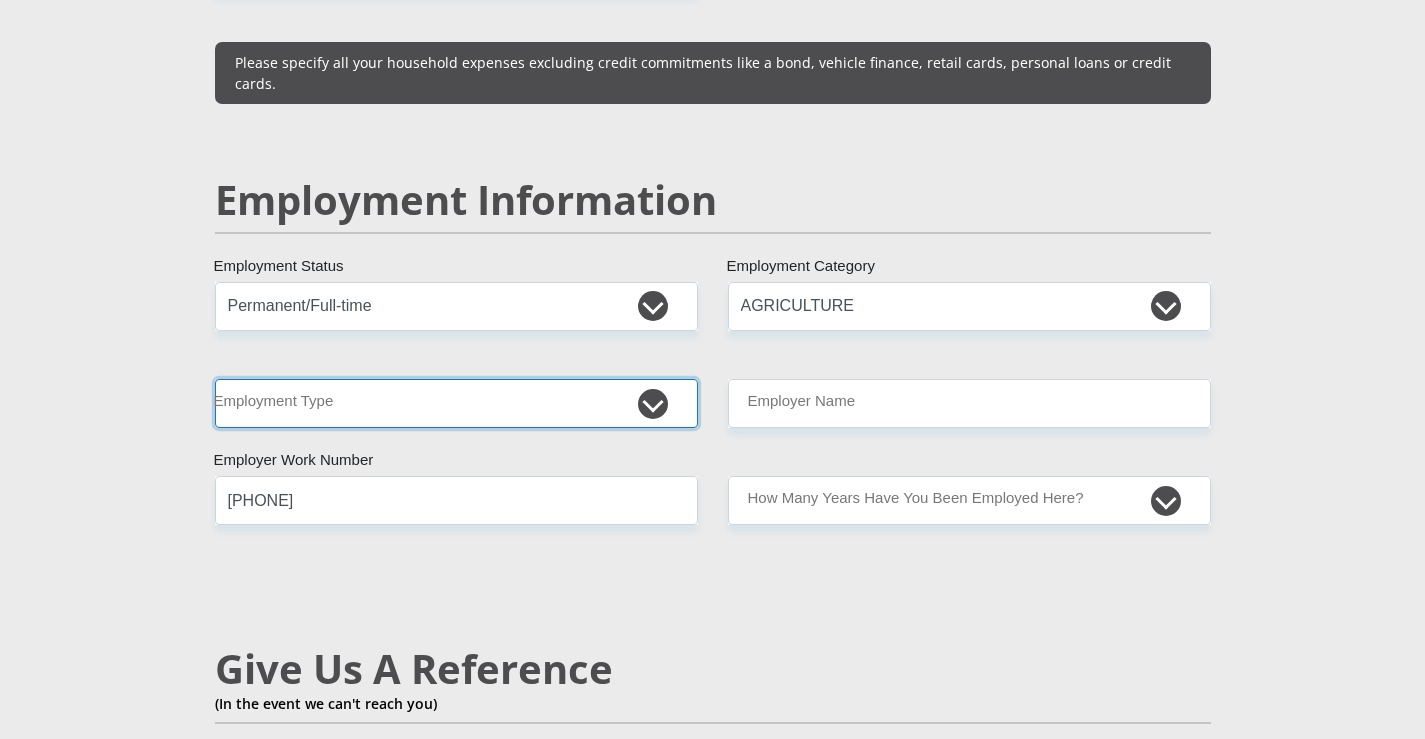 click on "College/Lecturer
Craft Seller
Creative
Driver
Executive
Farmer
Forces - Non Commissioned
Forces - Officer
Hawker
Housewife
Labourer
Licenced Professional
Manager
Miner
Non Licenced Professional
Office Staff/Clerk
Outside Worker
Pensioner
Permanent Teacher
Production/Manufacturing
Sales
Self-Employed
Semi-Professional Worker
Service Industry  Social Worker  Student" at bounding box center (456, 403) 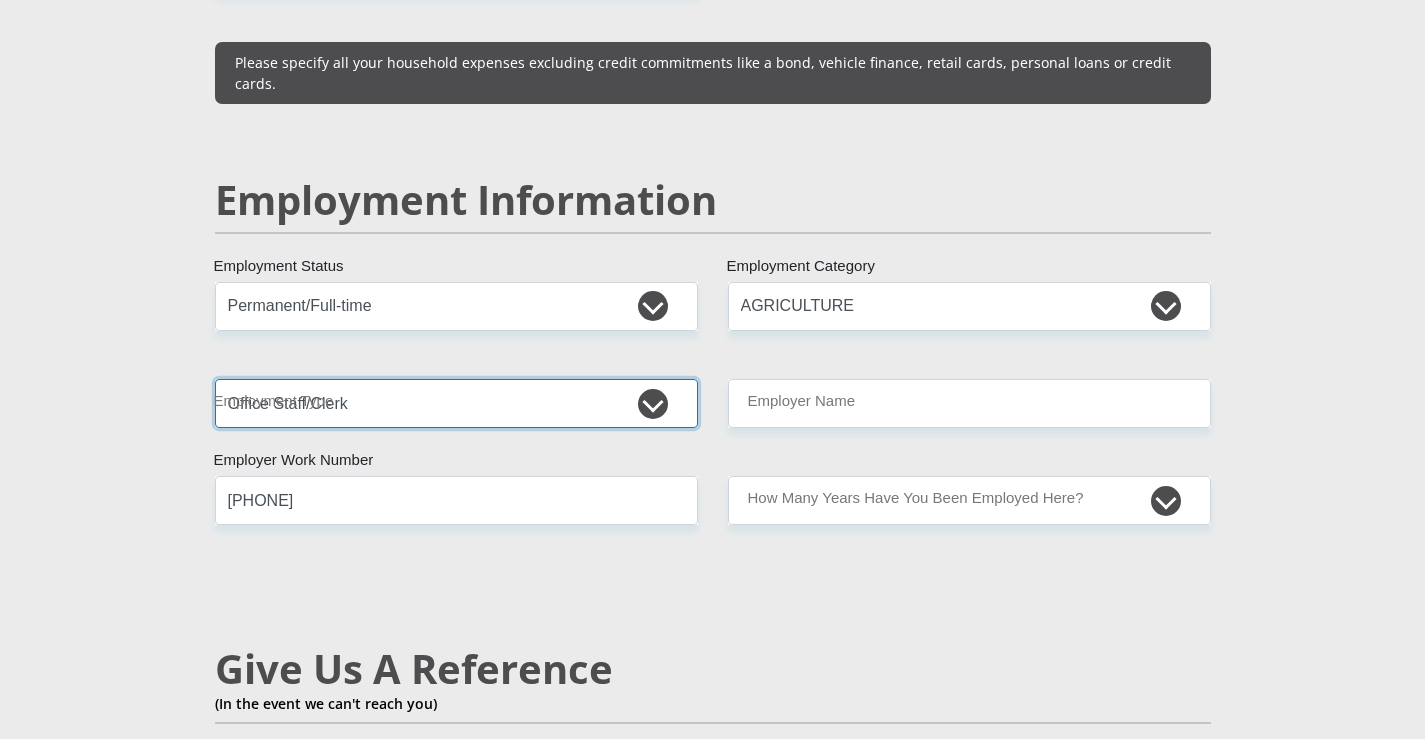 click on "College/Lecturer
Craft Seller
Creative
Driver
Executive
Farmer
Forces - Non Commissioned
Forces - Officer
Hawker
Housewife
Labourer
Licenced Professional
Manager
Miner
Non Licenced Professional
Office Staff/Clerk
Outside Worker
Pensioner
Permanent Teacher
Production/Manufacturing
Sales
Self-Employed
Semi-Professional Worker
Service Industry  Social Worker  Student" at bounding box center (456, 403) 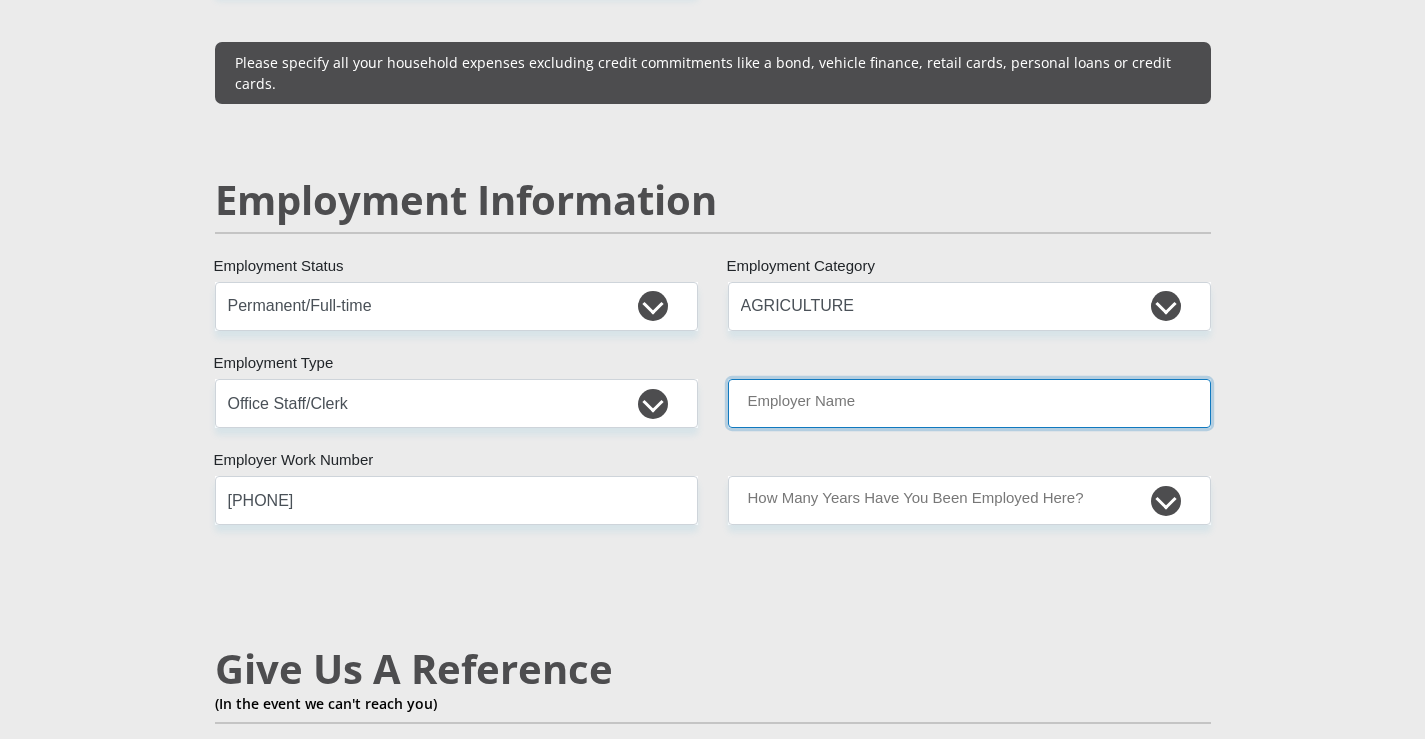 click on "Employer Name" at bounding box center [969, 403] 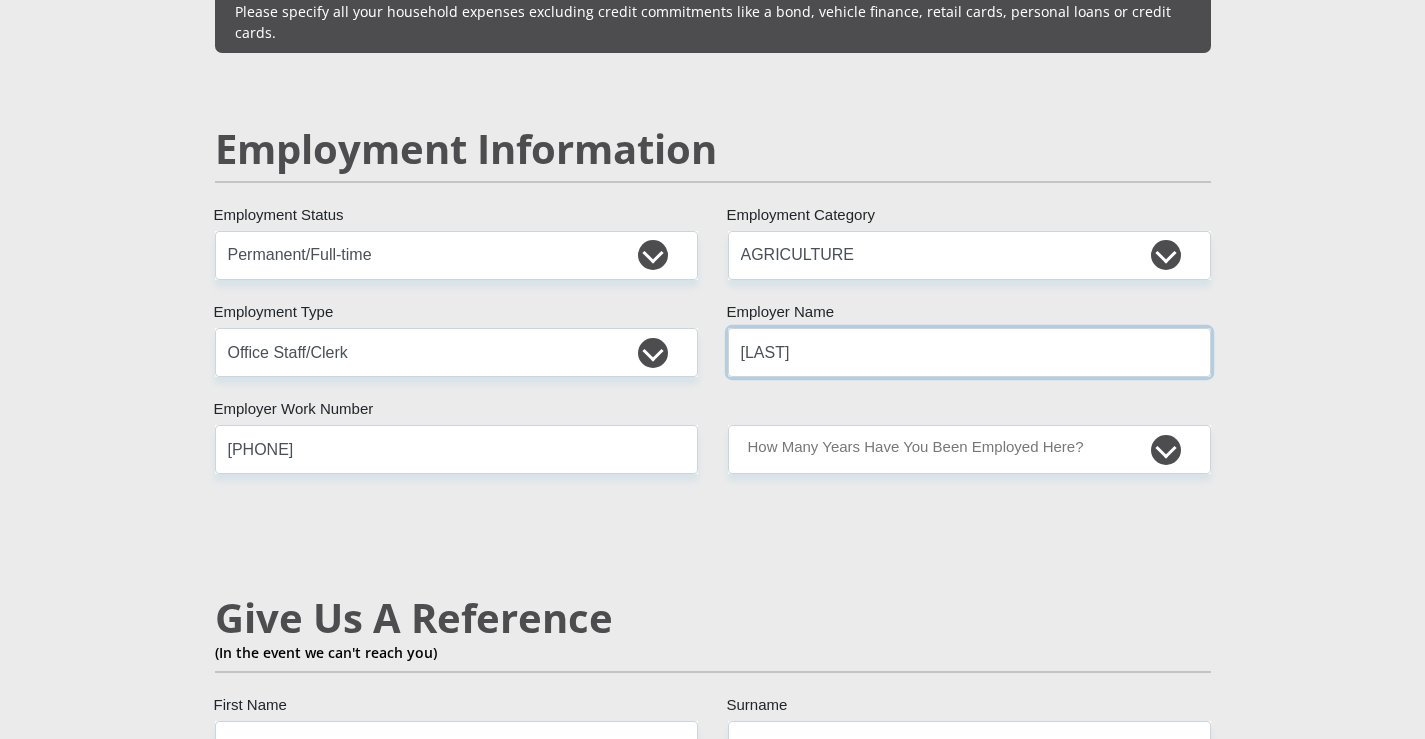 scroll, scrollTop: 3100, scrollLeft: 0, axis: vertical 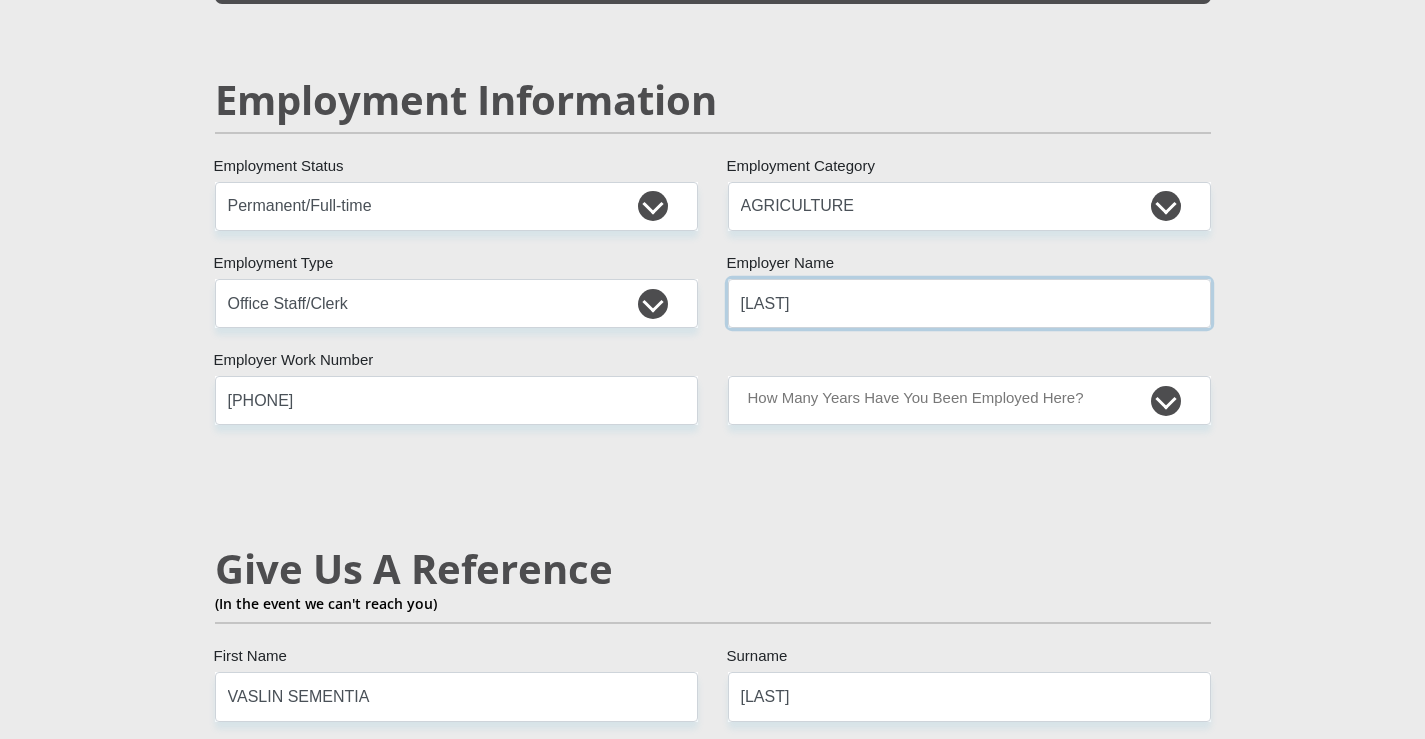 type on "[LAST]" 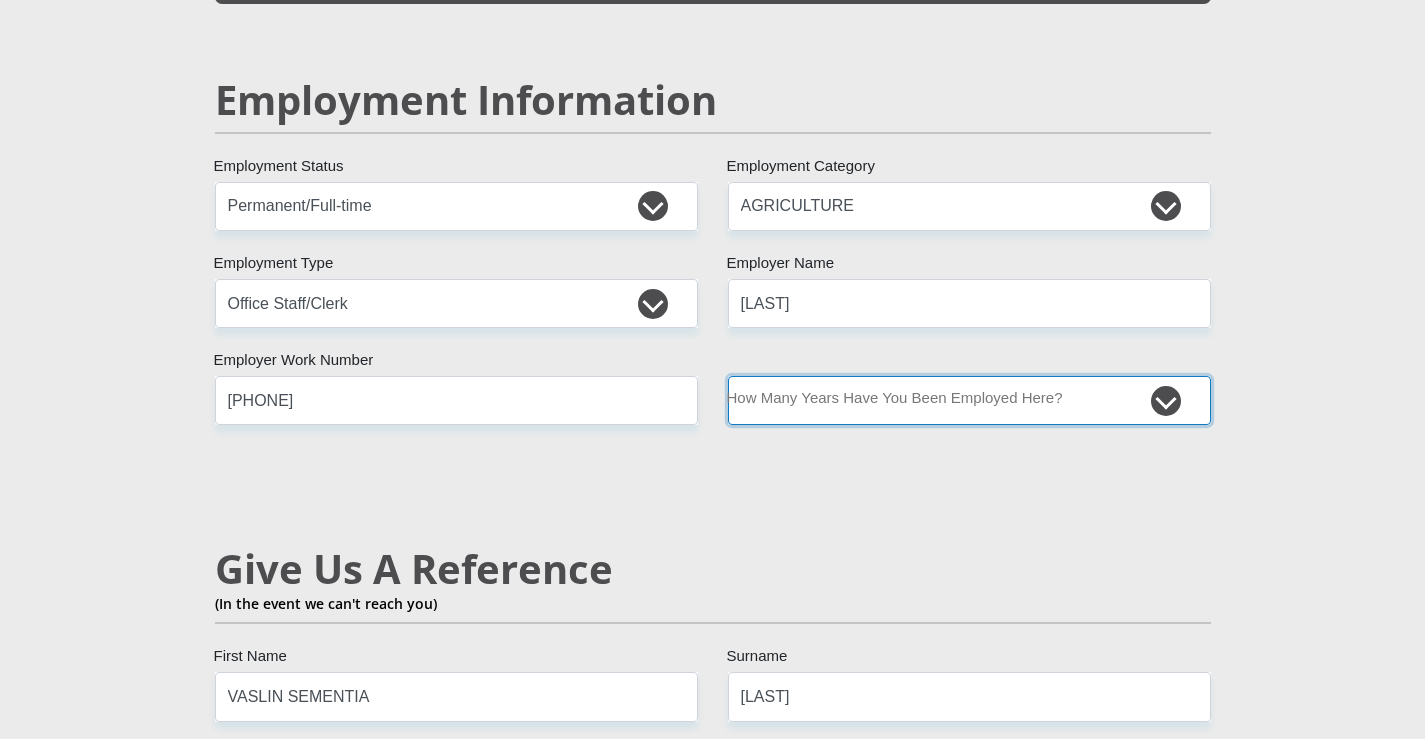 click on "less than 1 year
1-3 years
3-5 years
5+ years" at bounding box center (969, 400) 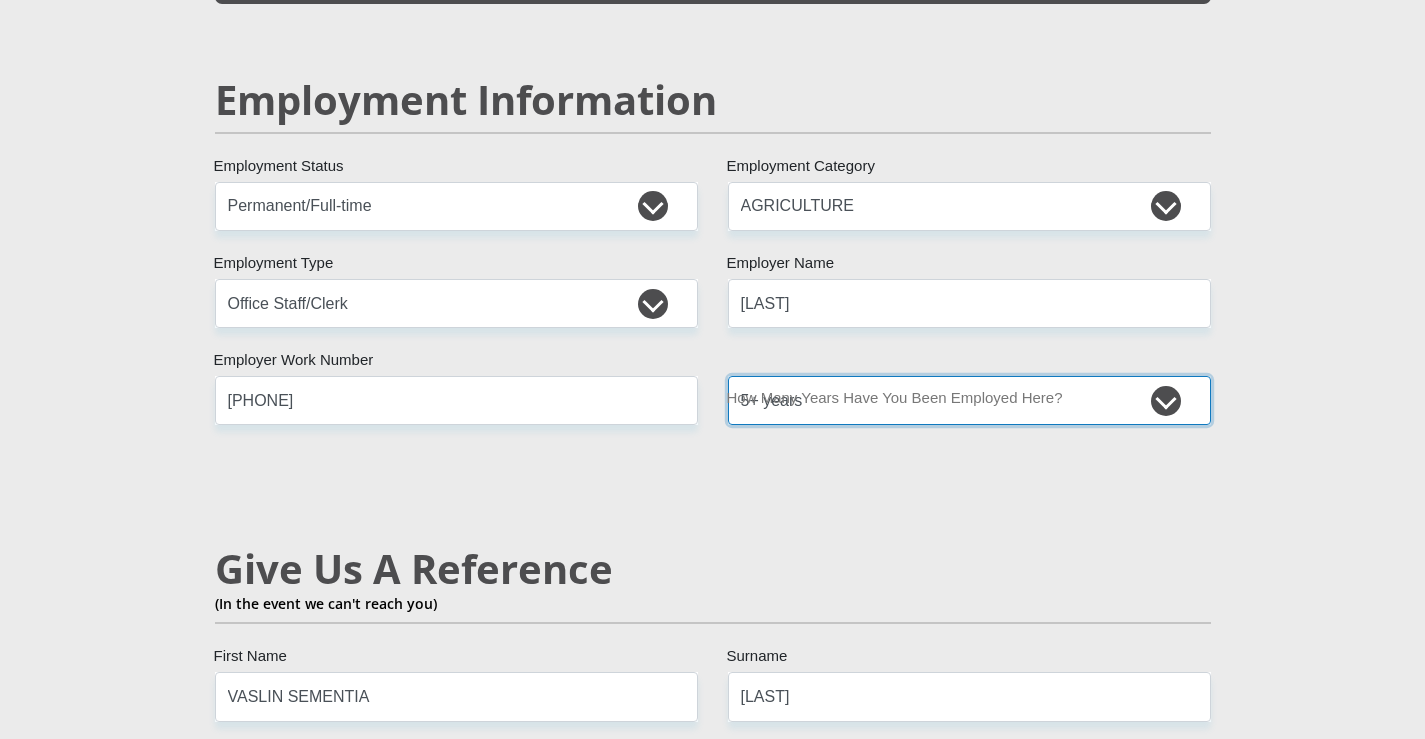click on "less than 1 year
1-3 years
3-5 years
5+ years" at bounding box center (969, 400) 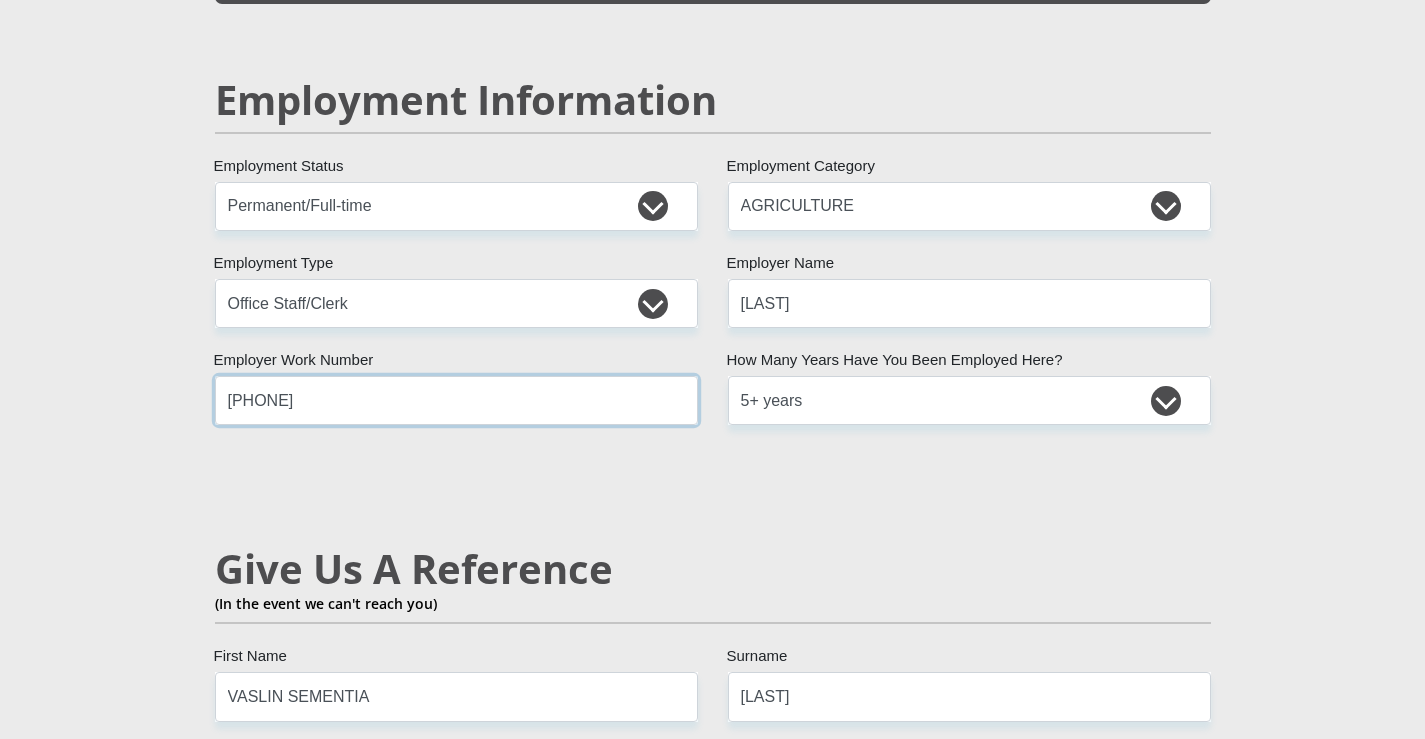 click on "[PHONE]" at bounding box center (456, 400) 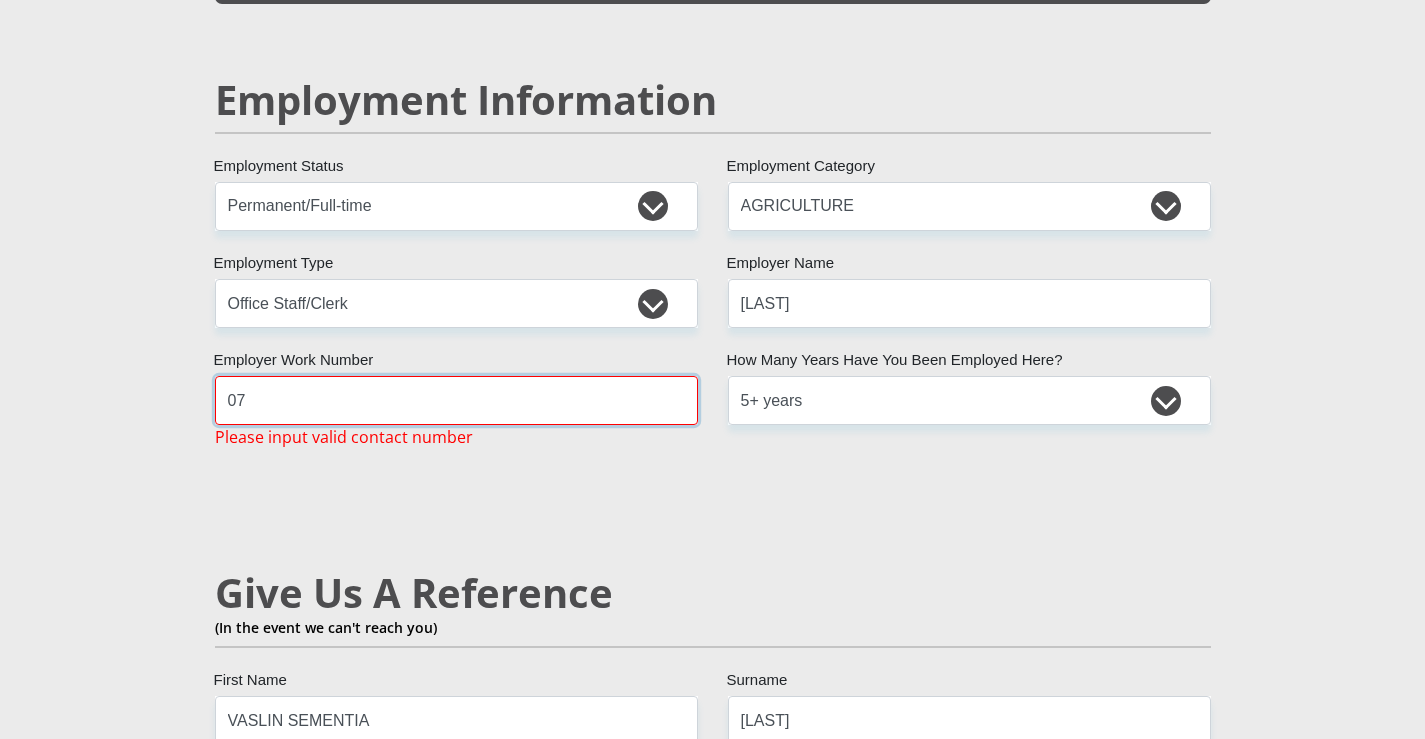 type on "0" 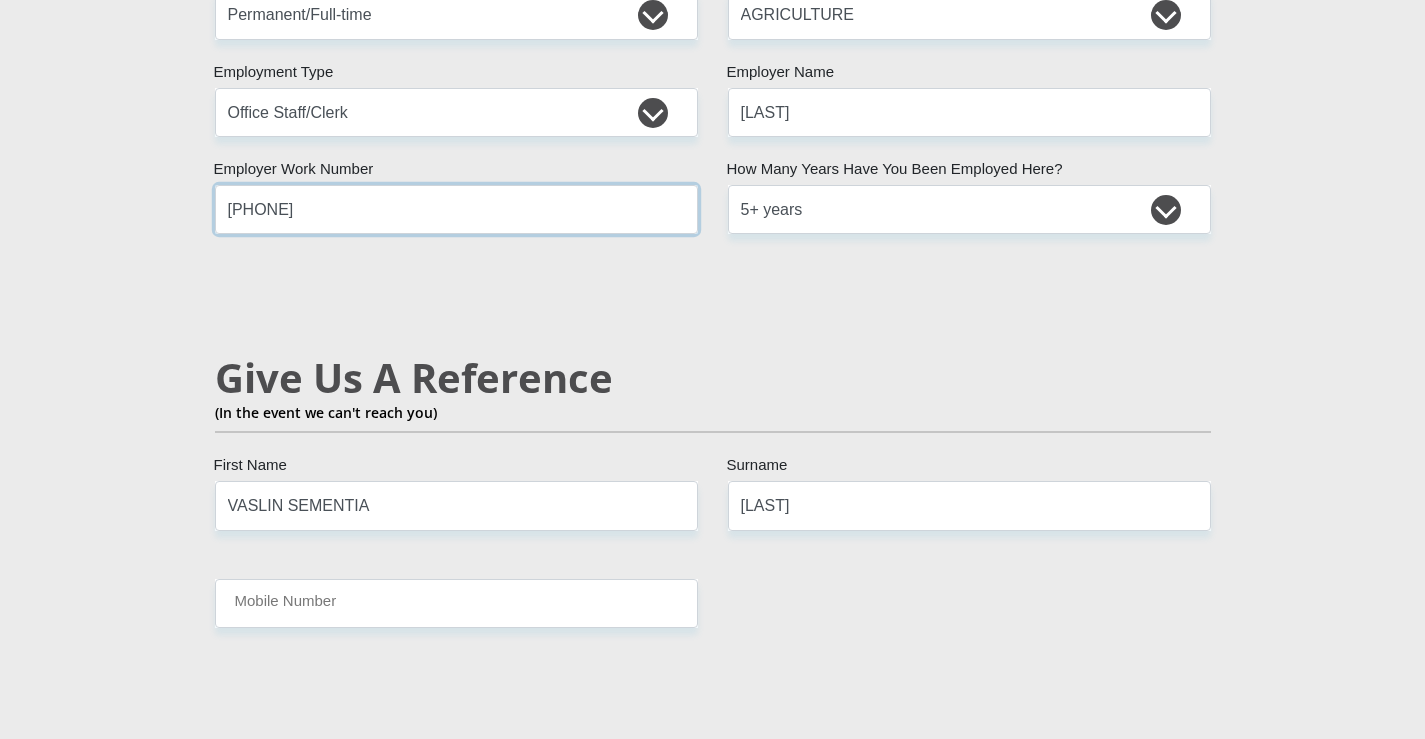 scroll, scrollTop: 3300, scrollLeft: 0, axis: vertical 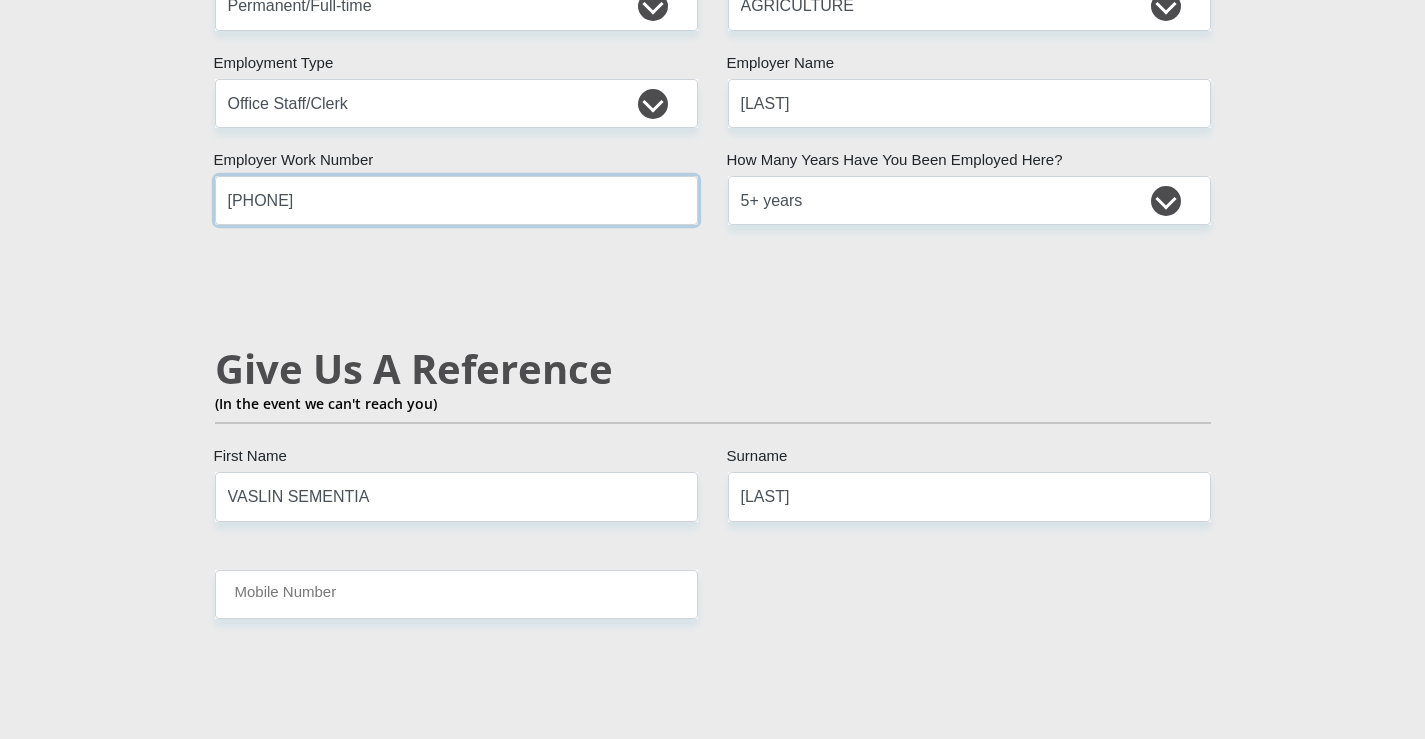 type on "[PHONE]" 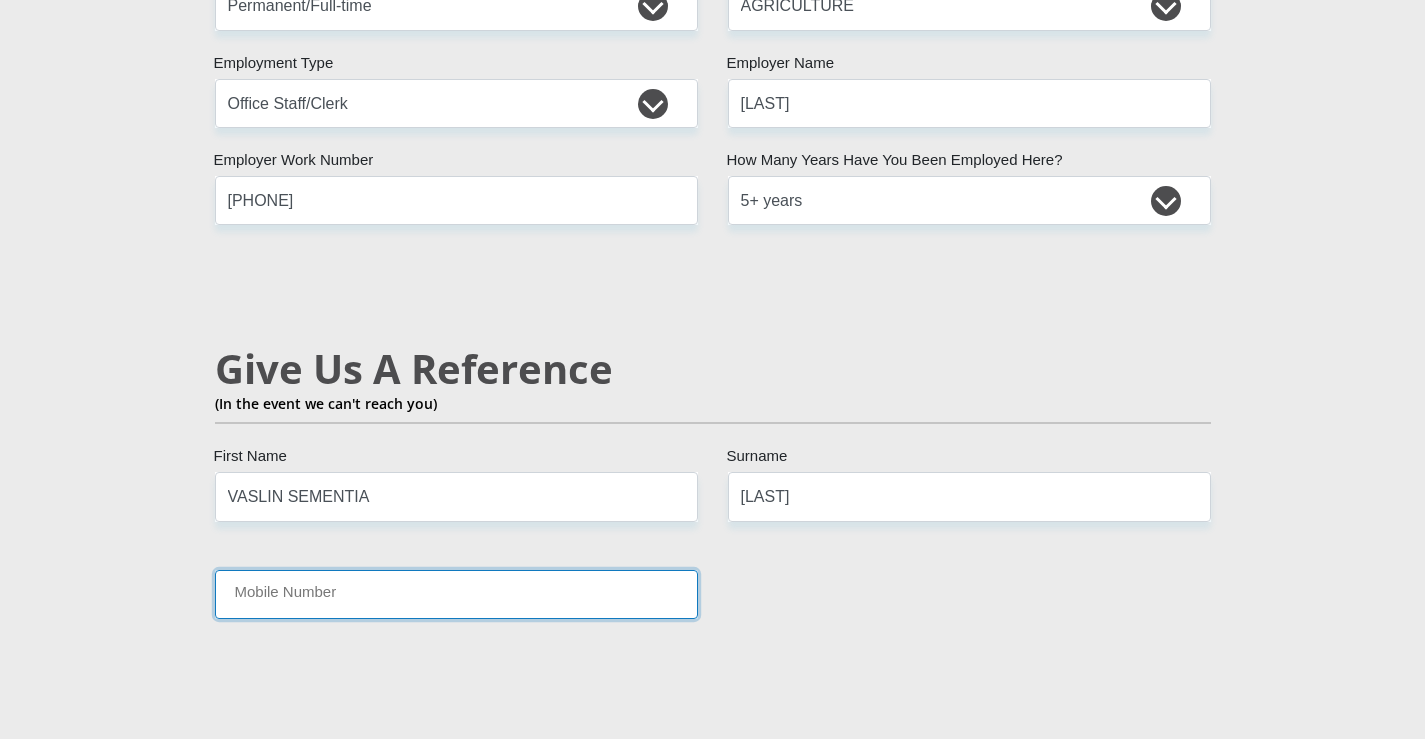 click on "Mobile Number" at bounding box center (456, 594) 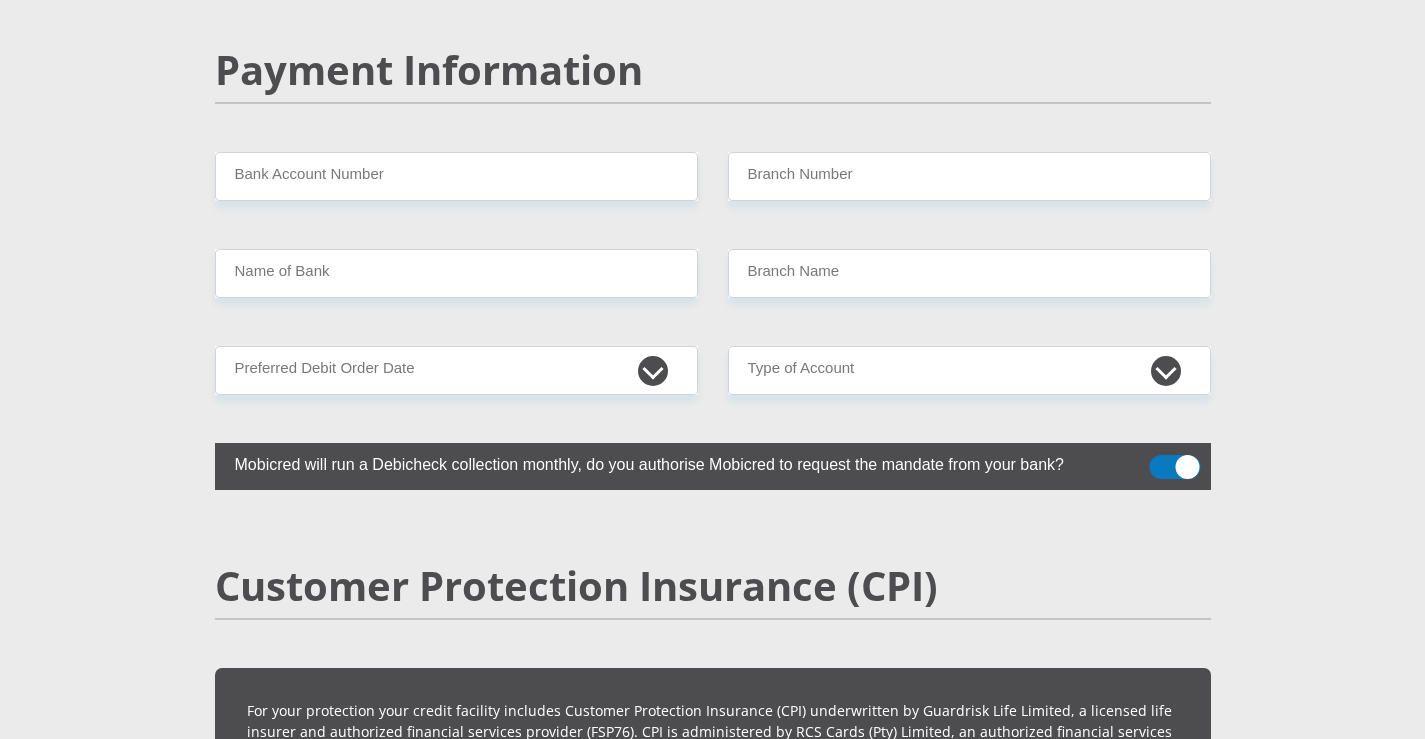 scroll, scrollTop: 4000, scrollLeft: 0, axis: vertical 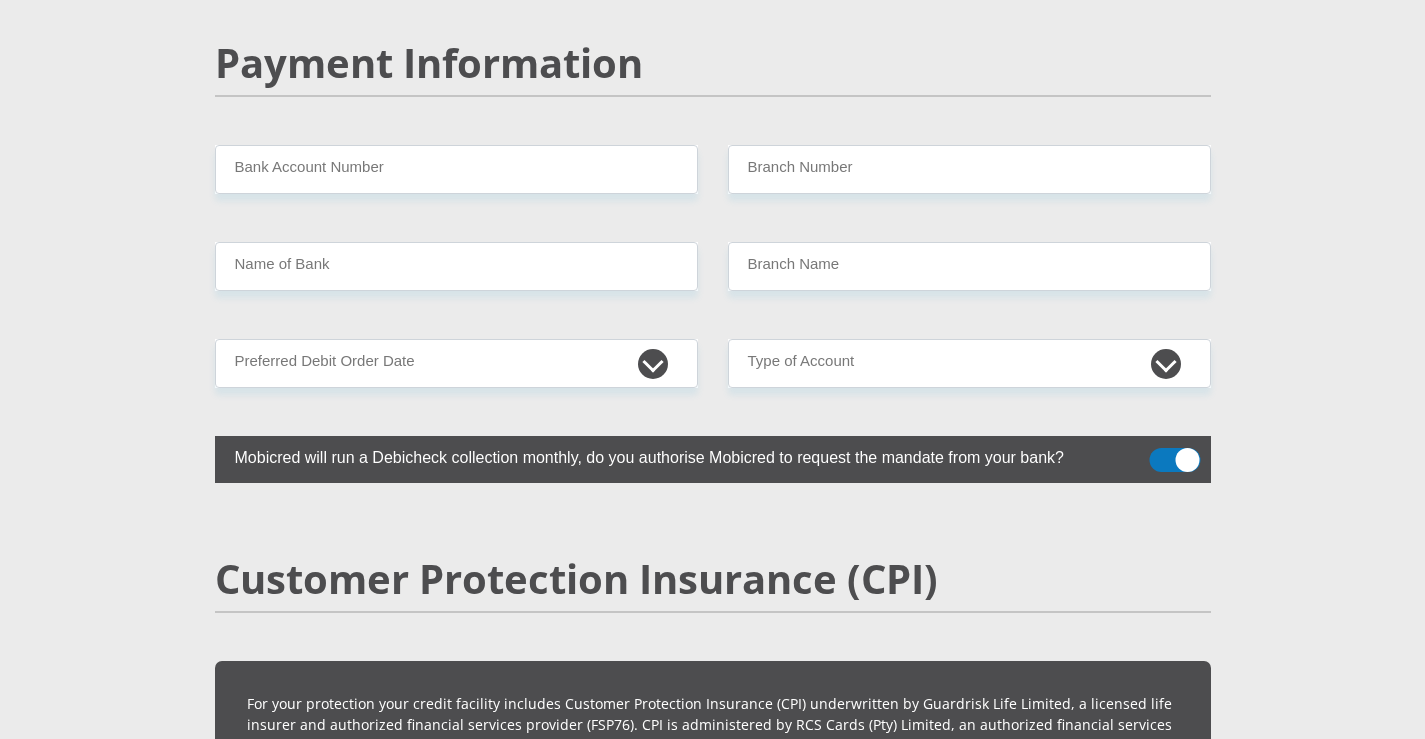 type on "[POSTAL_CODE]" 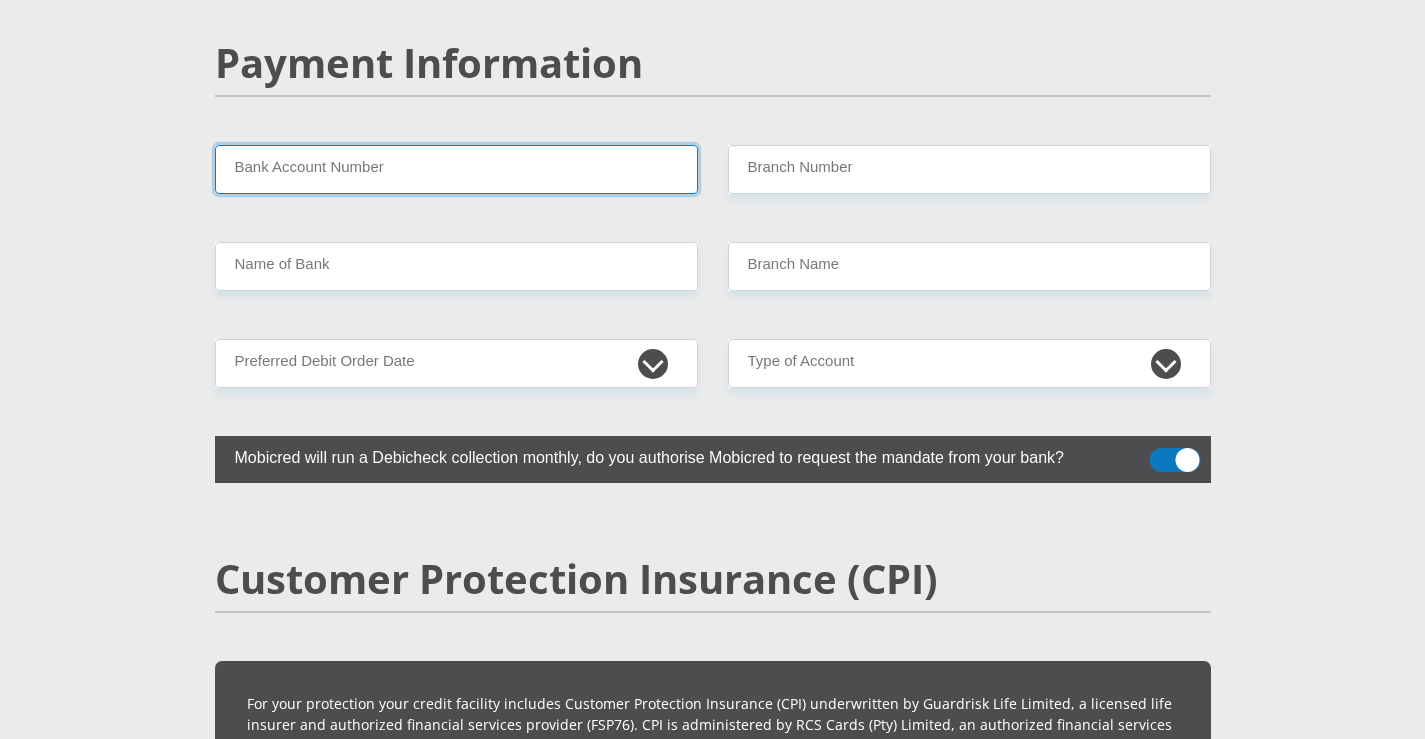 click on "Bank Account Number" at bounding box center (456, 169) 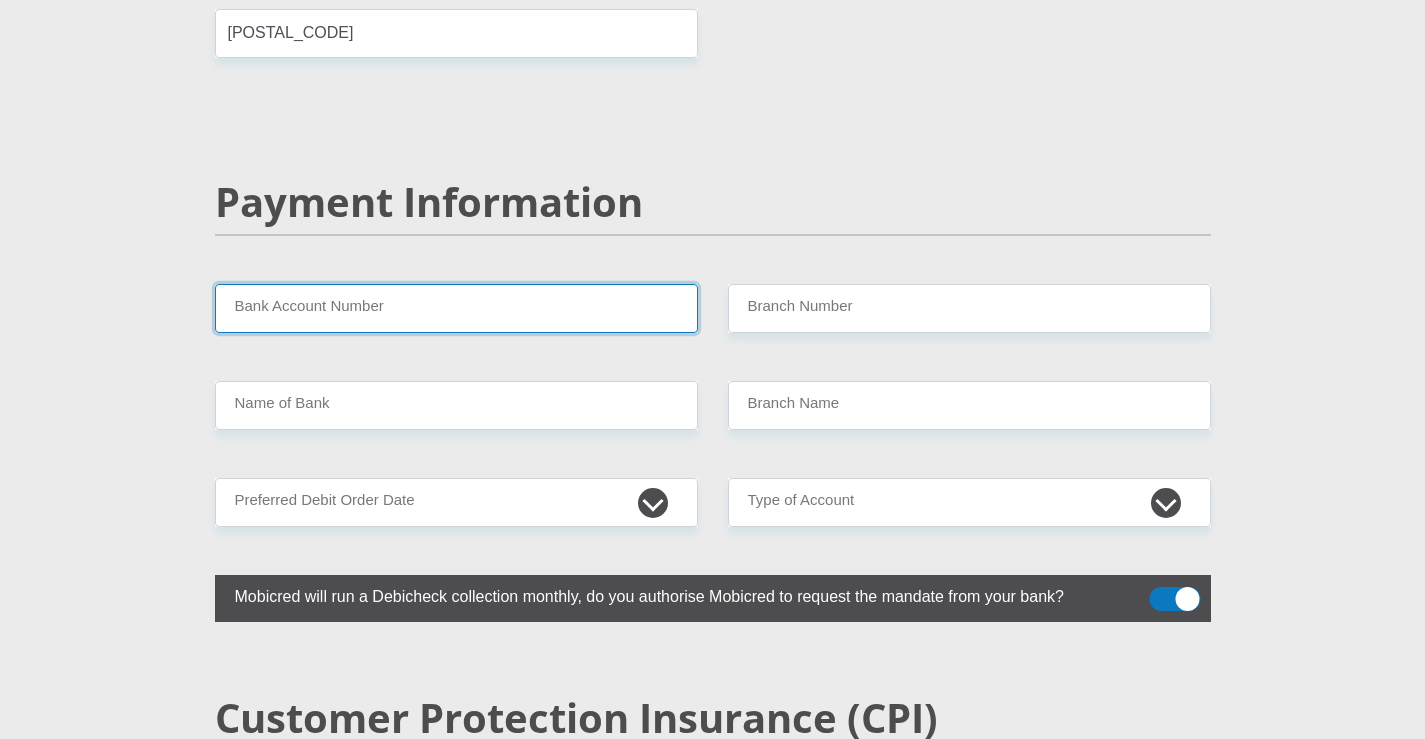 scroll, scrollTop: 3800, scrollLeft: 0, axis: vertical 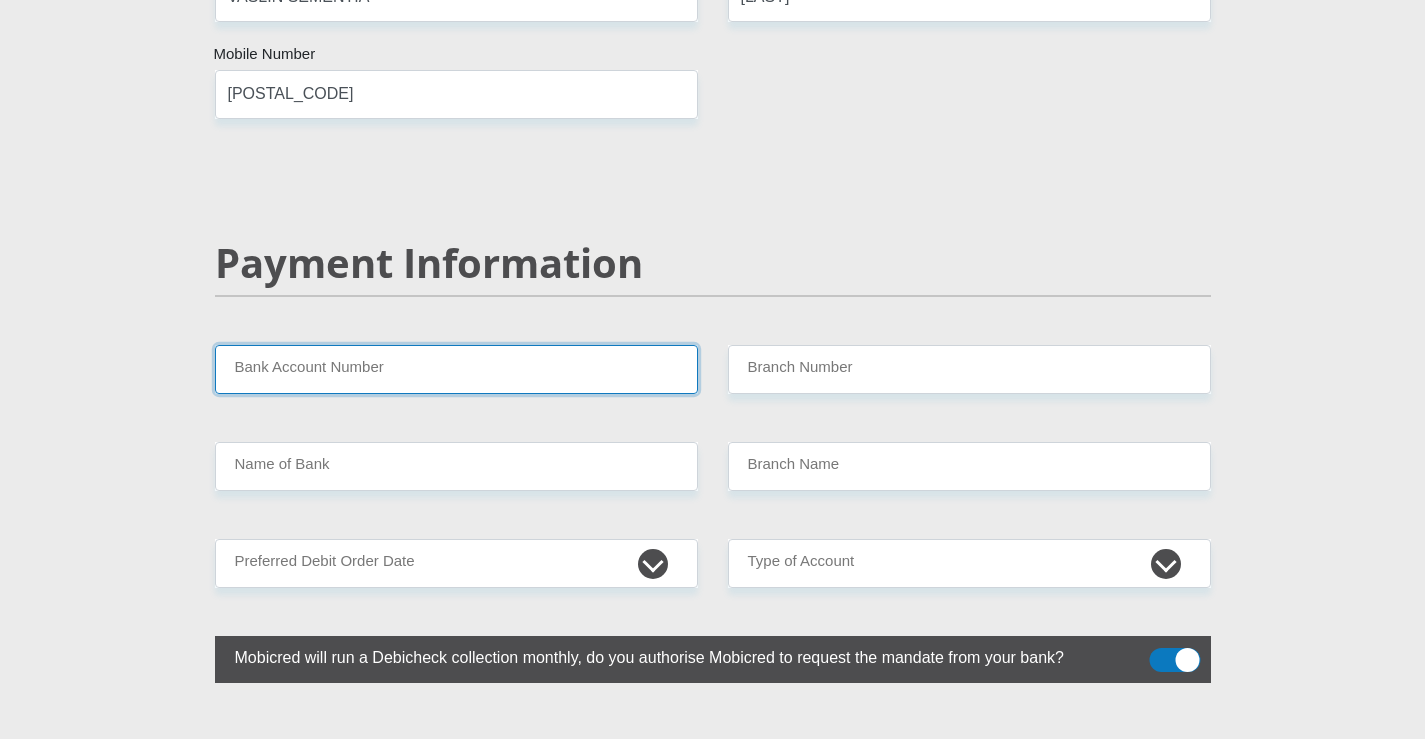 click on "Bank Account Number" at bounding box center (456, 369) 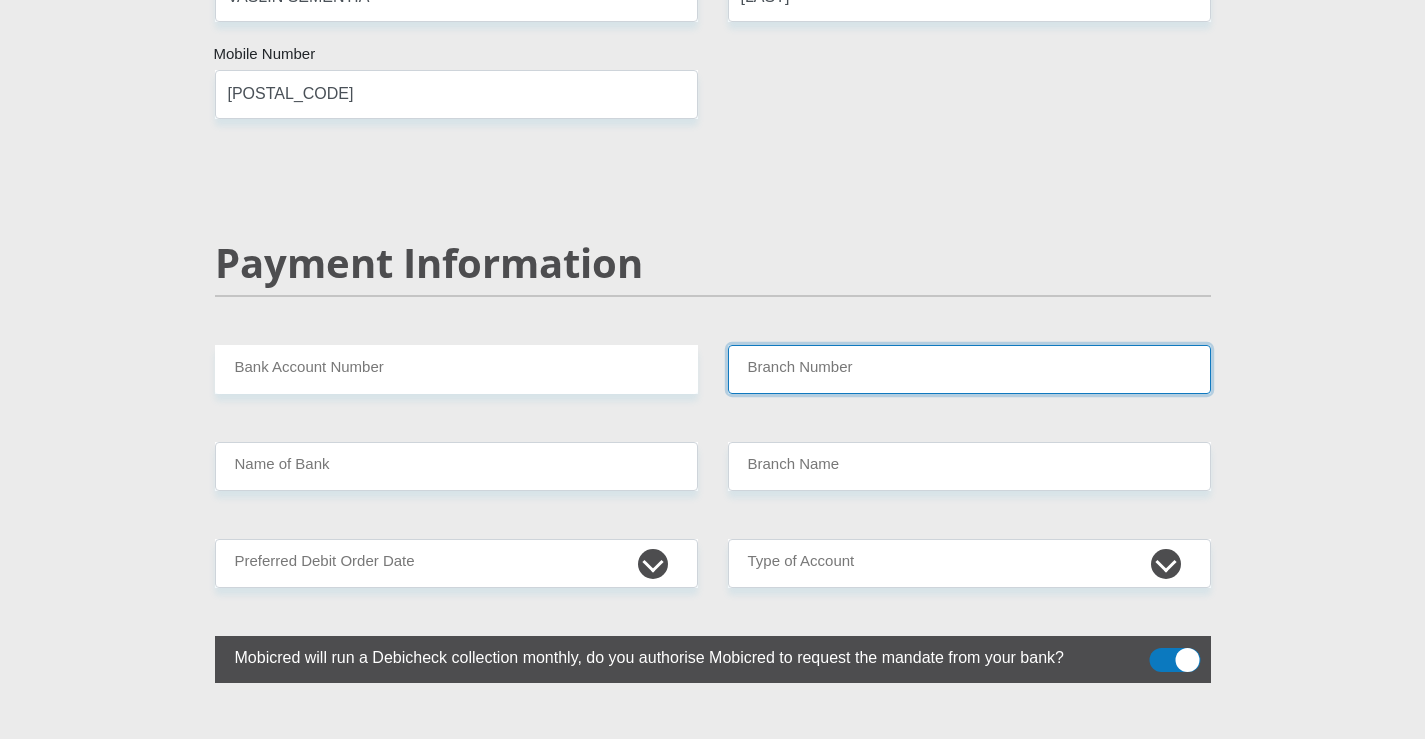 click on "Branch Number" at bounding box center [969, 369] 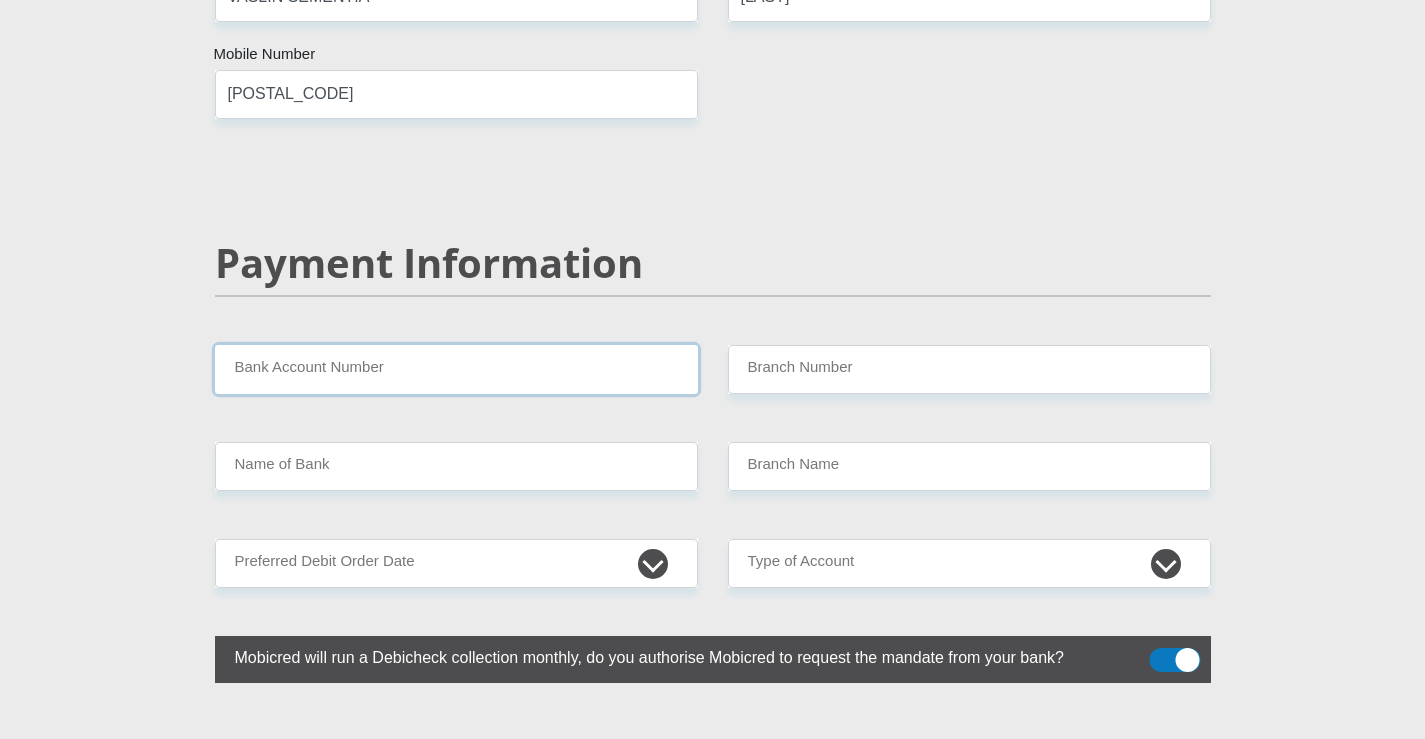 click on "Bank Account Number" at bounding box center [456, 369] 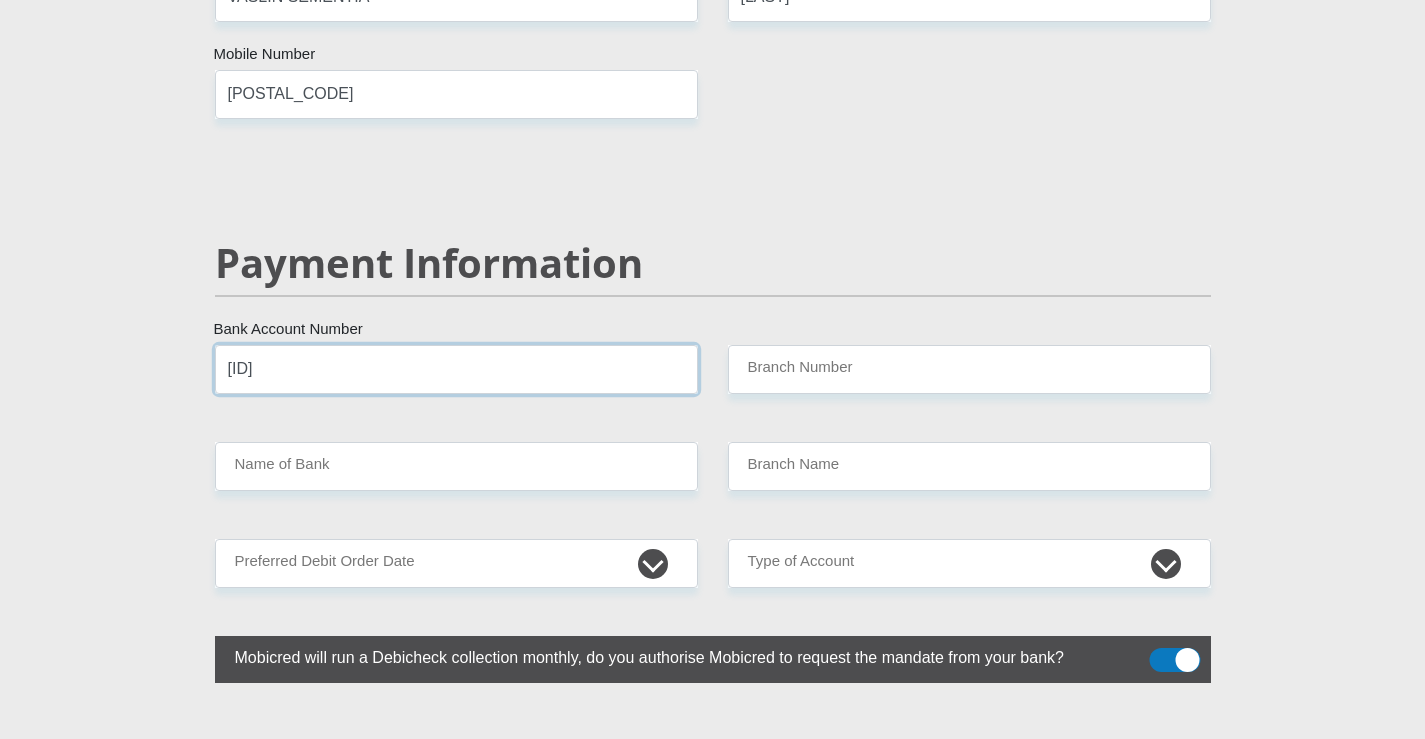 type on "[ID]" 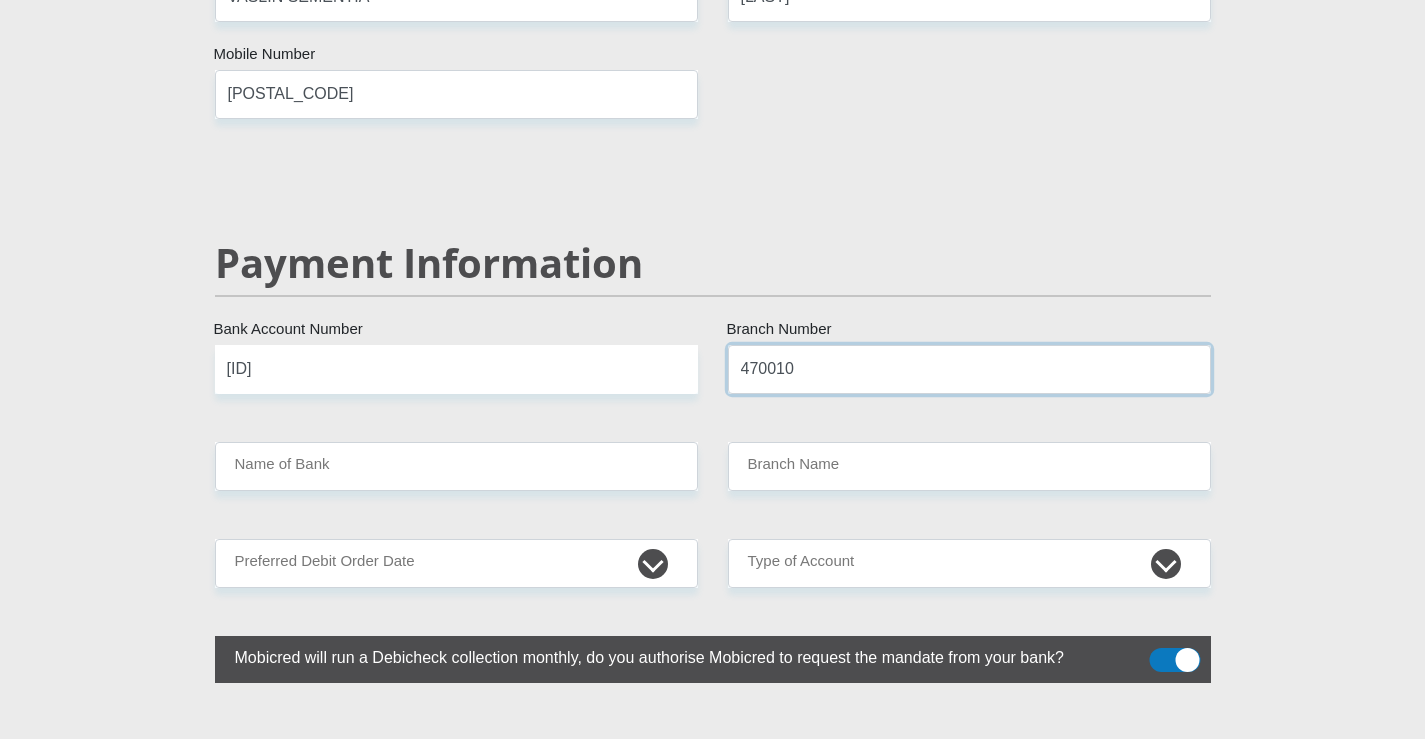 drag, startPoint x: 796, startPoint y: 361, endPoint x: 702, endPoint y: 455, distance: 132.93608 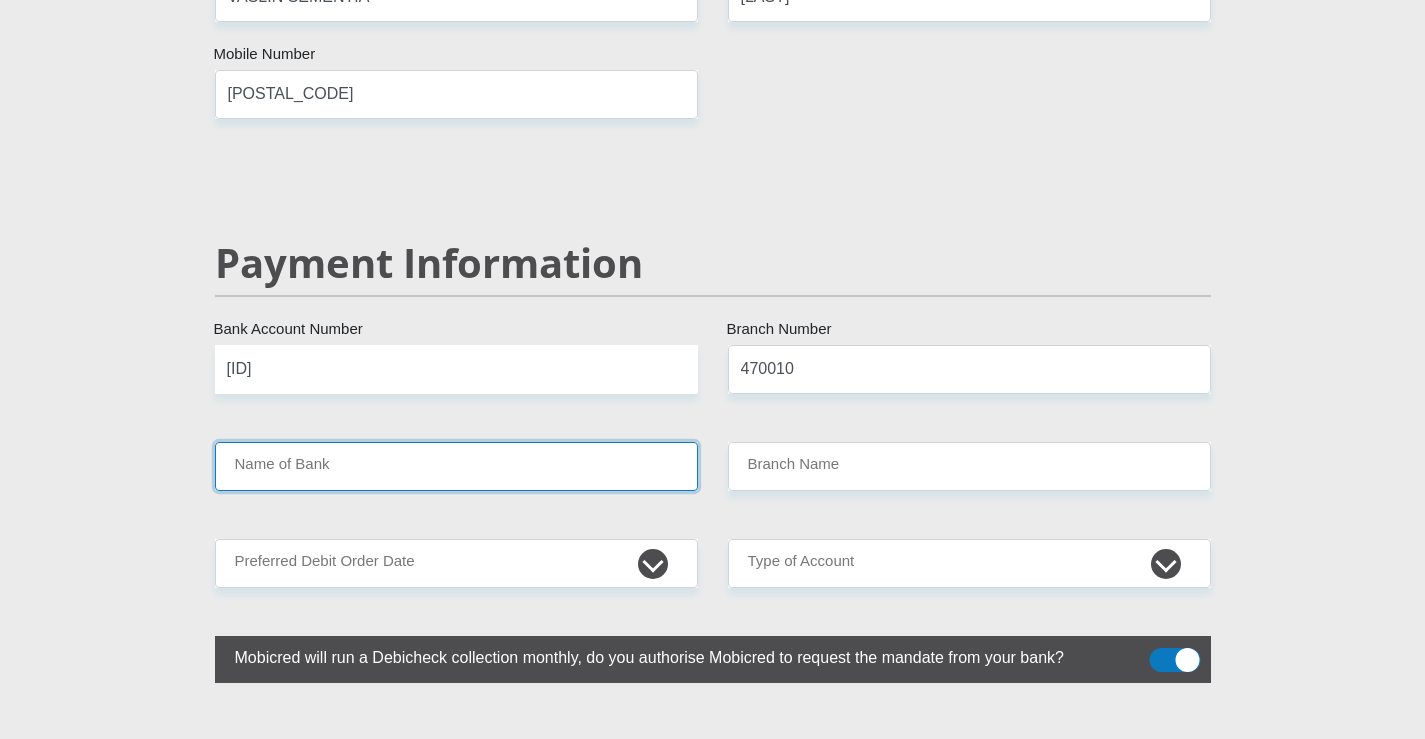 click on "Name of Bank" at bounding box center (456, 466) 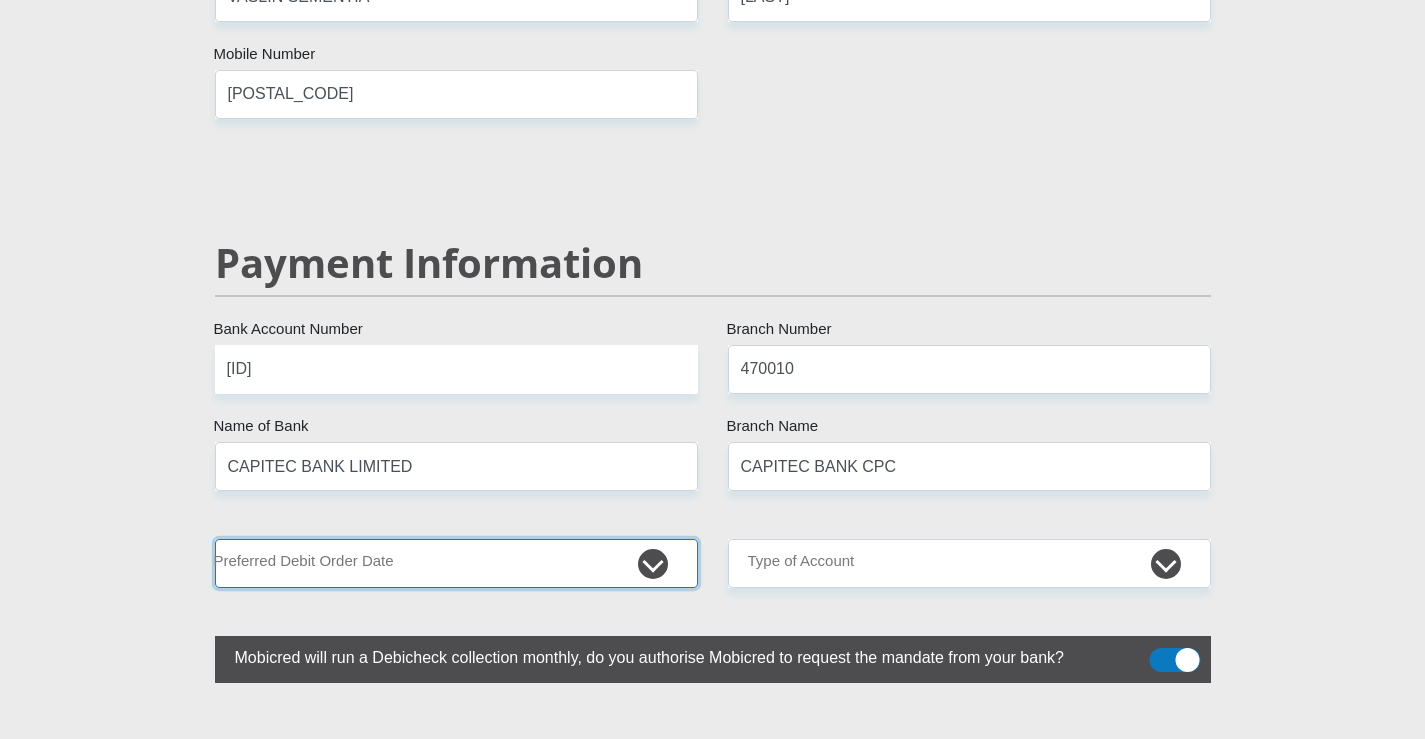 click on "1st
2nd
3rd
4th
5th
7th
18th
19th
20th
21st
22nd
23rd
24th
25th
26th
27th
28th
29th
30th" at bounding box center [456, 563] 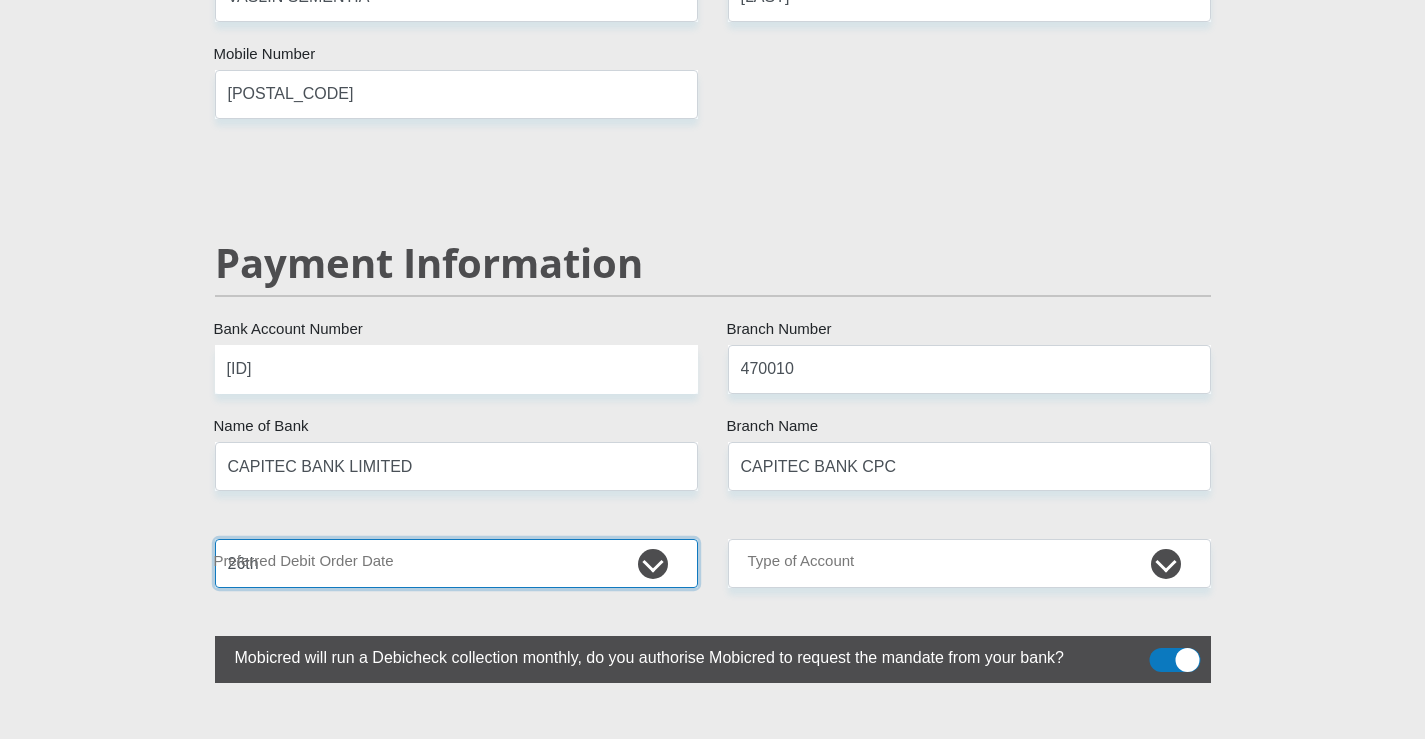 click on "1st
2nd
3rd
4th
5th
7th
18th
19th
20th
21st
22nd
23rd
24th
25th
26th
27th
28th
29th
30th" at bounding box center [456, 563] 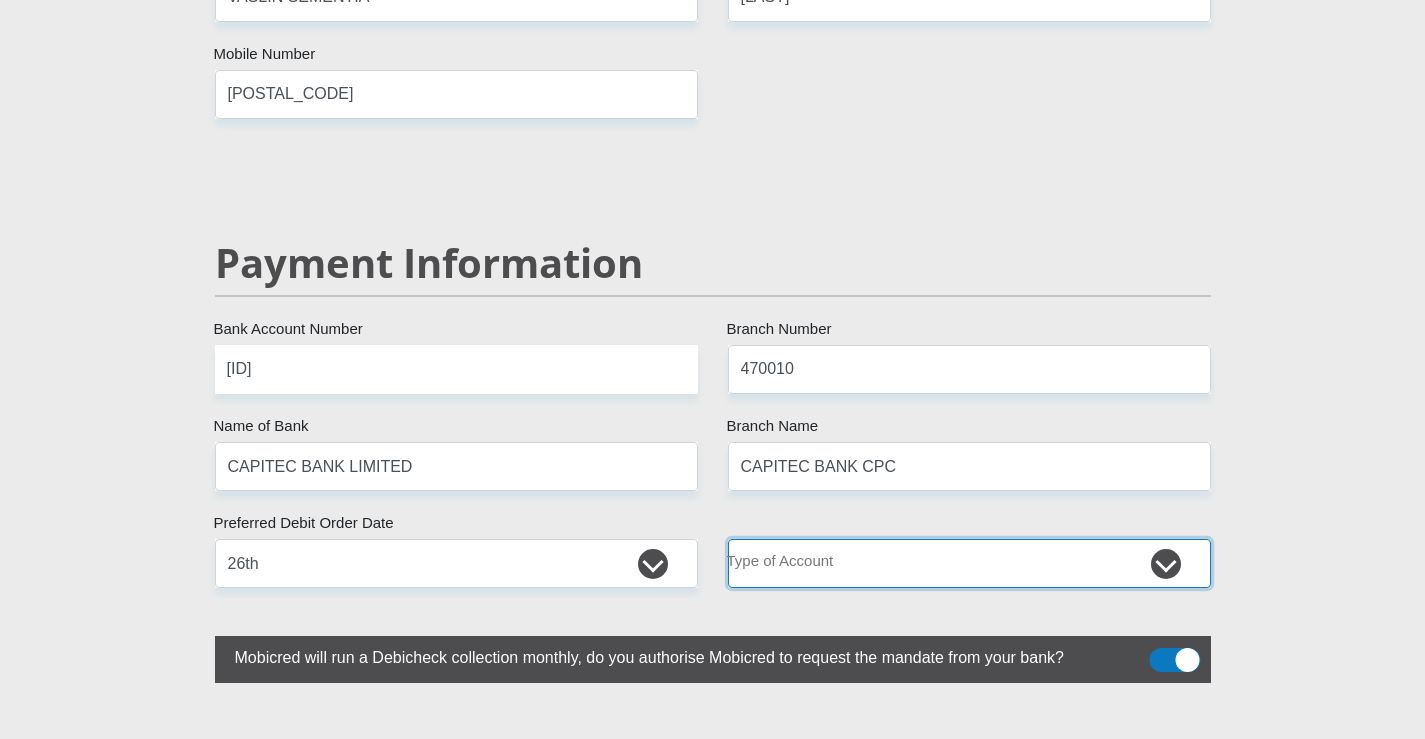click on "Cheque
Savings" at bounding box center [969, 563] 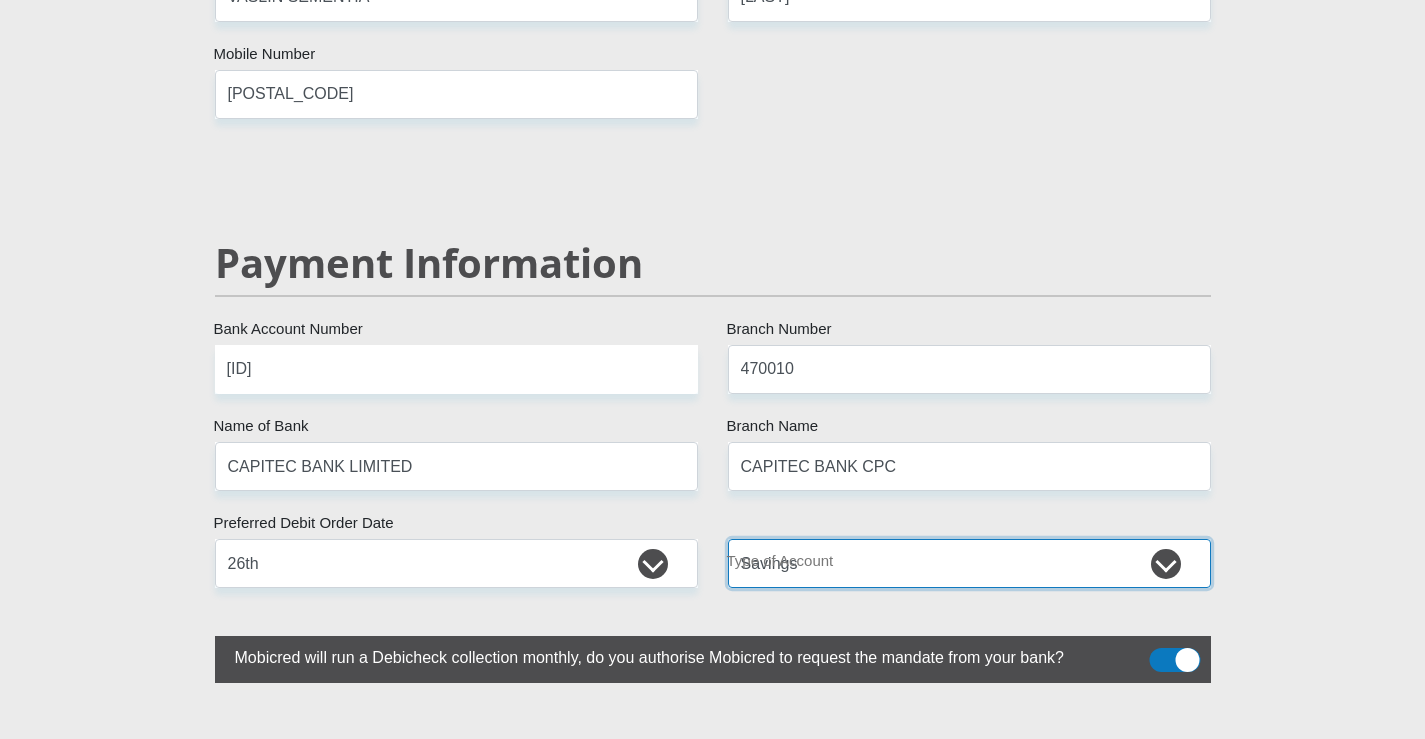 click on "Cheque
Savings" at bounding box center (969, 563) 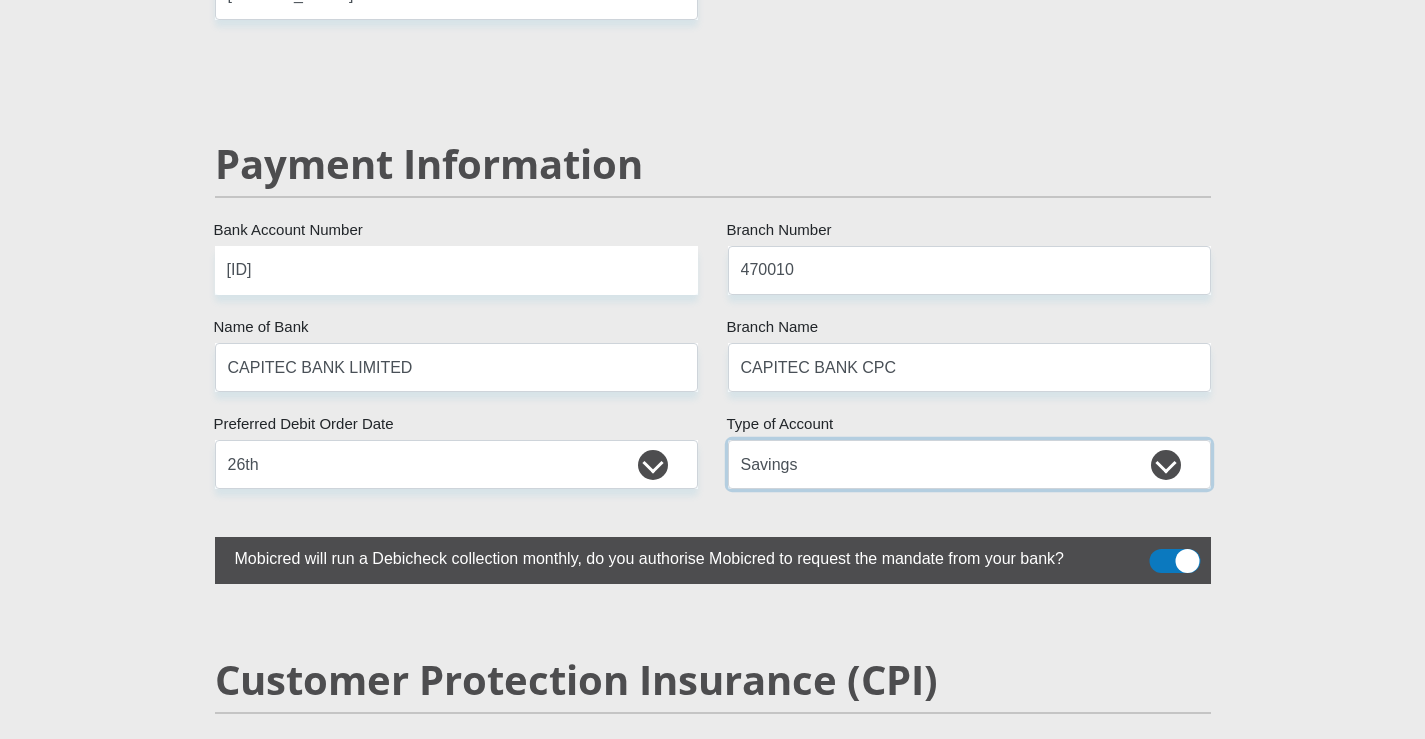 scroll, scrollTop: 3900, scrollLeft: 0, axis: vertical 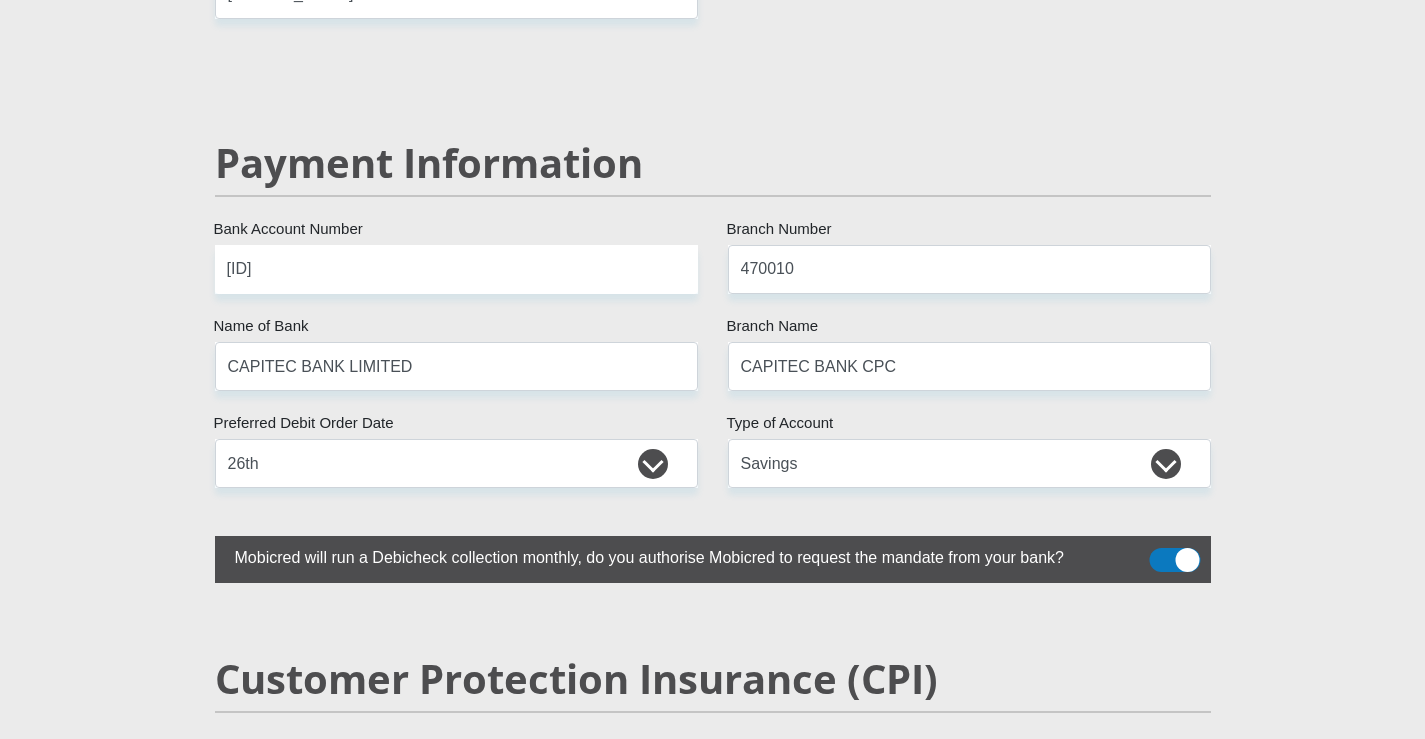 click at bounding box center (1174, 560) 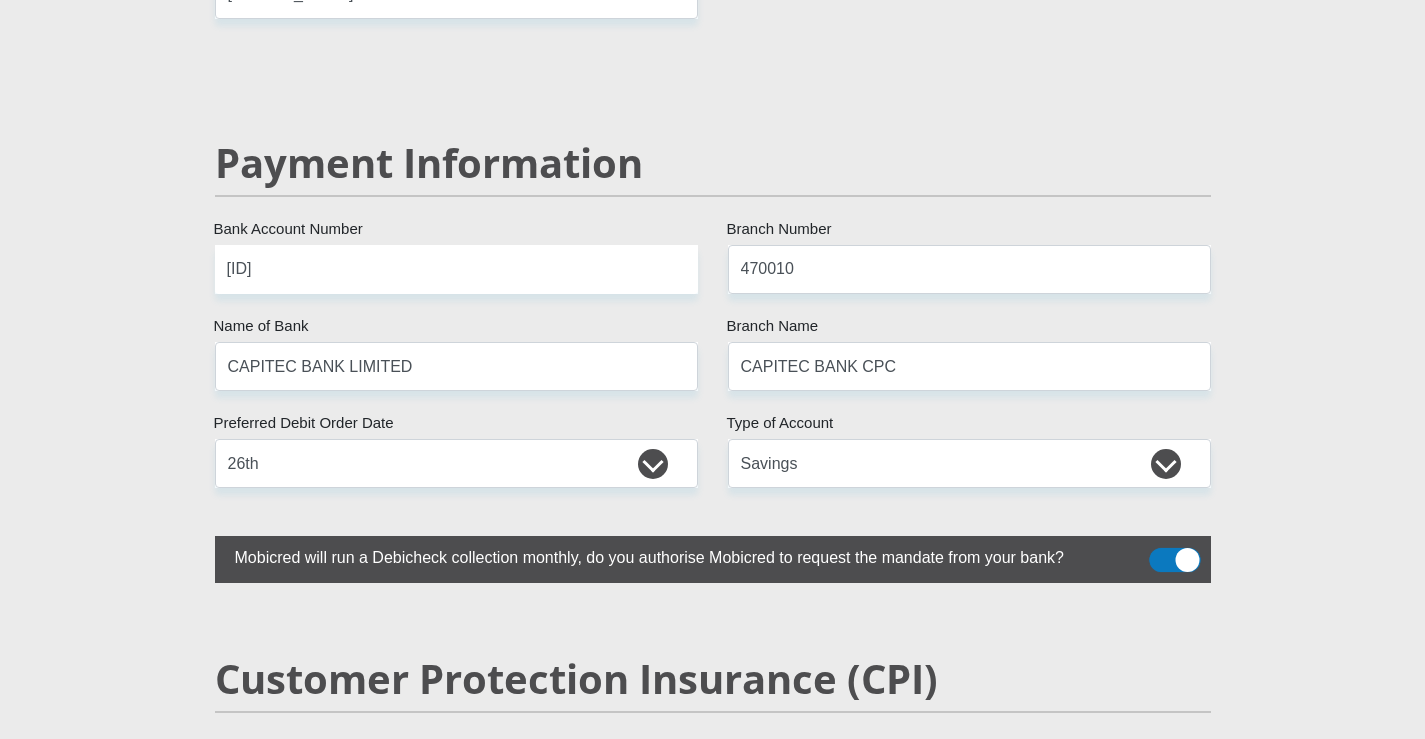 click at bounding box center [1161, 553] 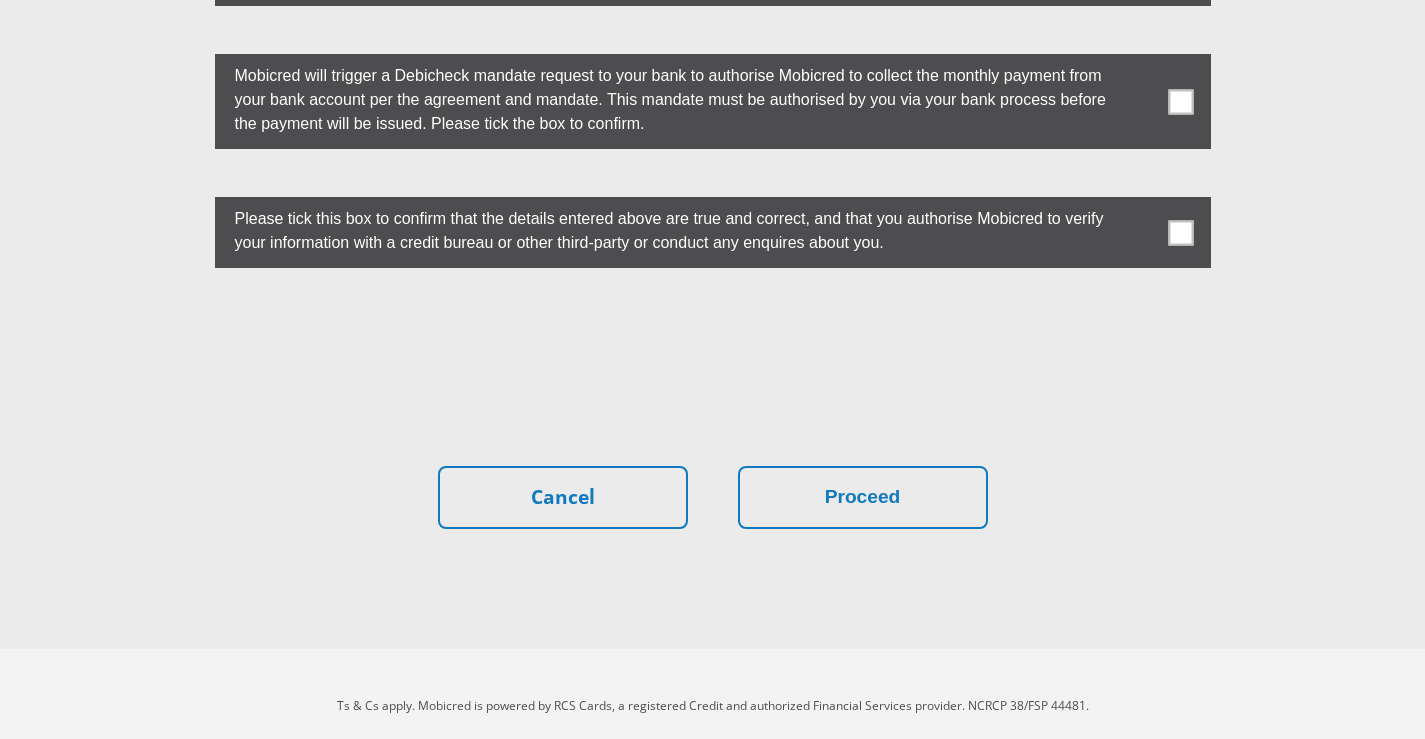scroll, scrollTop: 5722, scrollLeft: 0, axis: vertical 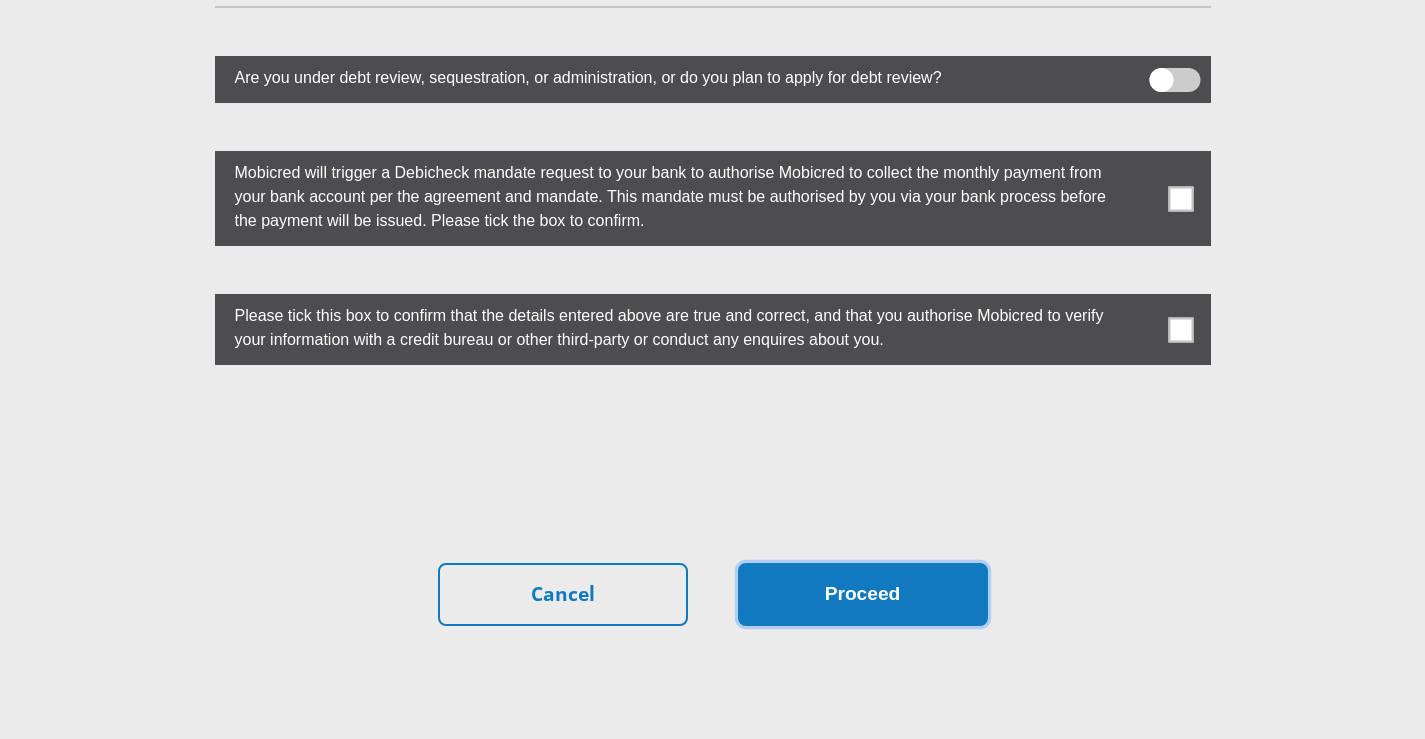 click on "Proceed" at bounding box center (863, 594) 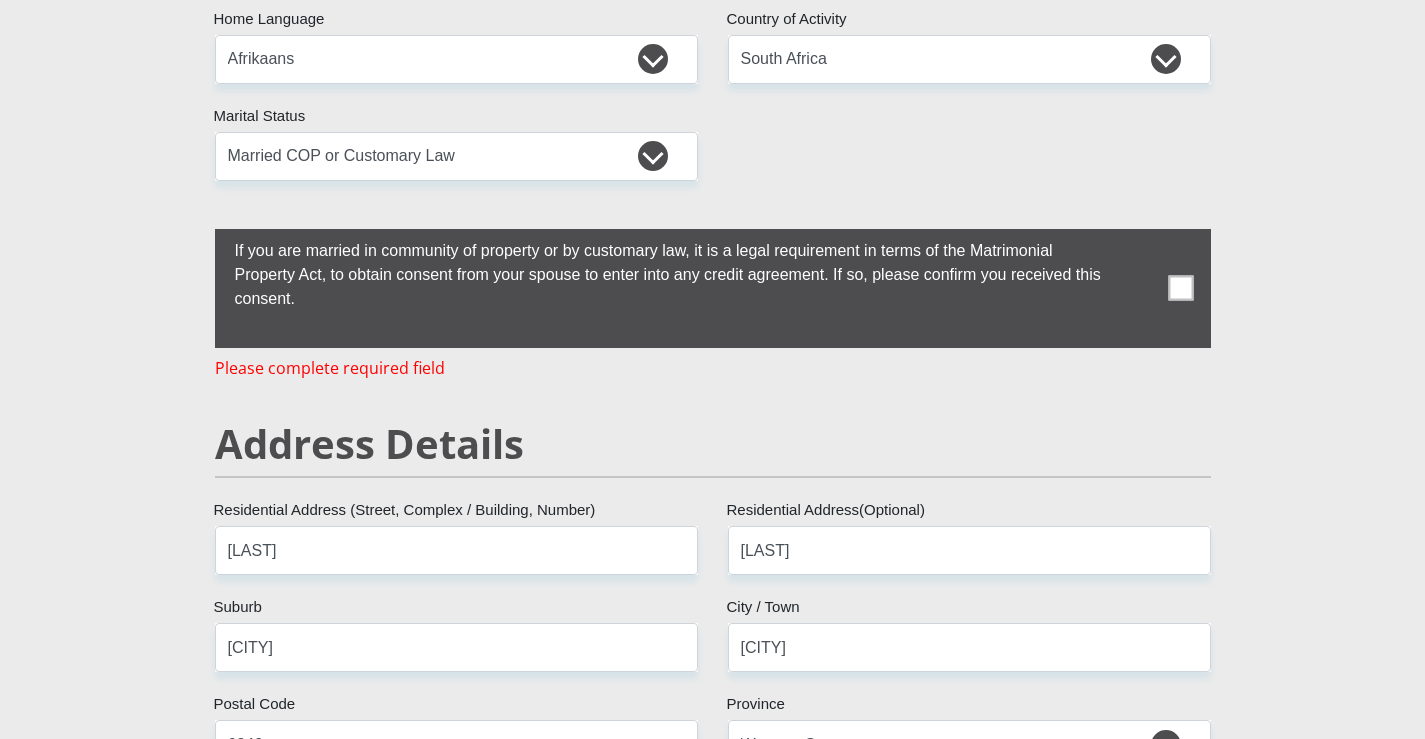 scroll, scrollTop: 551, scrollLeft: 0, axis: vertical 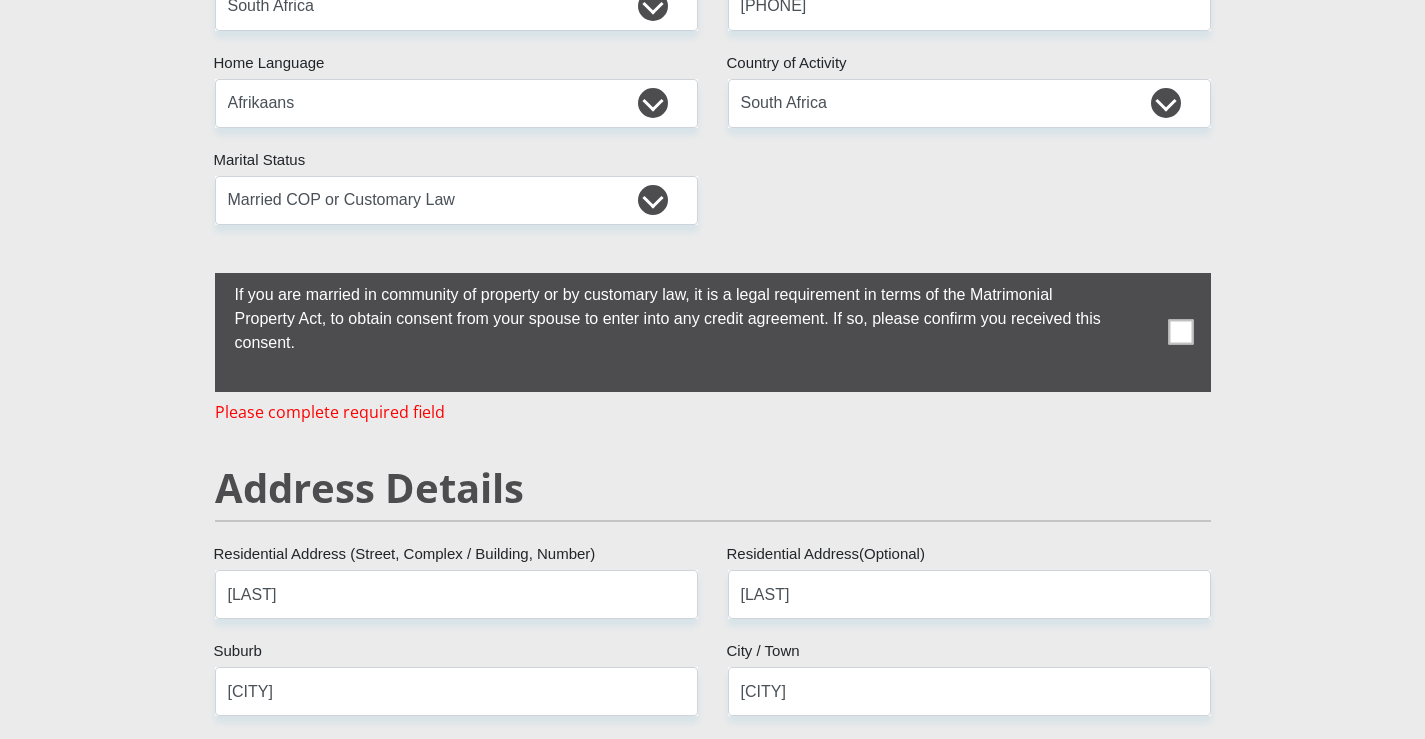 click at bounding box center [1180, 332] 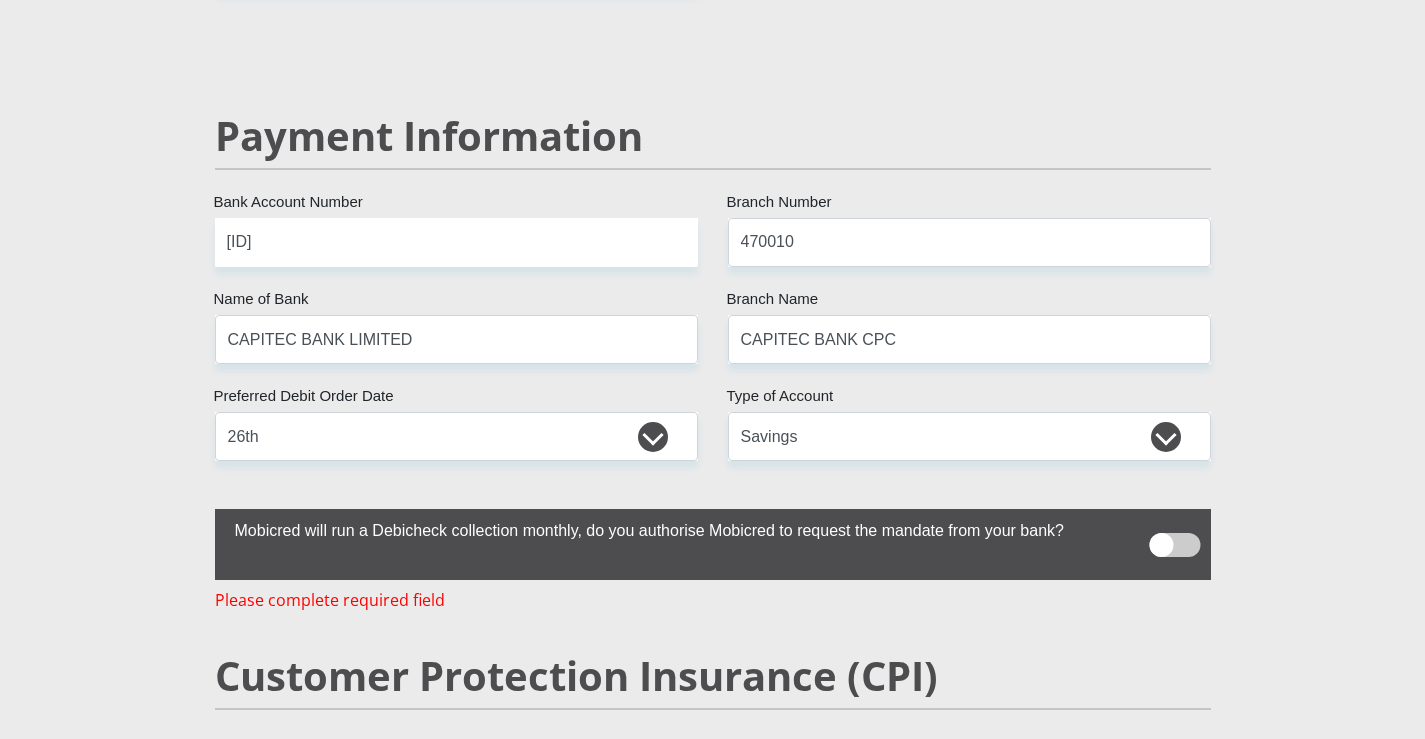 scroll, scrollTop: 4051, scrollLeft: 0, axis: vertical 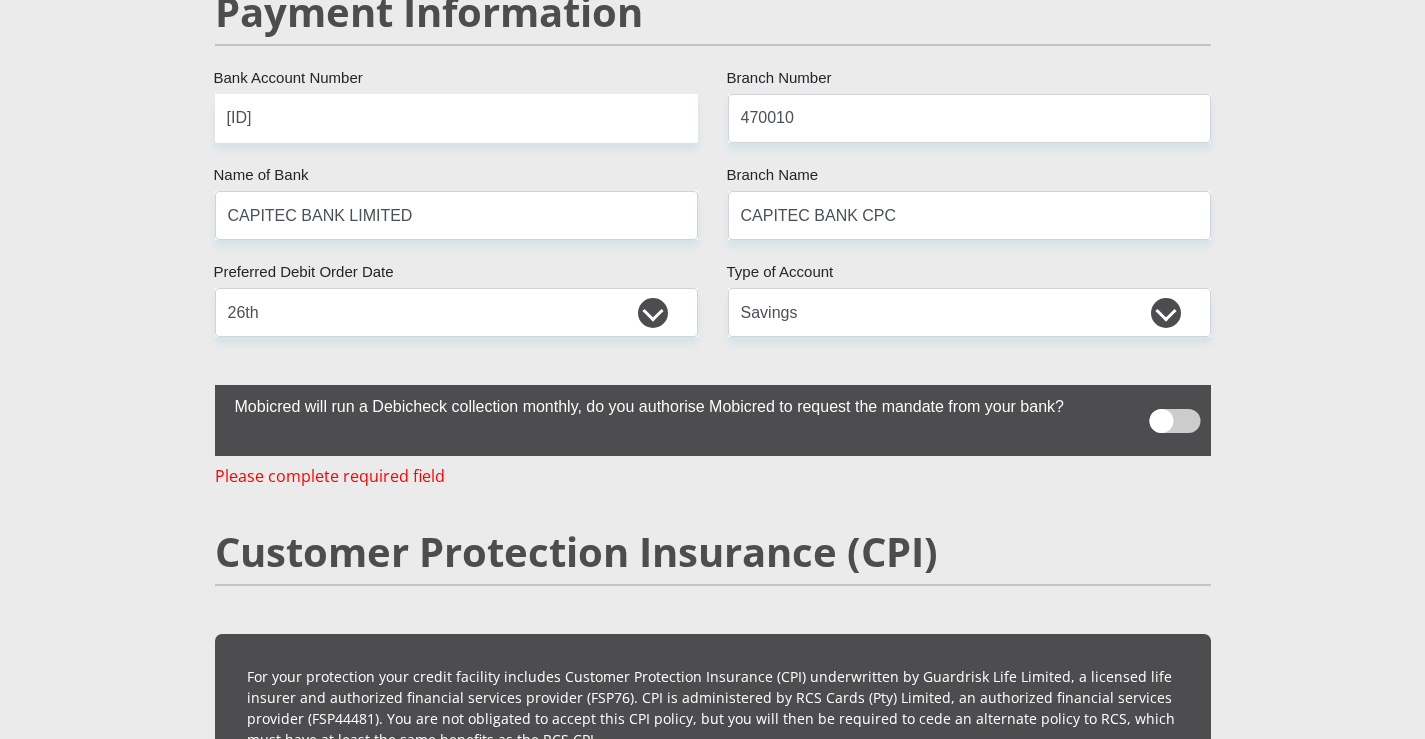 click at bounding box center [1174, 421] 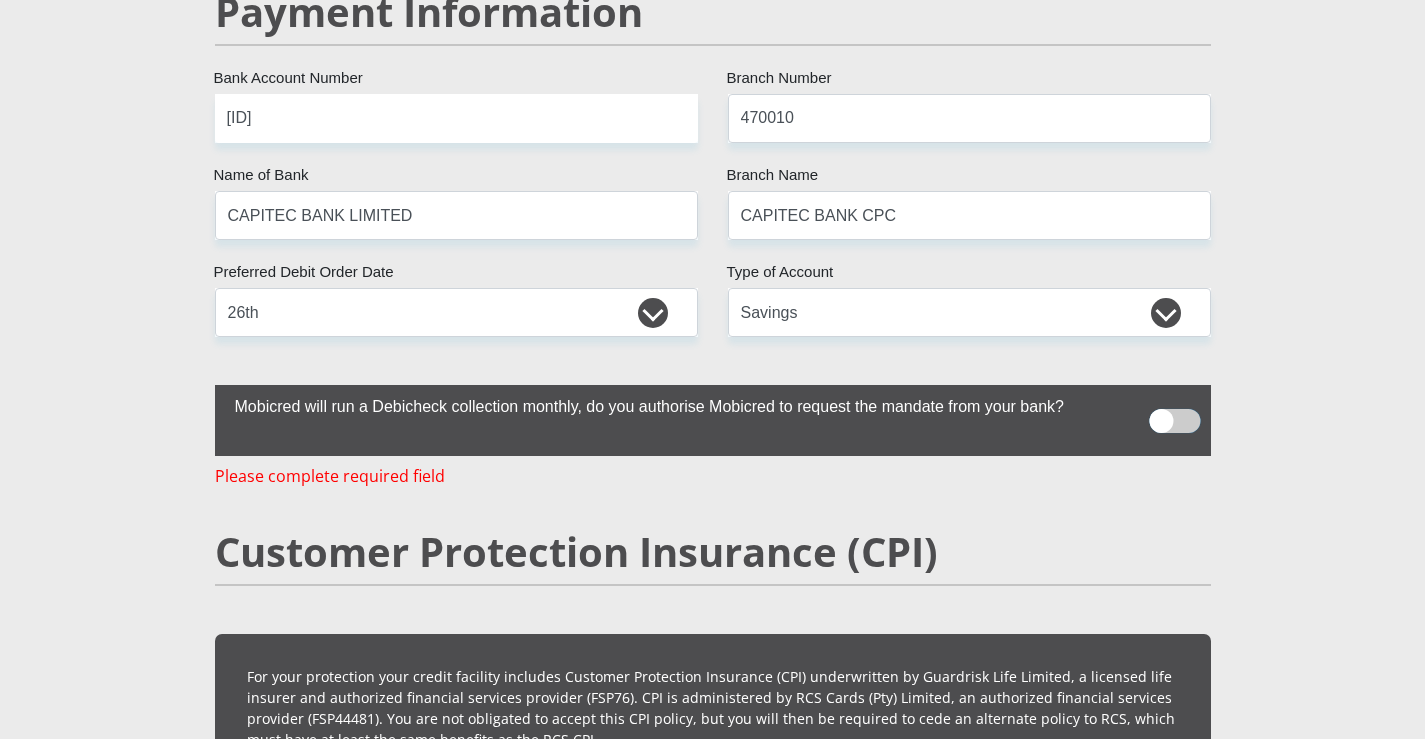 click at bounding box center [1161, 402] 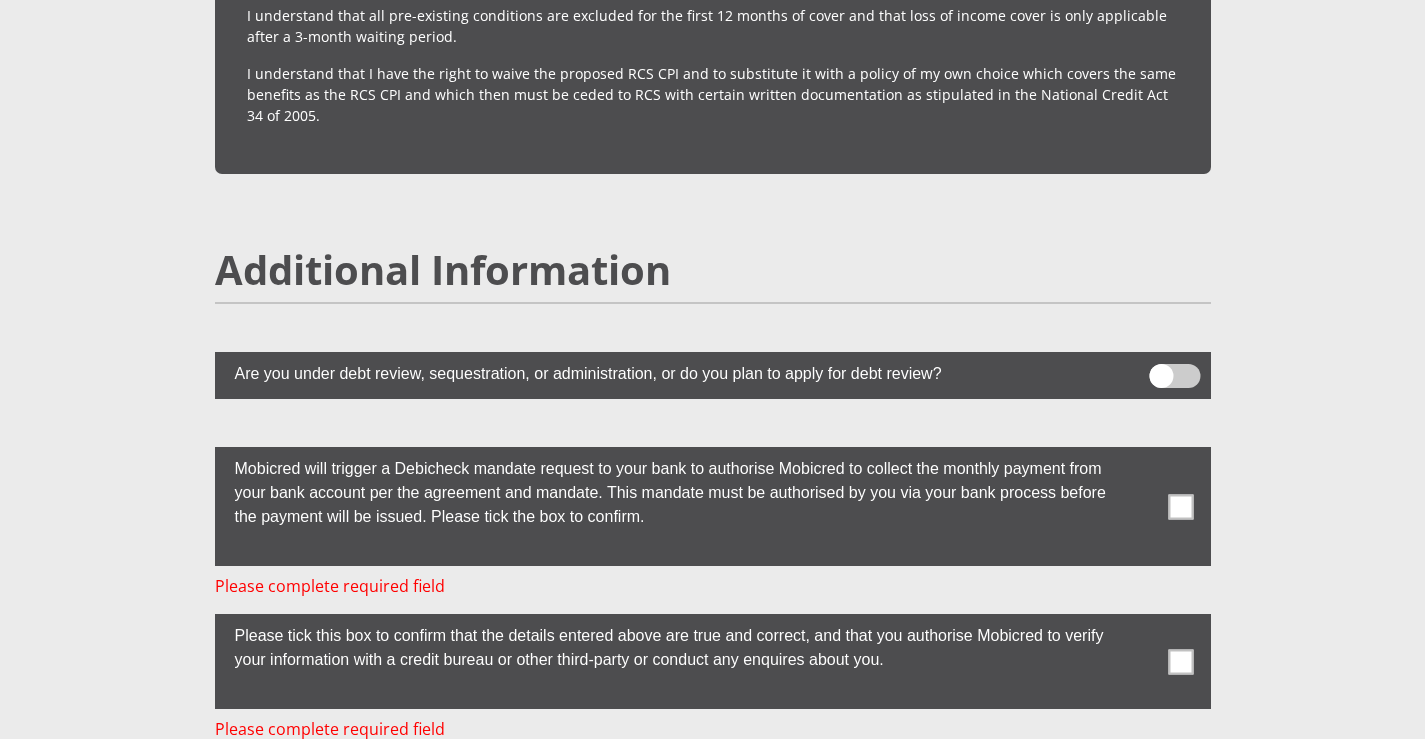 scroll, scrollTop: 5451, scrollLeft: 0, axis: vertical 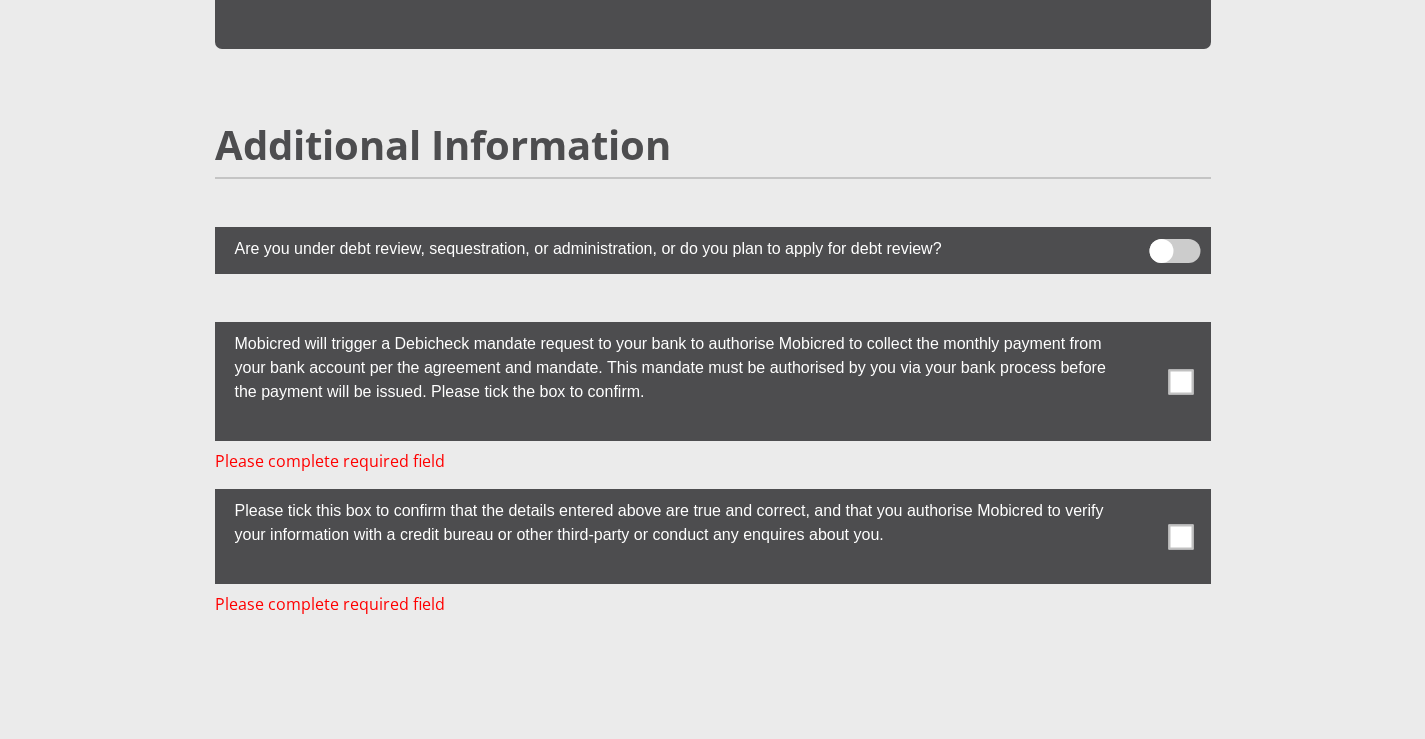 click at bounding box center (1180, 381) 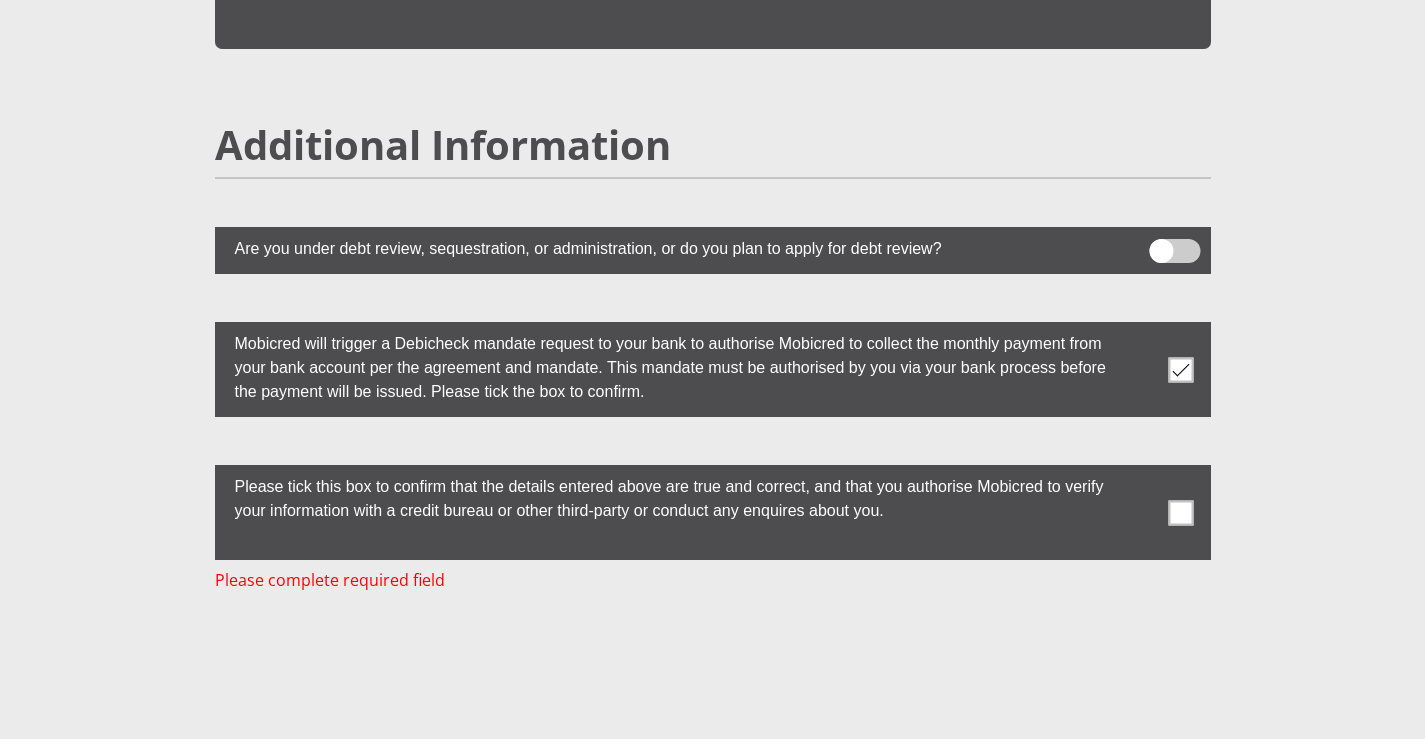 click at bounding box center [1180, 512] 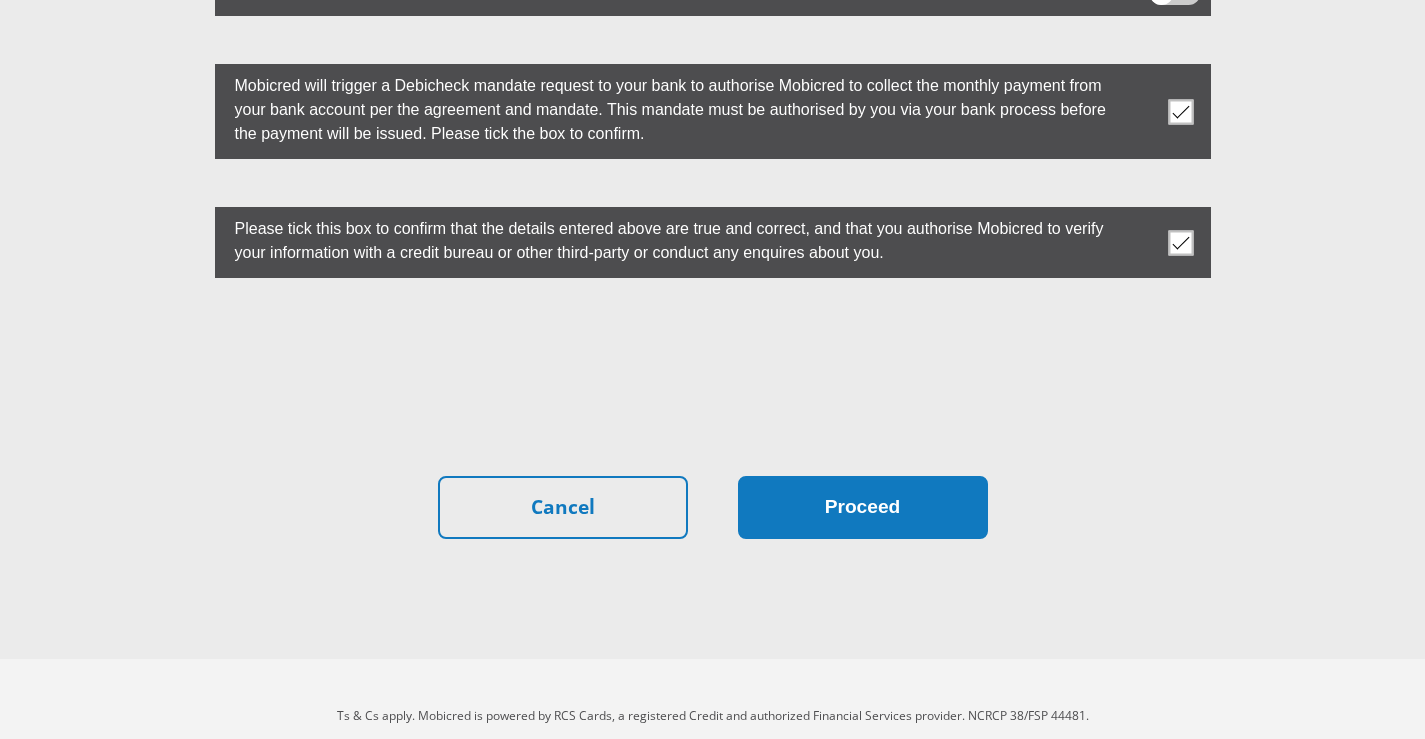 scroll, scrollTop: 5722, scrollLeft: 0, axis: vertical 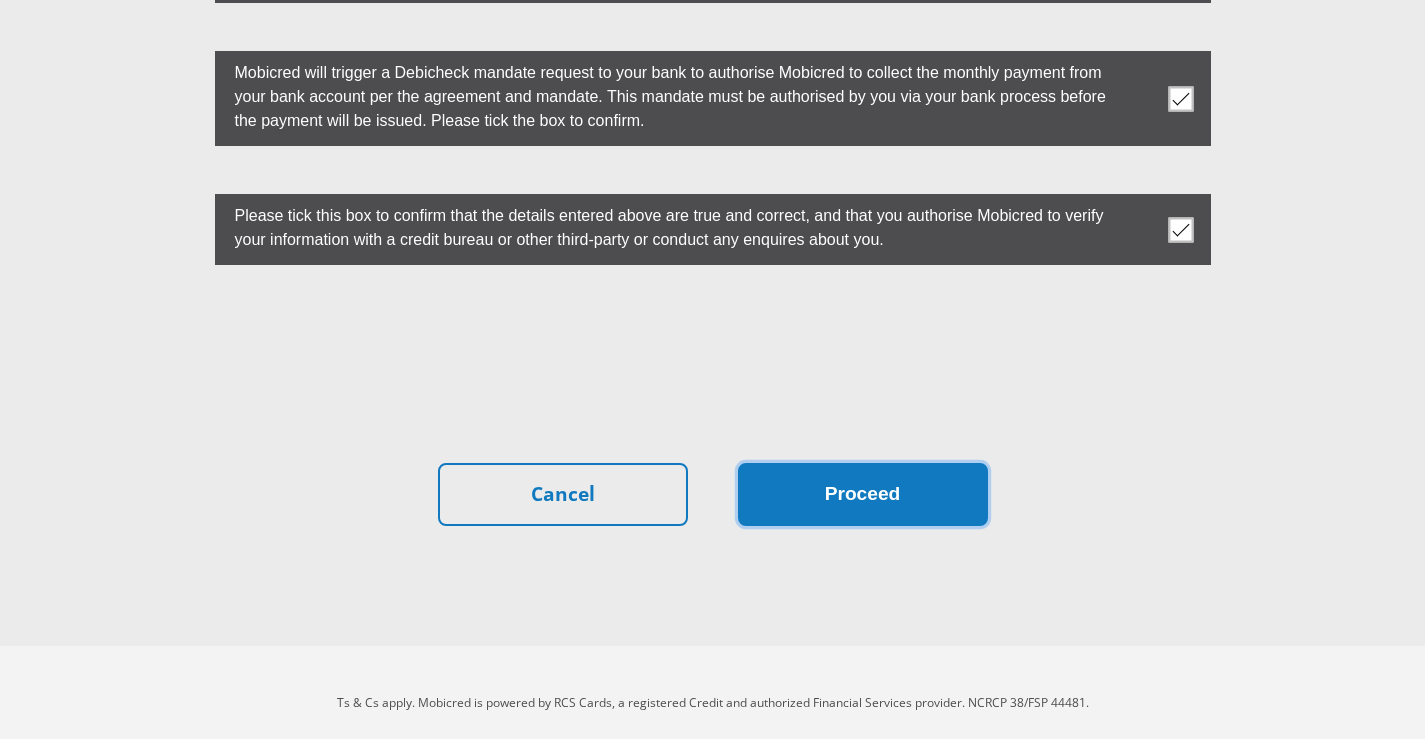 click on "Proceed" at bounding box center (863, 494) 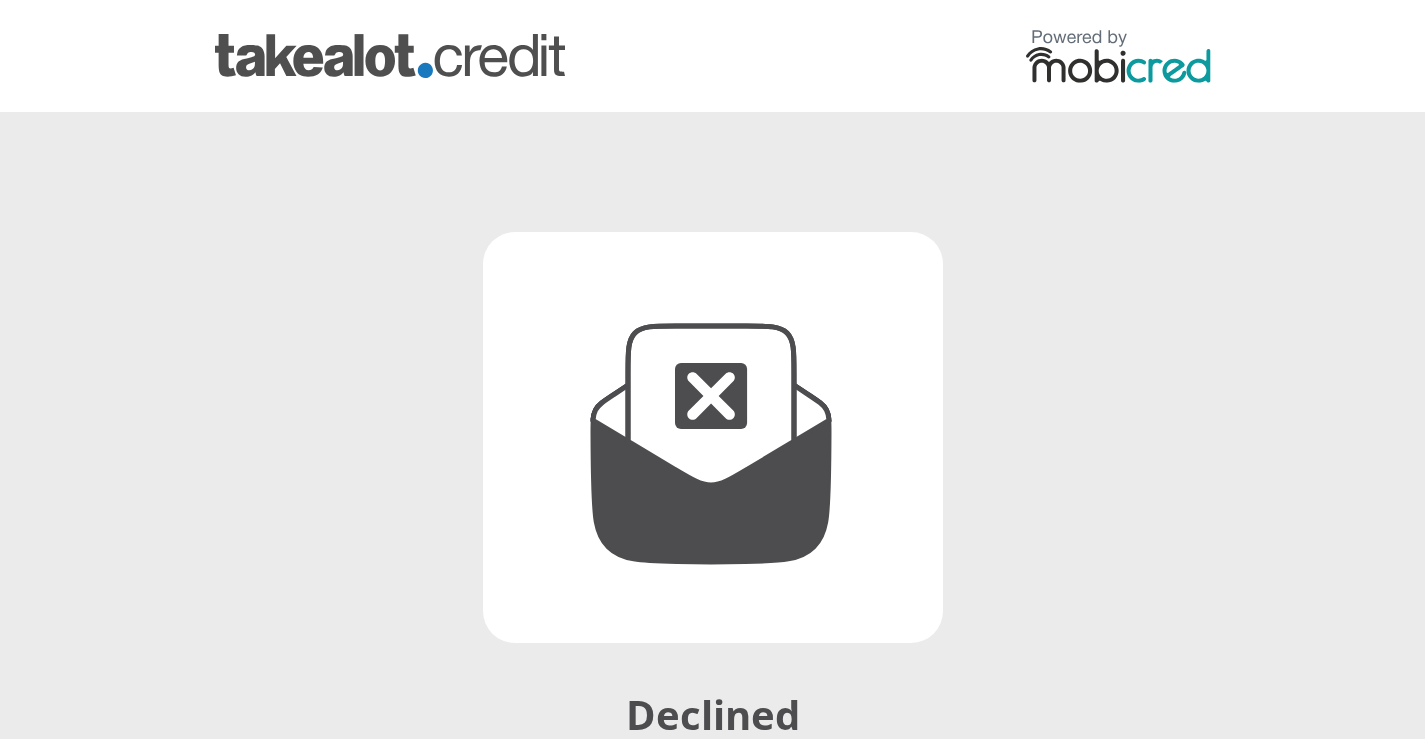 scroll, scrollTop: 334, scrollLeft: 0, axis: vertical 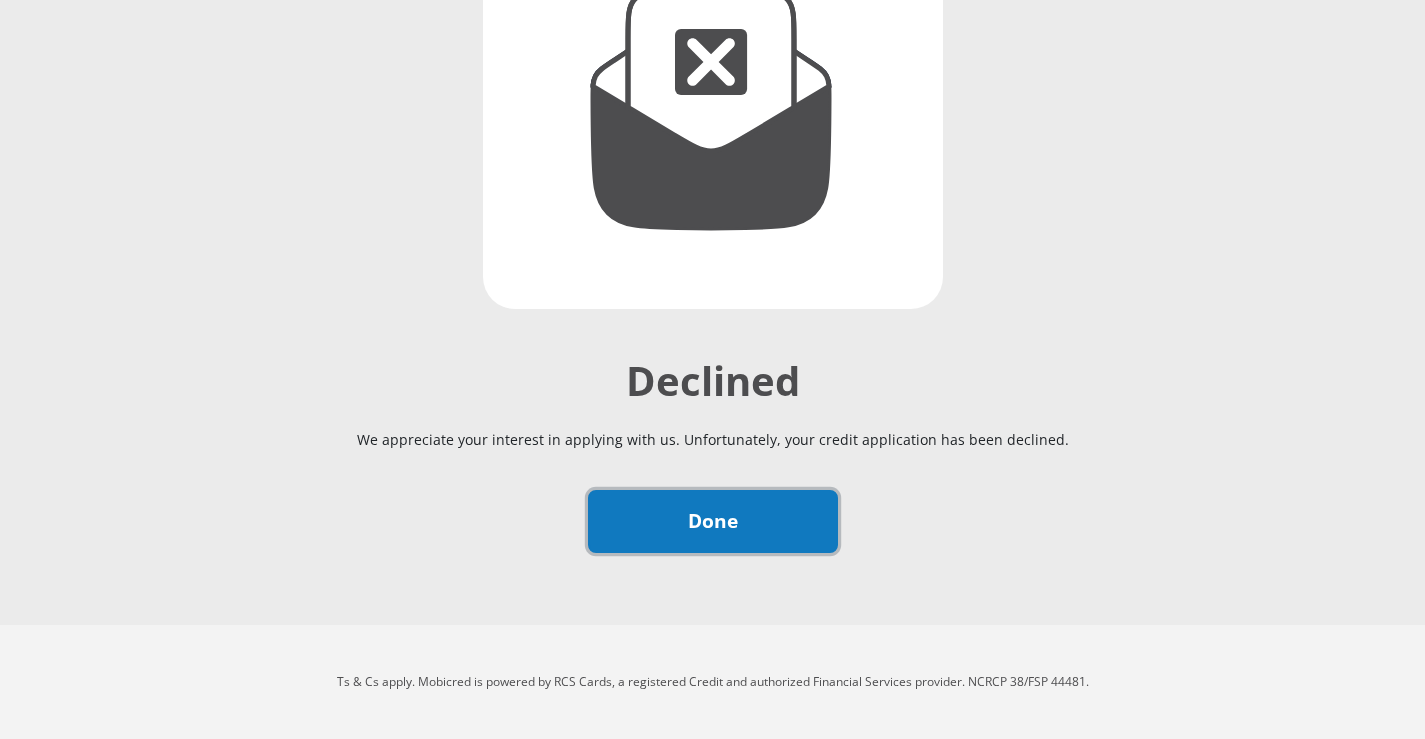 click on "Done" at bounding box center [713, 521] 